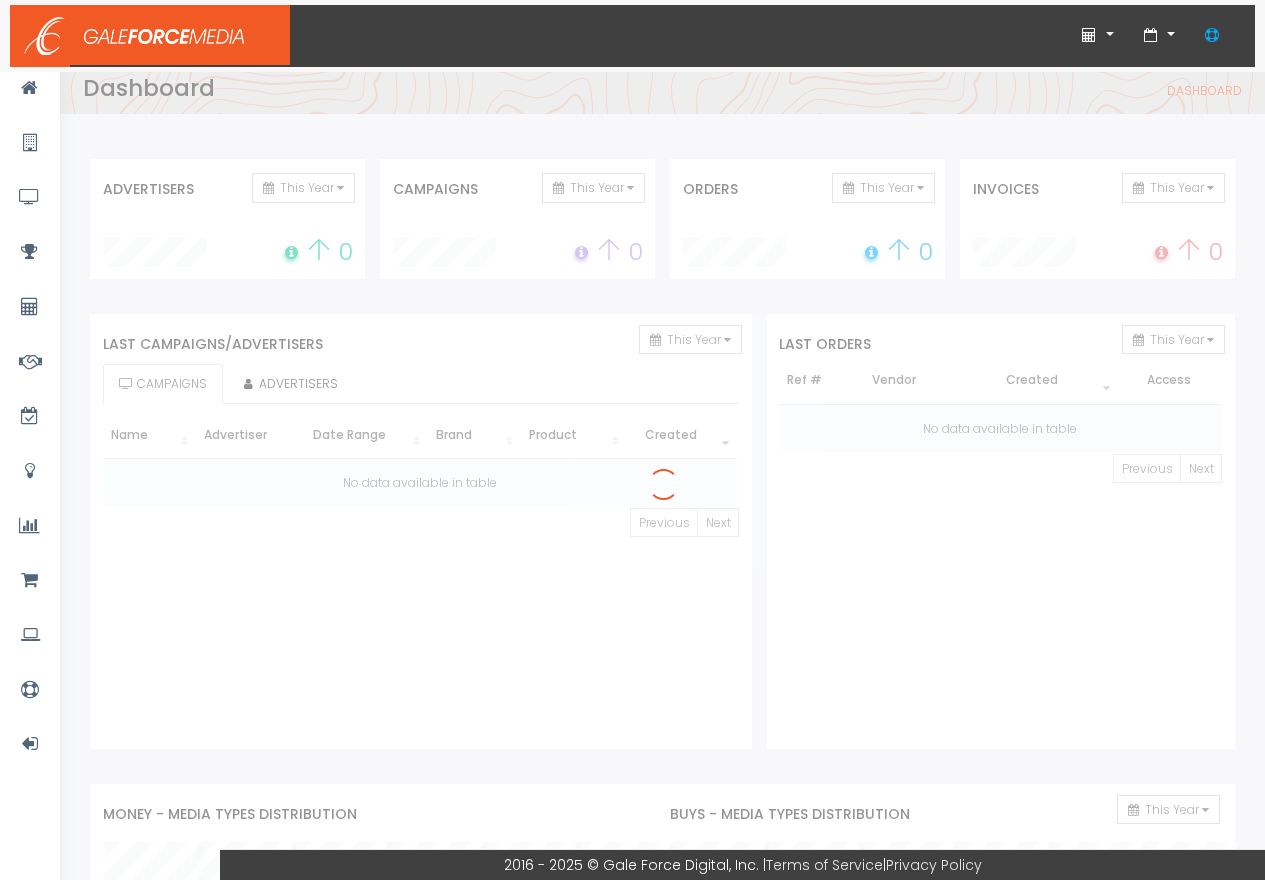 scroll, scrollTop: 0, scrollLeft: 0, axis: both 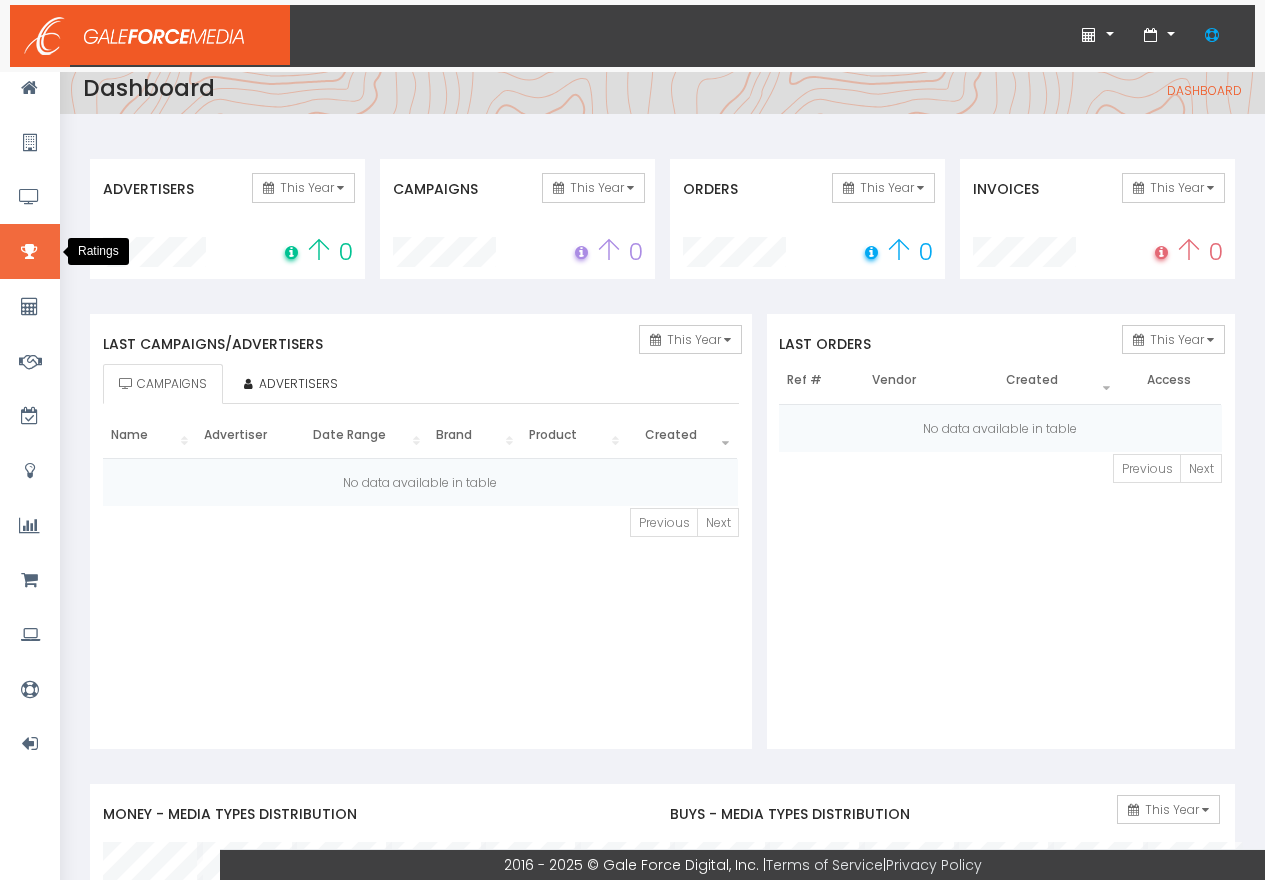 click at bounding box center (30, 251) 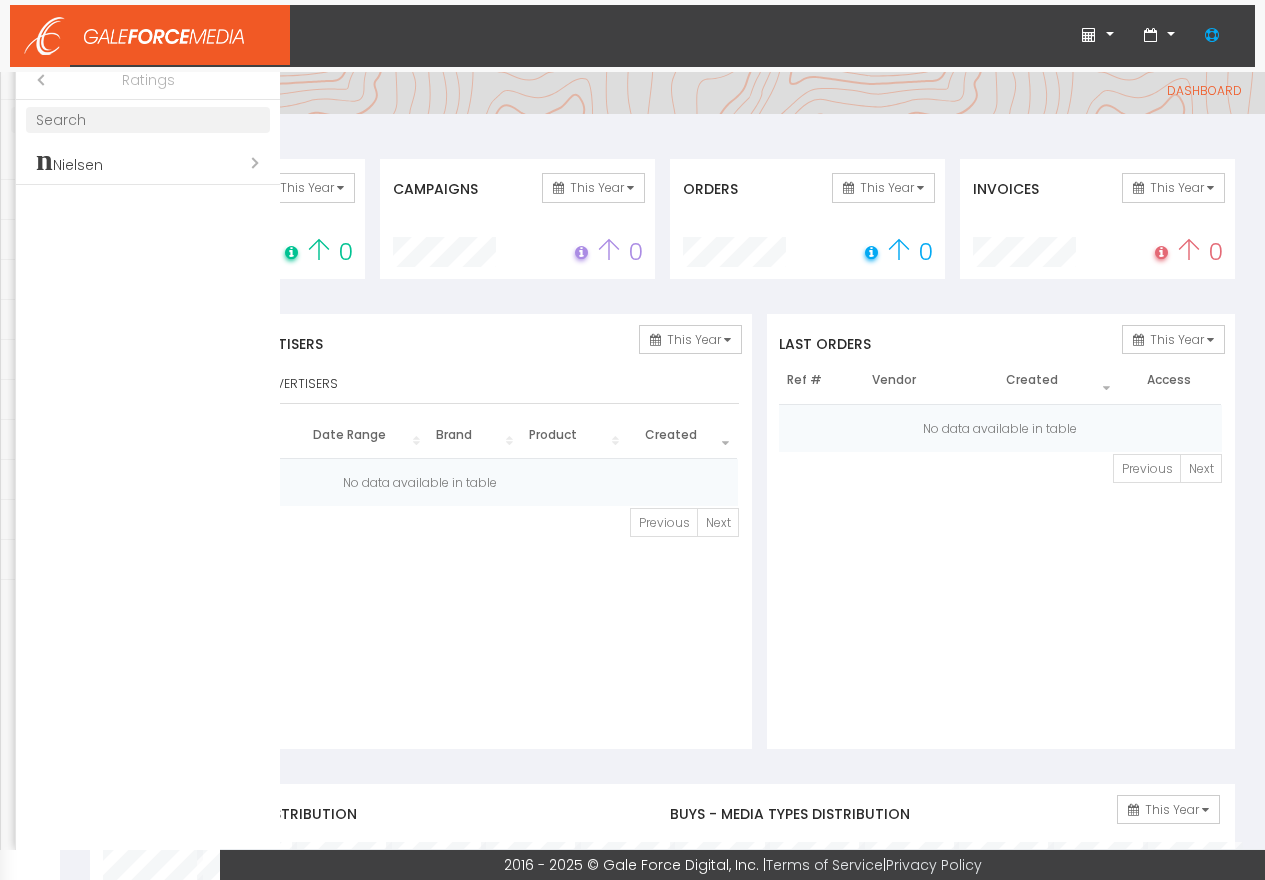 click on "Open submenu (n   Nielsen)" at bounding box center (148, 162) 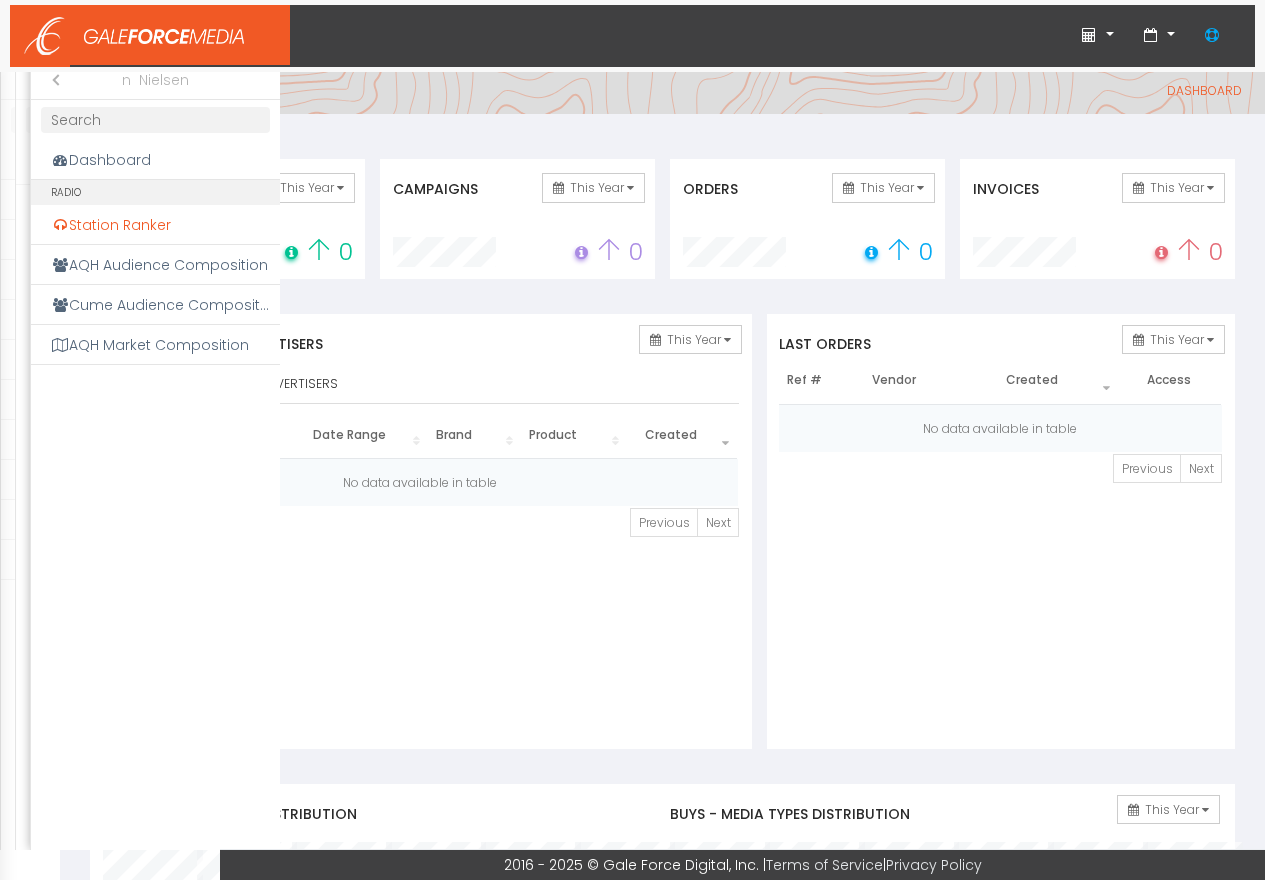 click on "Station Ranker" at bounding box center [155, 225] 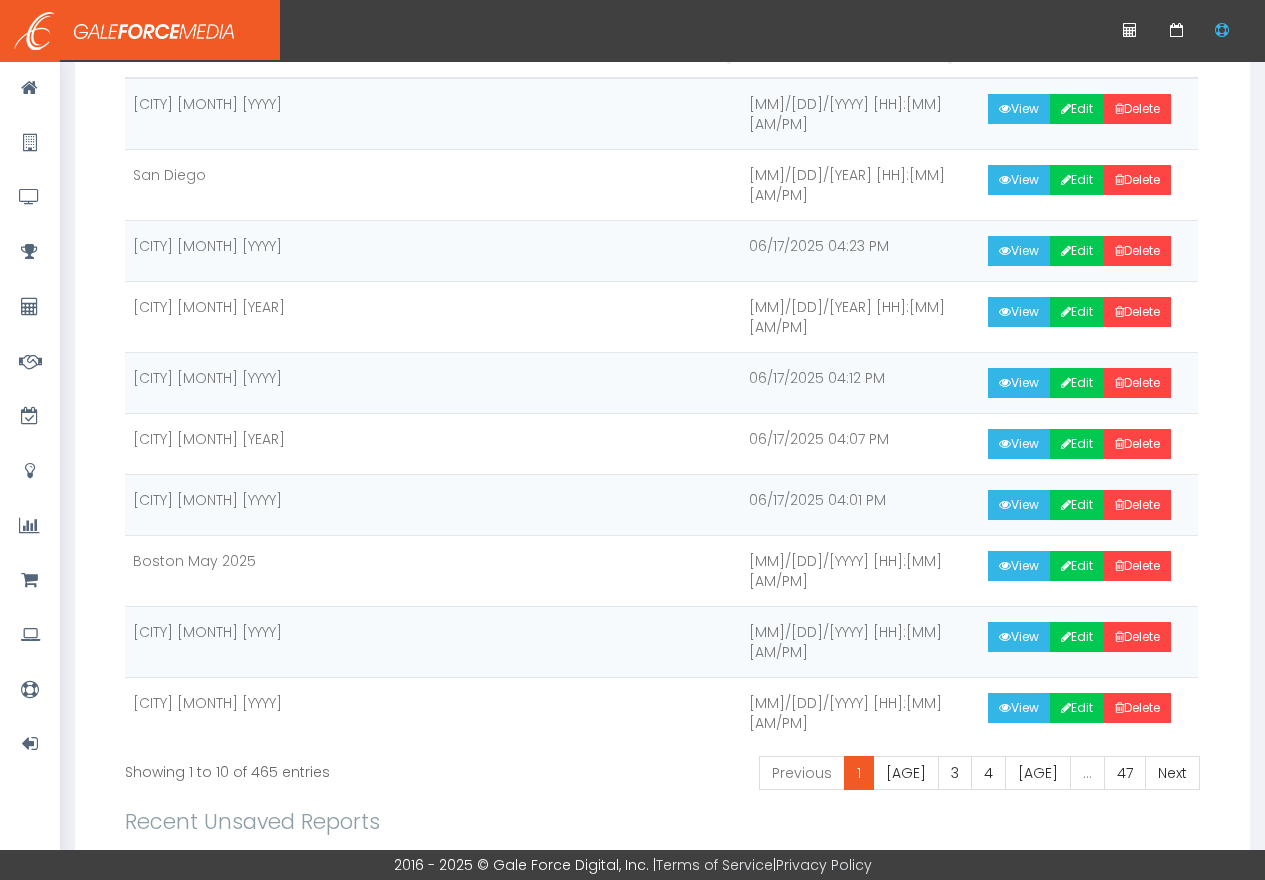scroll, scrollTop: 328, scrollLeft: 0, axis: vertical 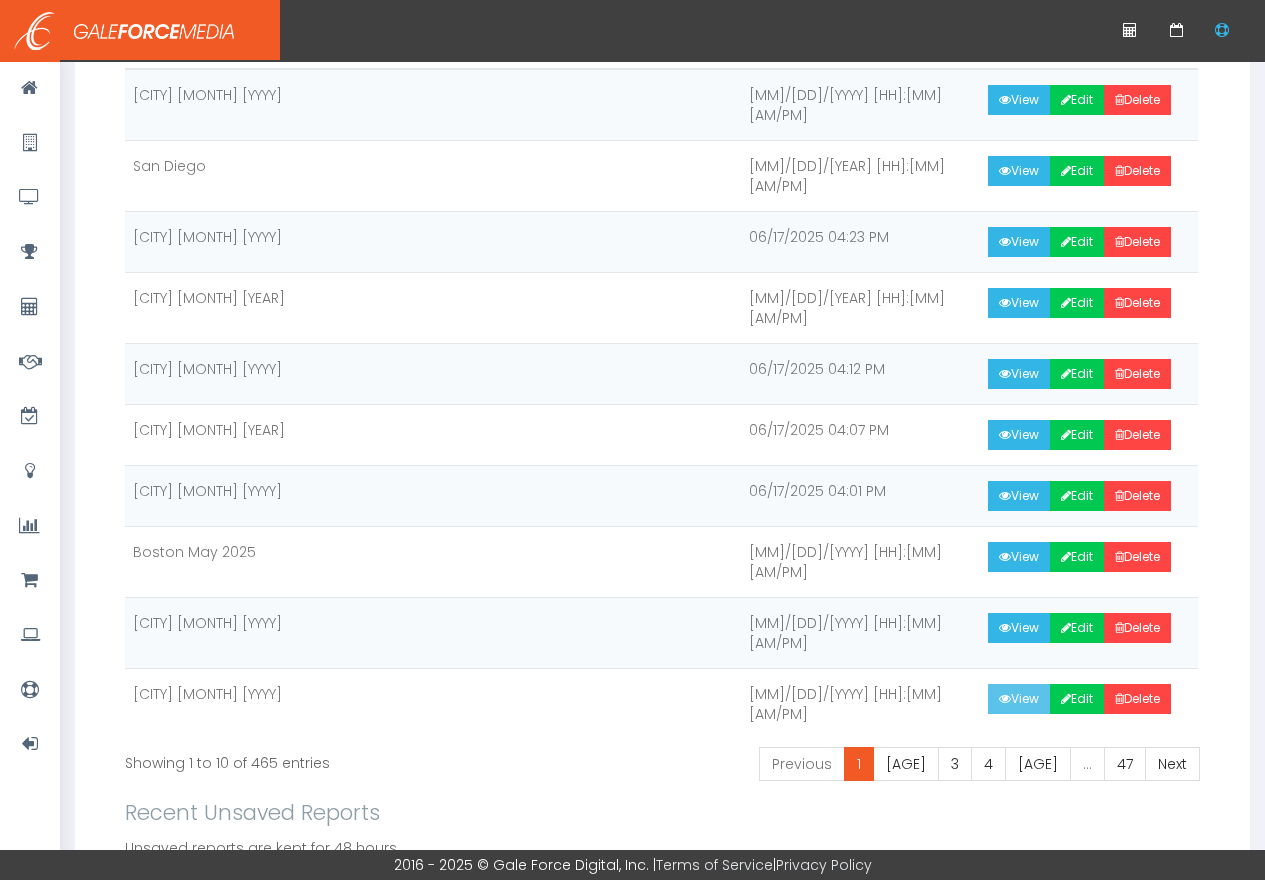 click on "View" at bounding box center [1019, 729] 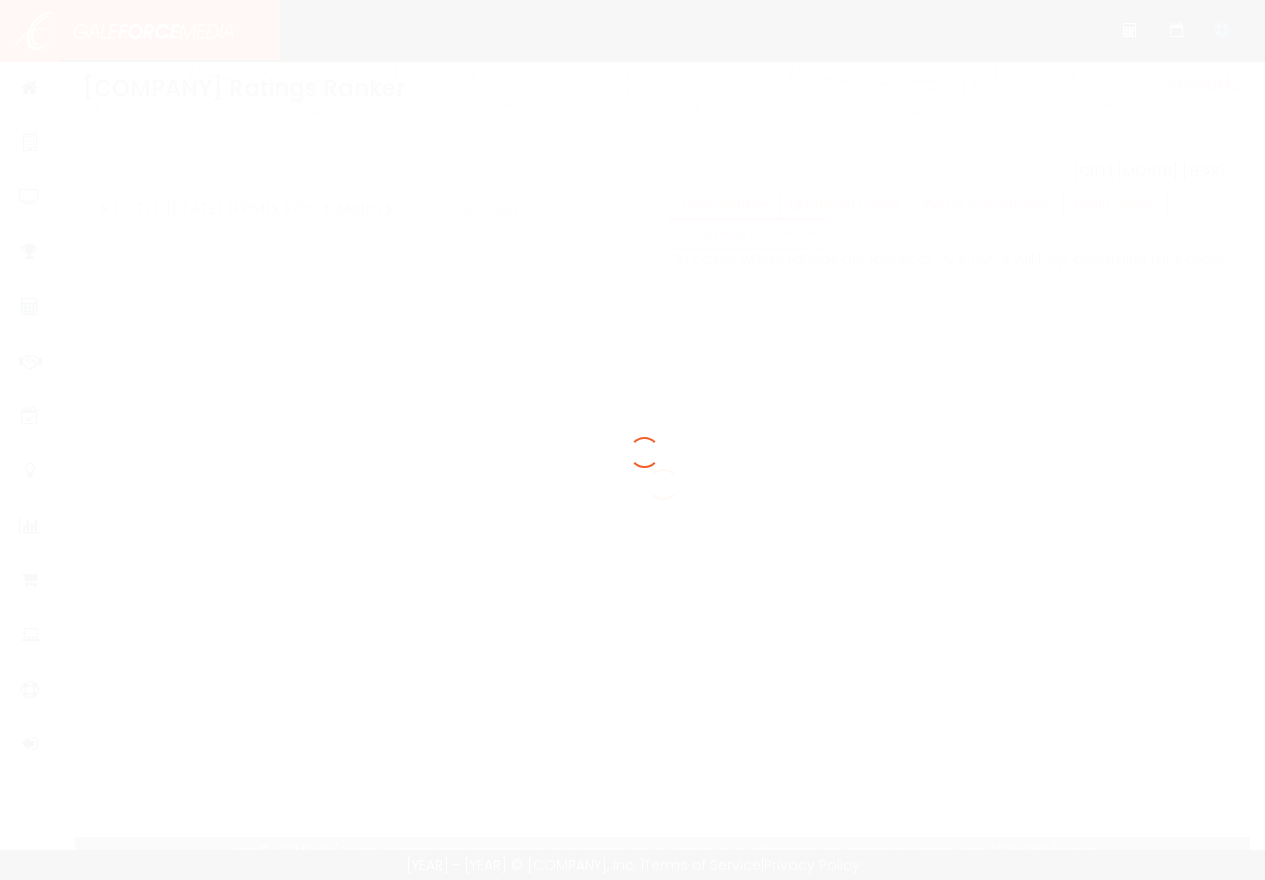 scroll, scrollTop: 0, scrollLeft: 0, axis: both 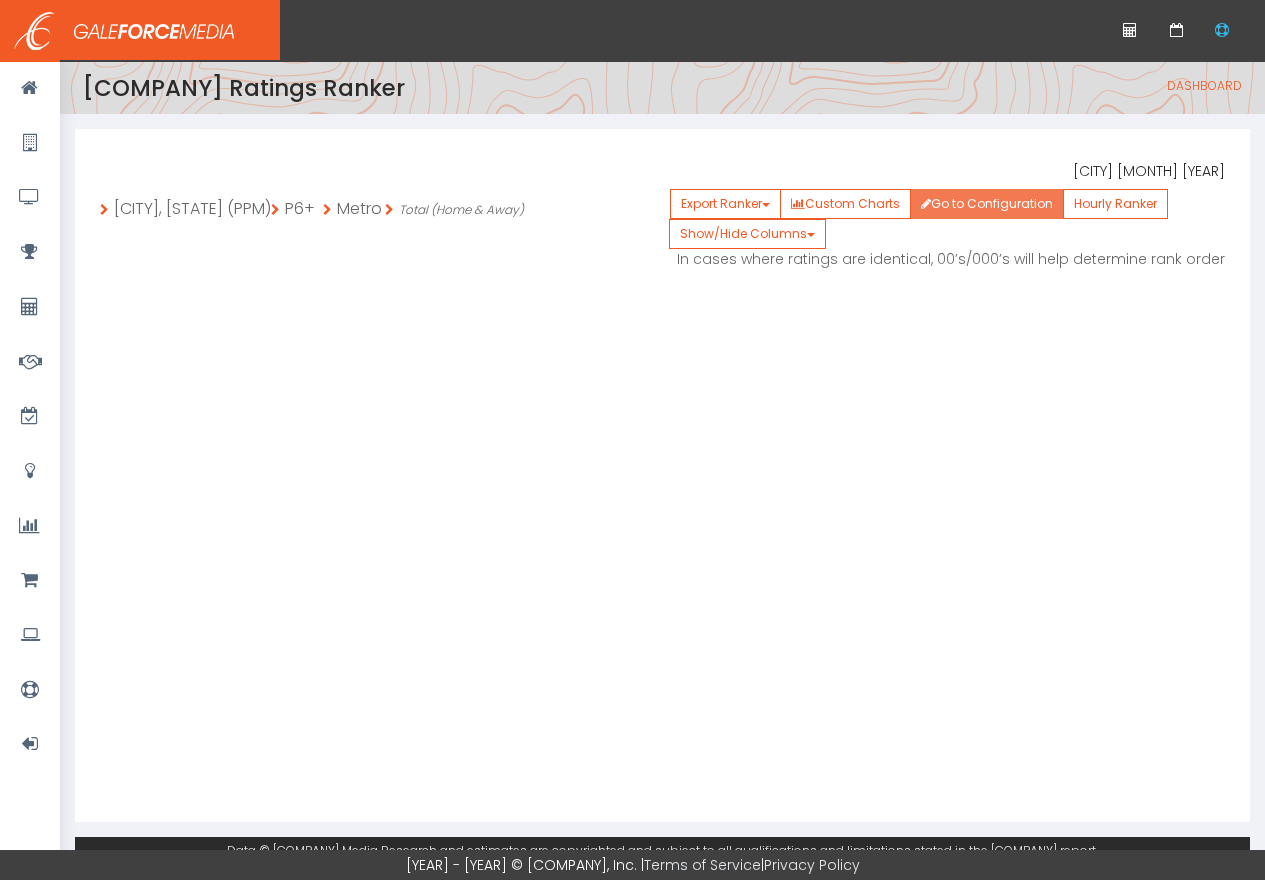 click on "Go to Configuration" at bounding box center (987, 204) 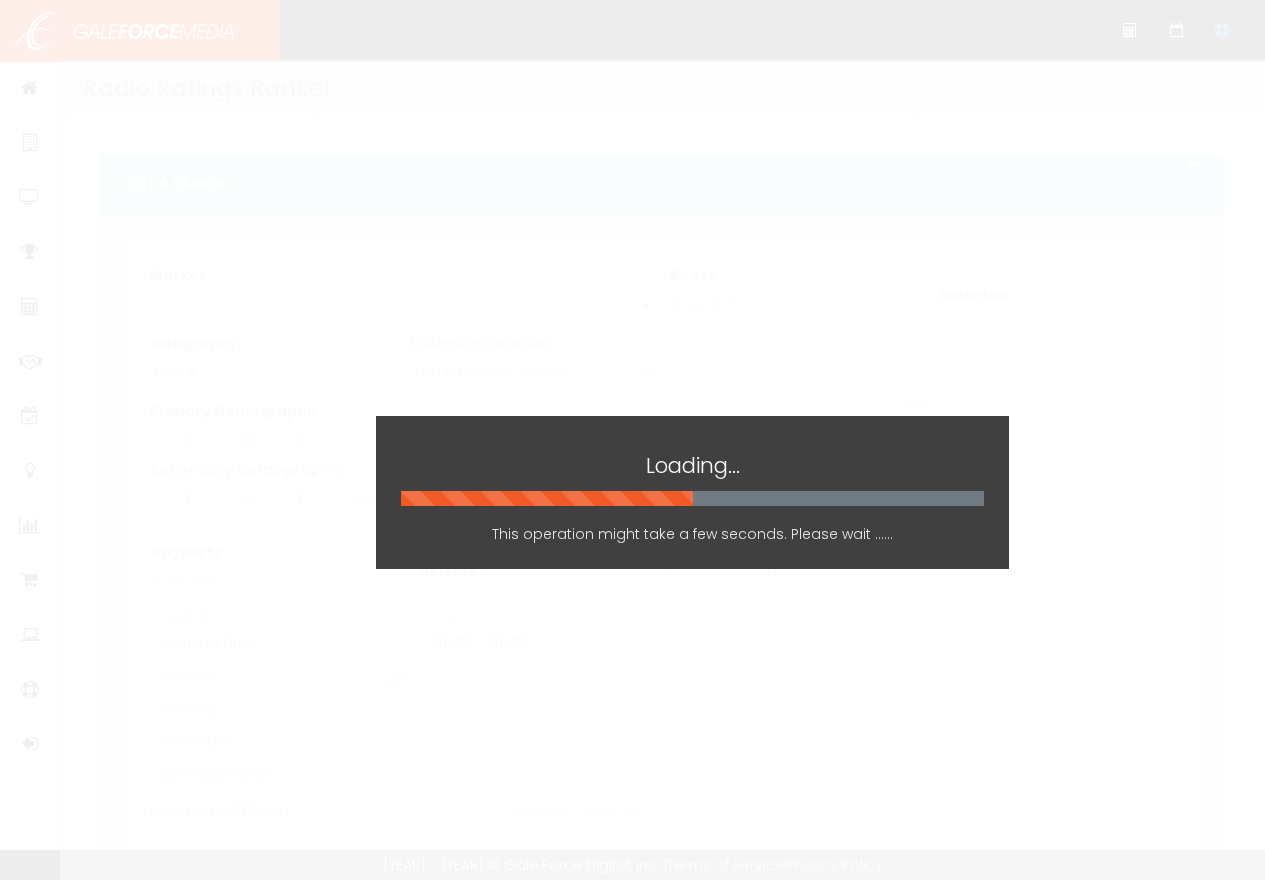 scroll, scrollTop: 0, scrollLeft: 0, axis: both 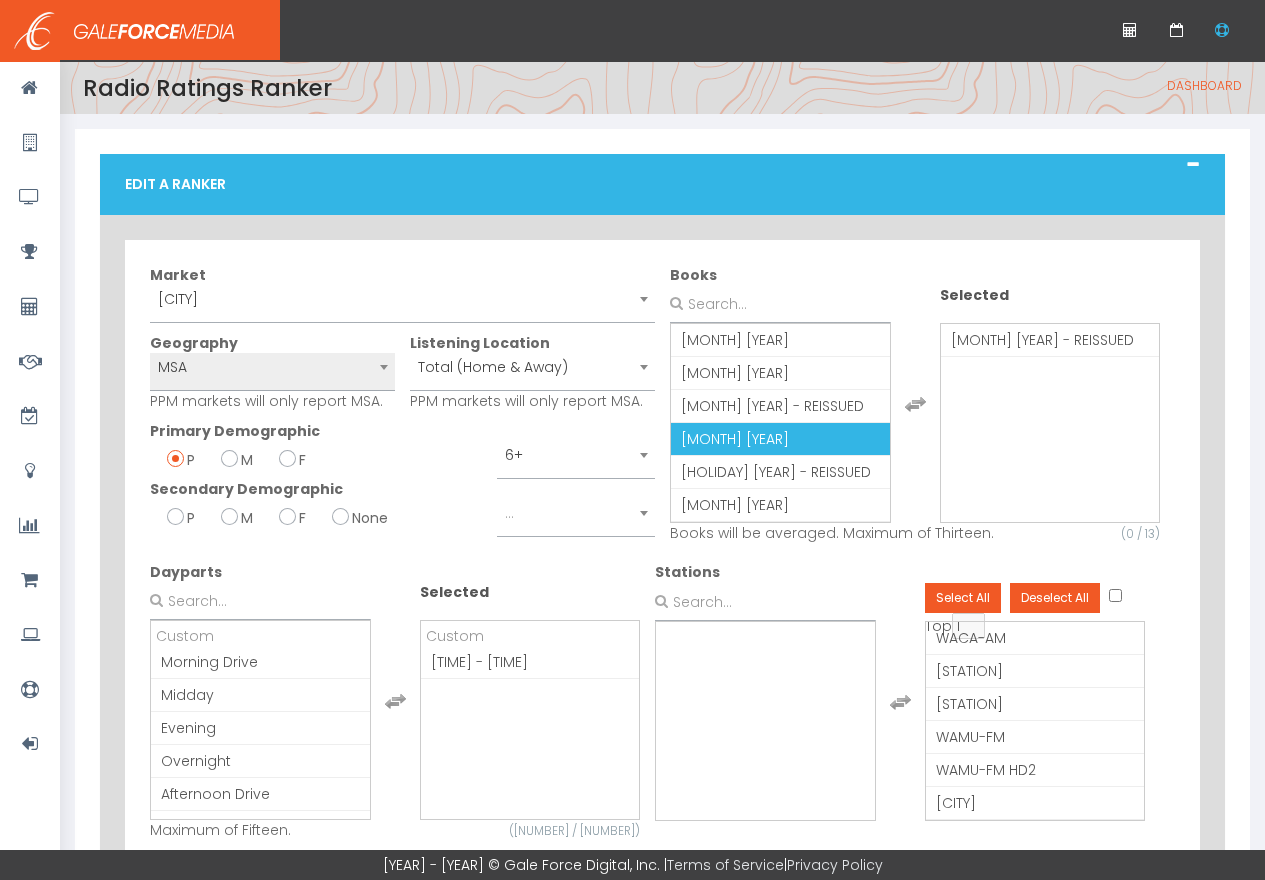 click on "JANUARY 2025" at bounding box center [735, 439] 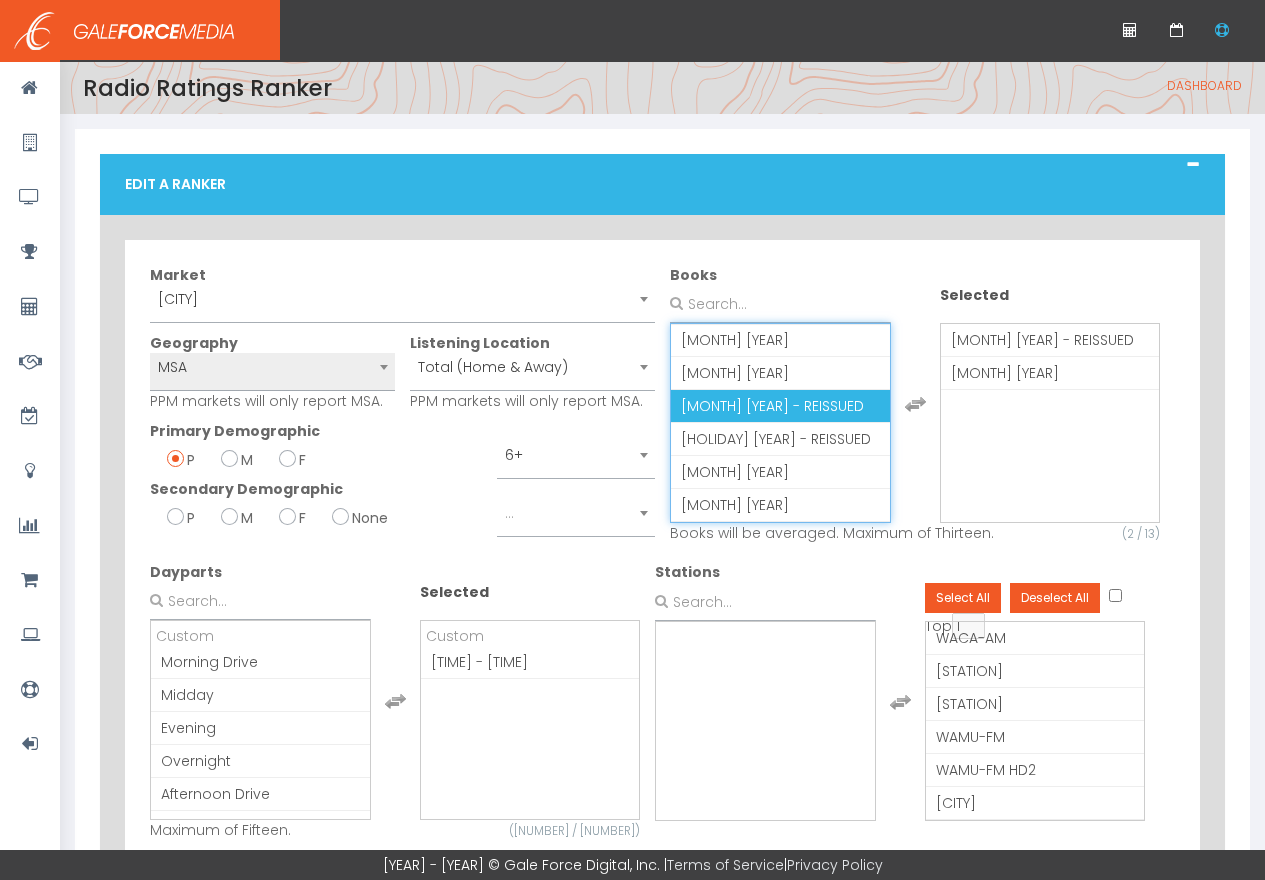 click on "FEBRUARY 2025 - REISSUED" at bounding box center [780, 406] 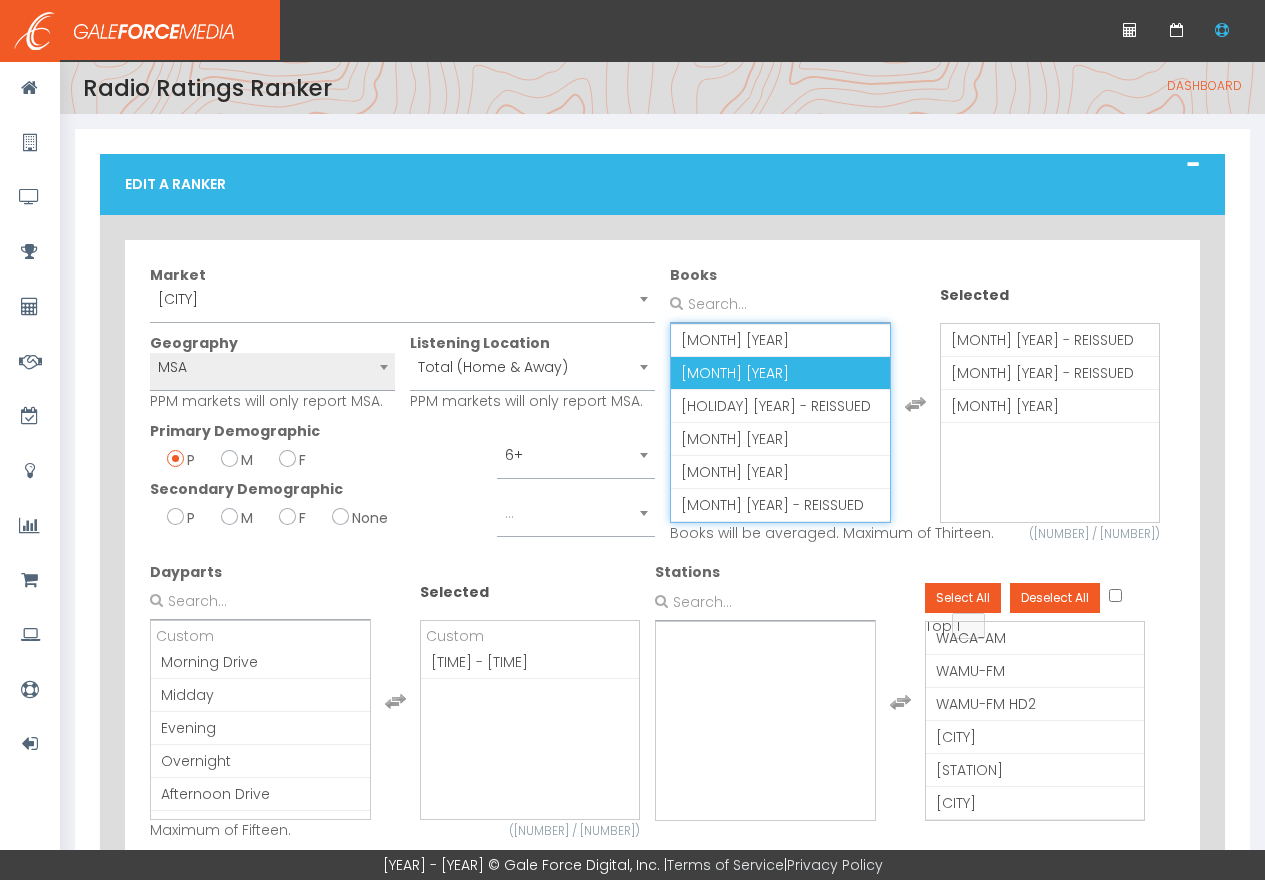 click on "MARCH 2025" at bounding box center [724, 373] 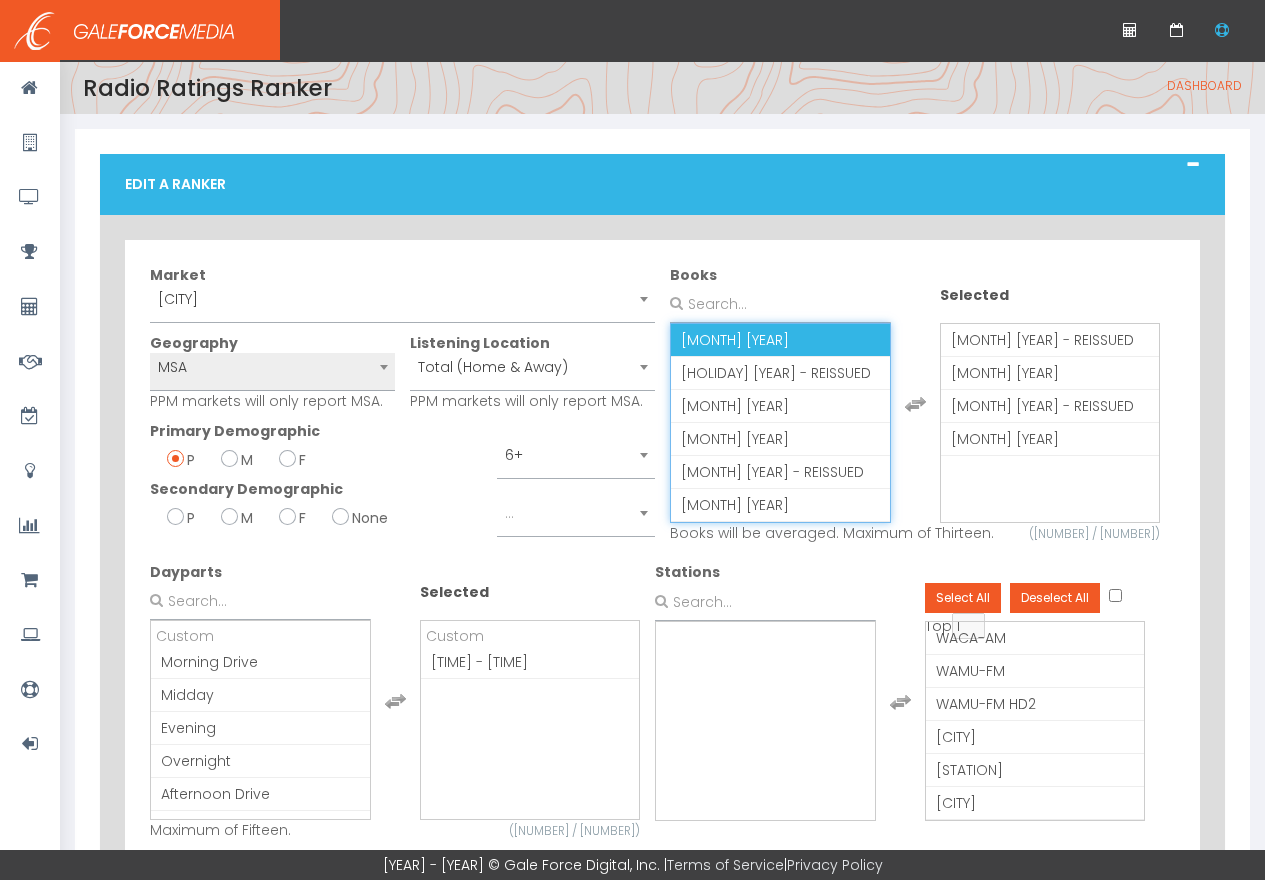 click on "APRIL 2025" at bounding box center (780, 340) 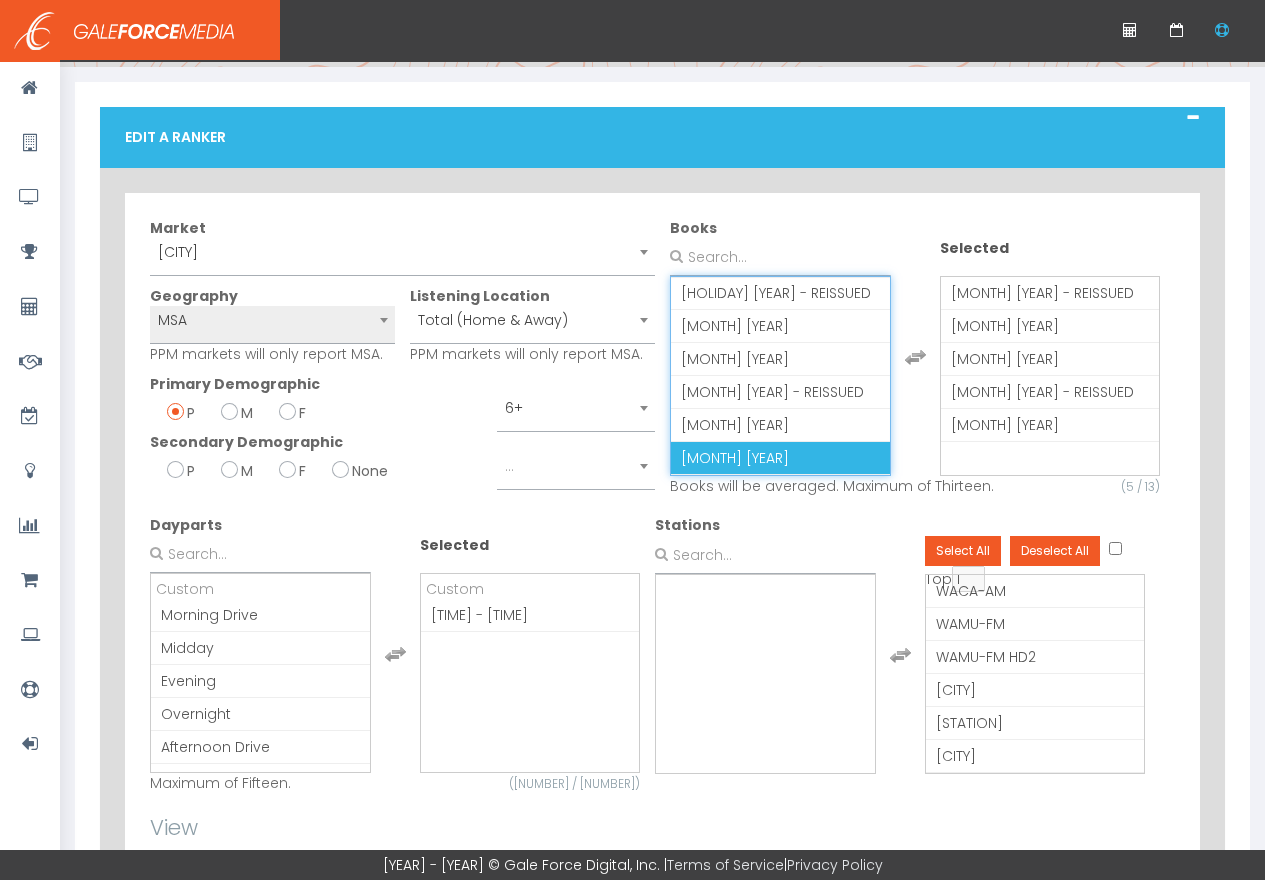 scroll, scrollTop: 54, scrollLeft: 0, axis: vertical 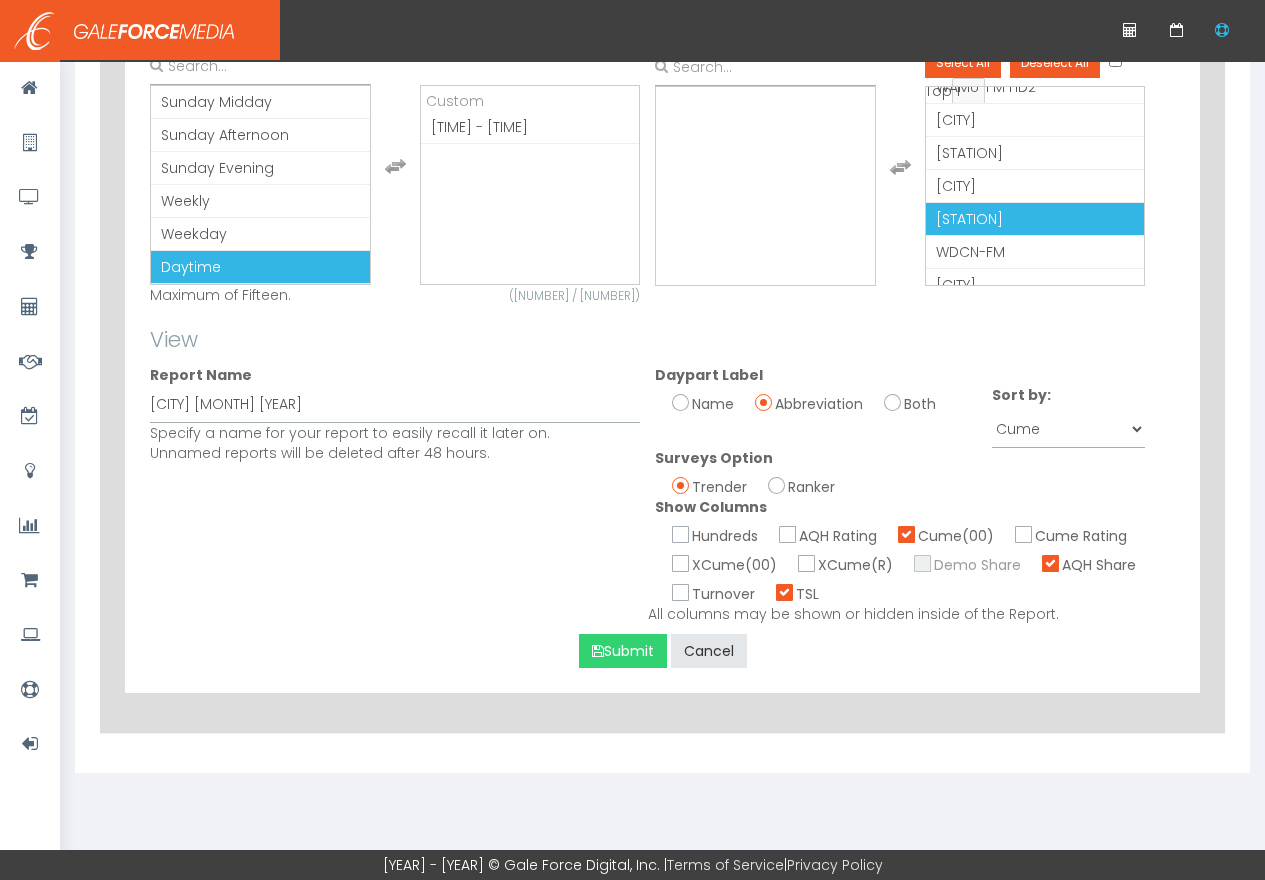 click on "Submit" at bounding box center (623, 651) 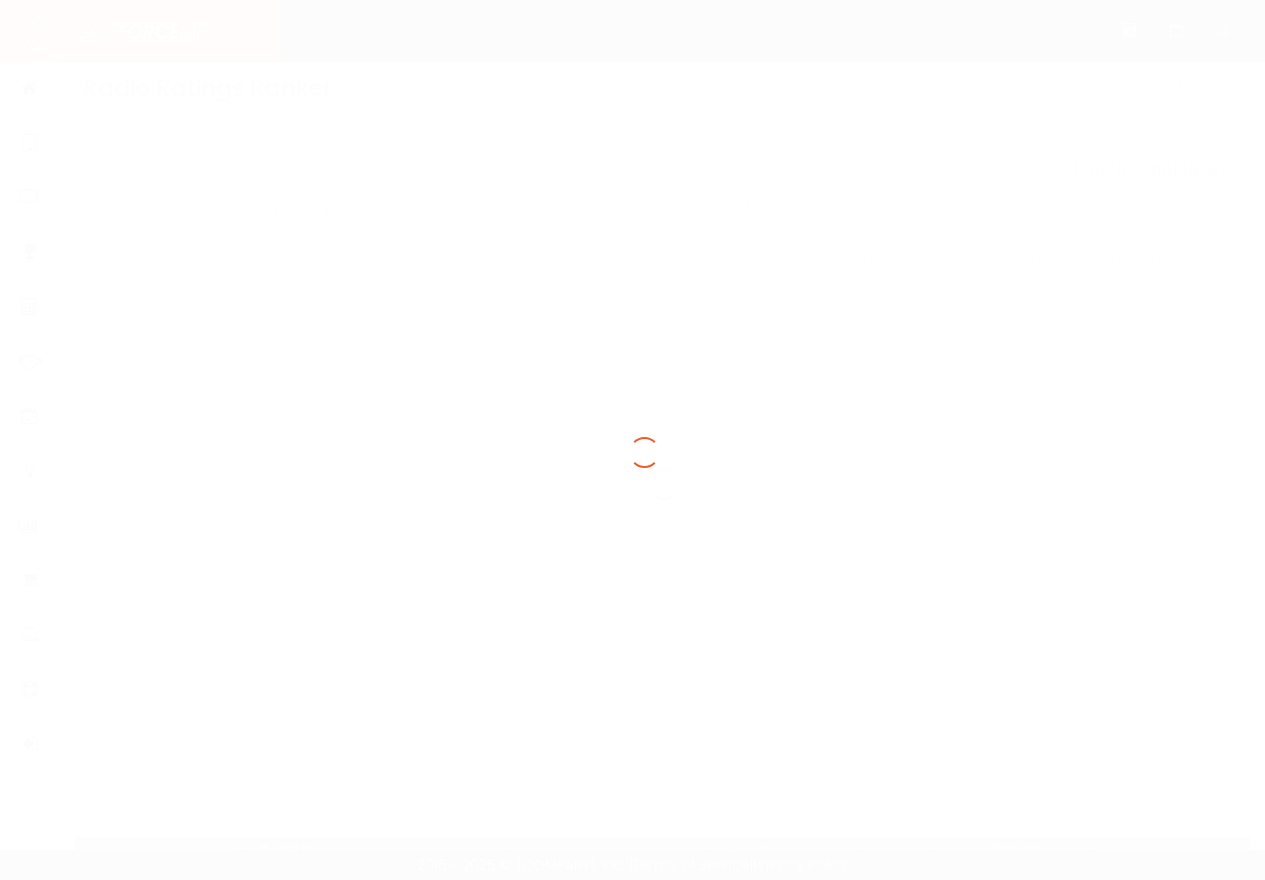 scroll, scrollTop: 0, scrollLeft: 0, axis: both 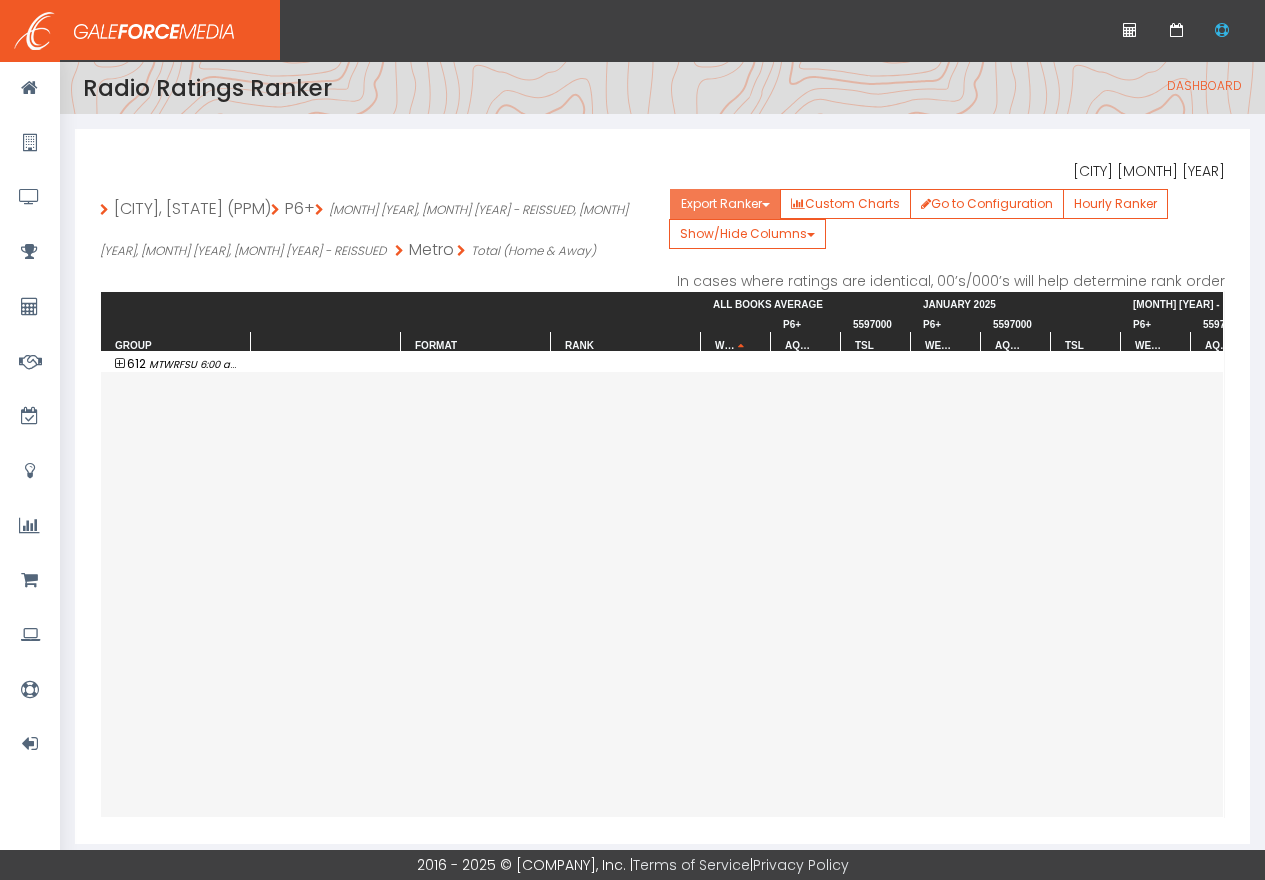 click on "[ACTION] [NOUN]" at bounding box center [725, 204] 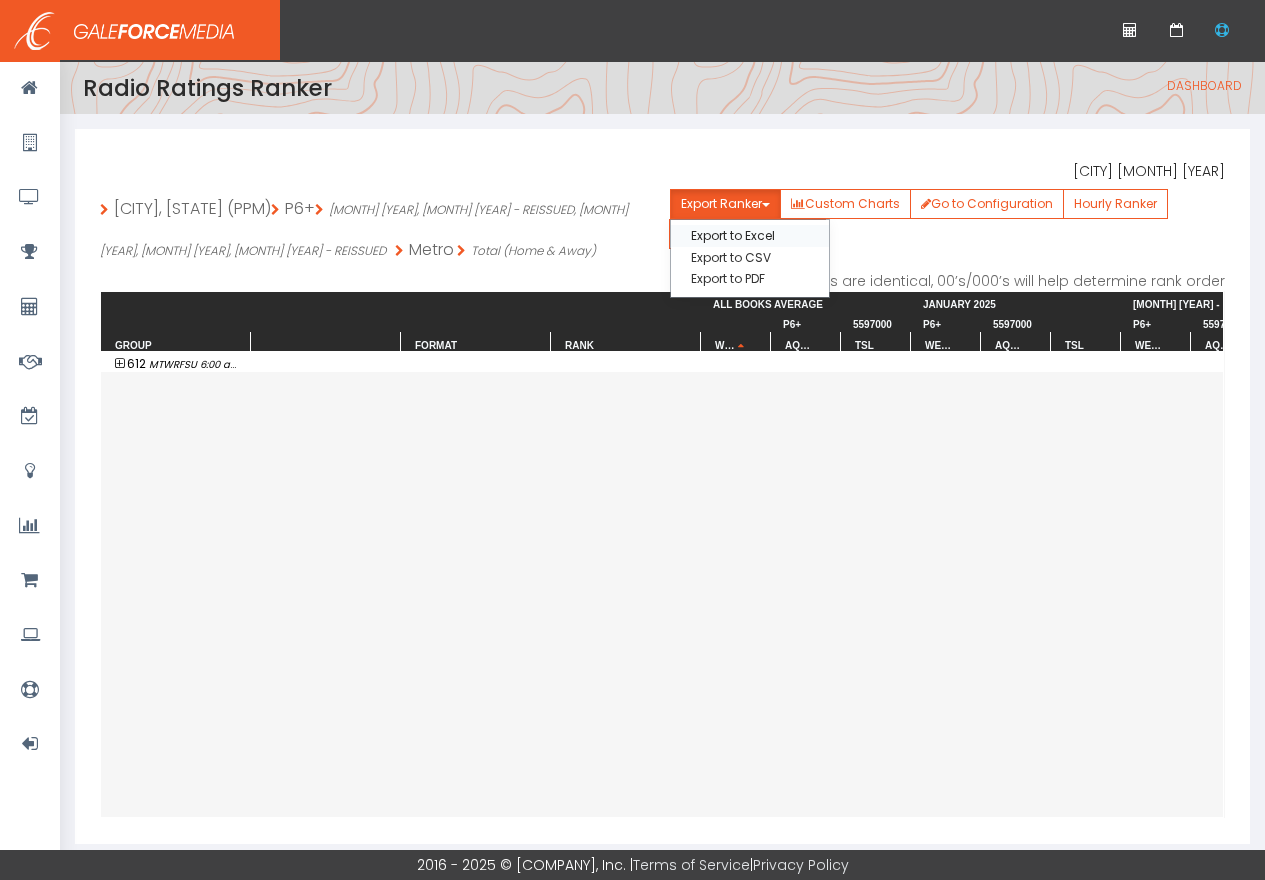 click on "Export to Excel" at bounding box center (750, 235) 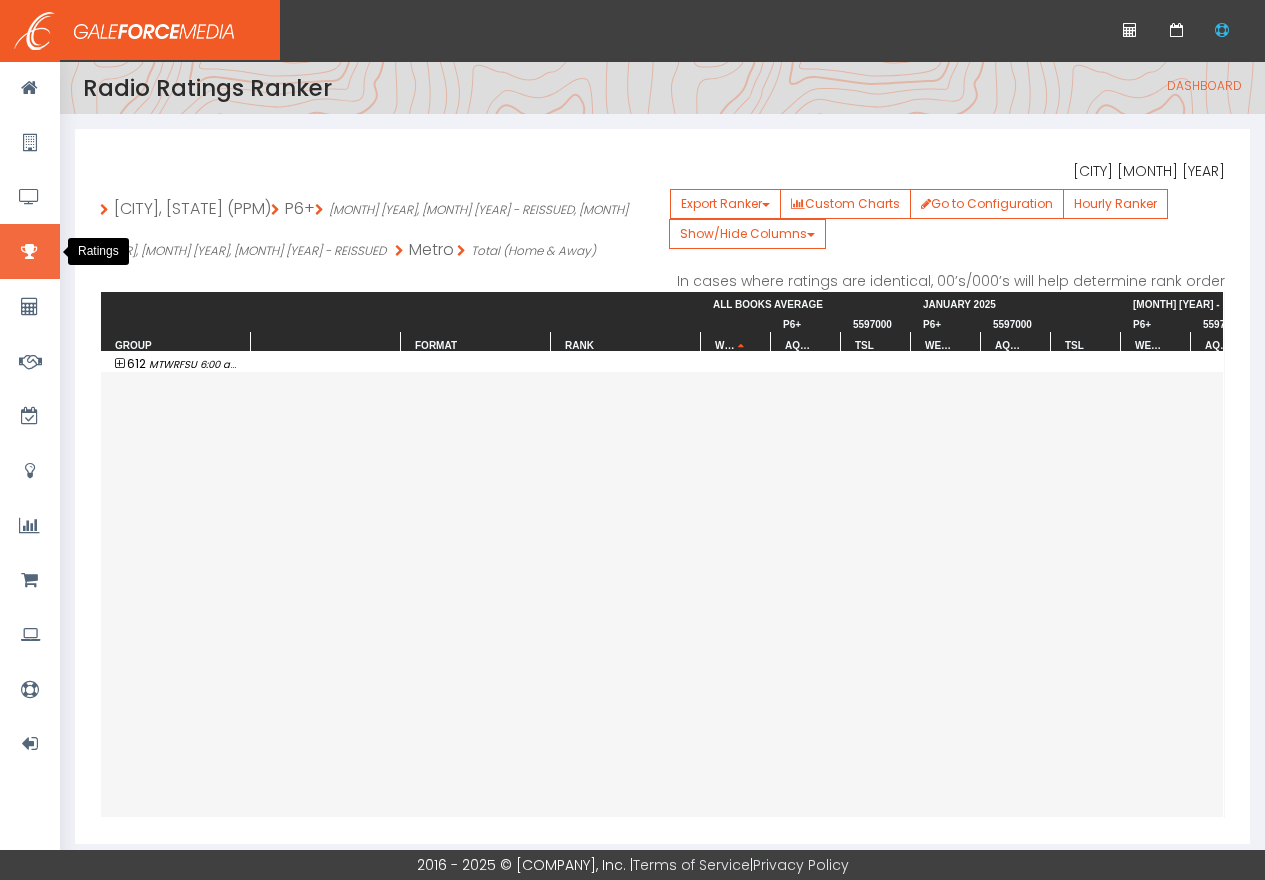 click at bounding box center [30, 251] 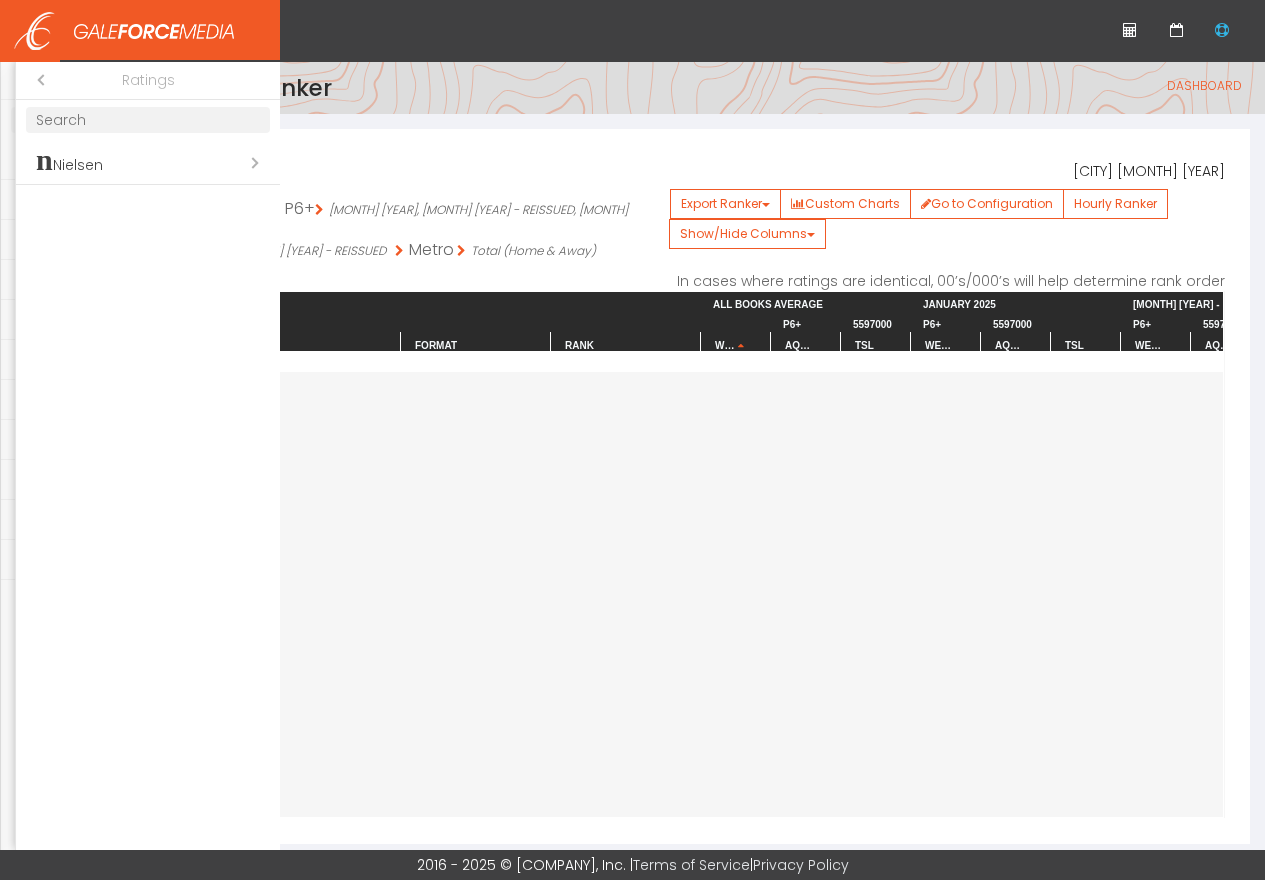 click on "Open submenu (n Nielsen)" at bounding box center (148, 162) 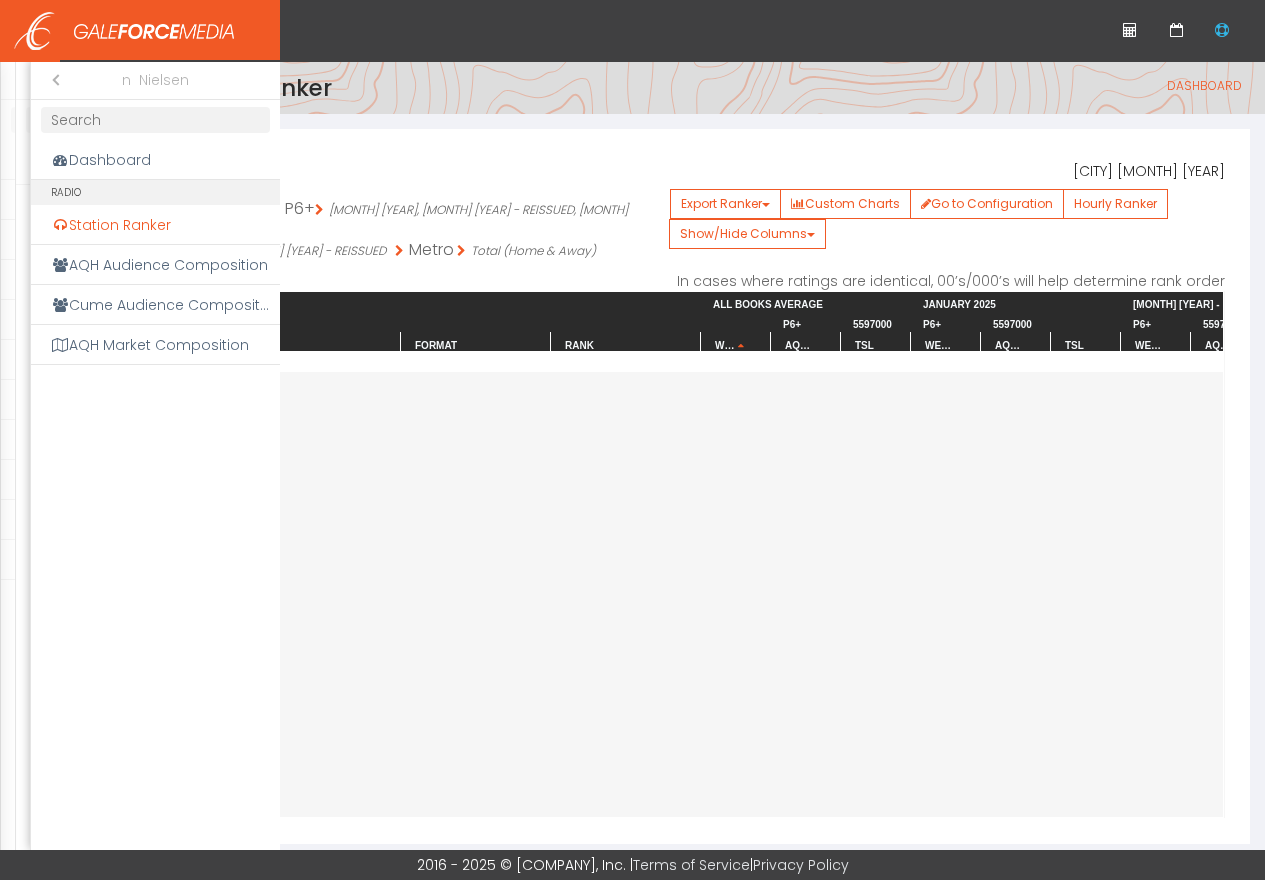 click on "Station Ranker" at bounding box center [155, 225] 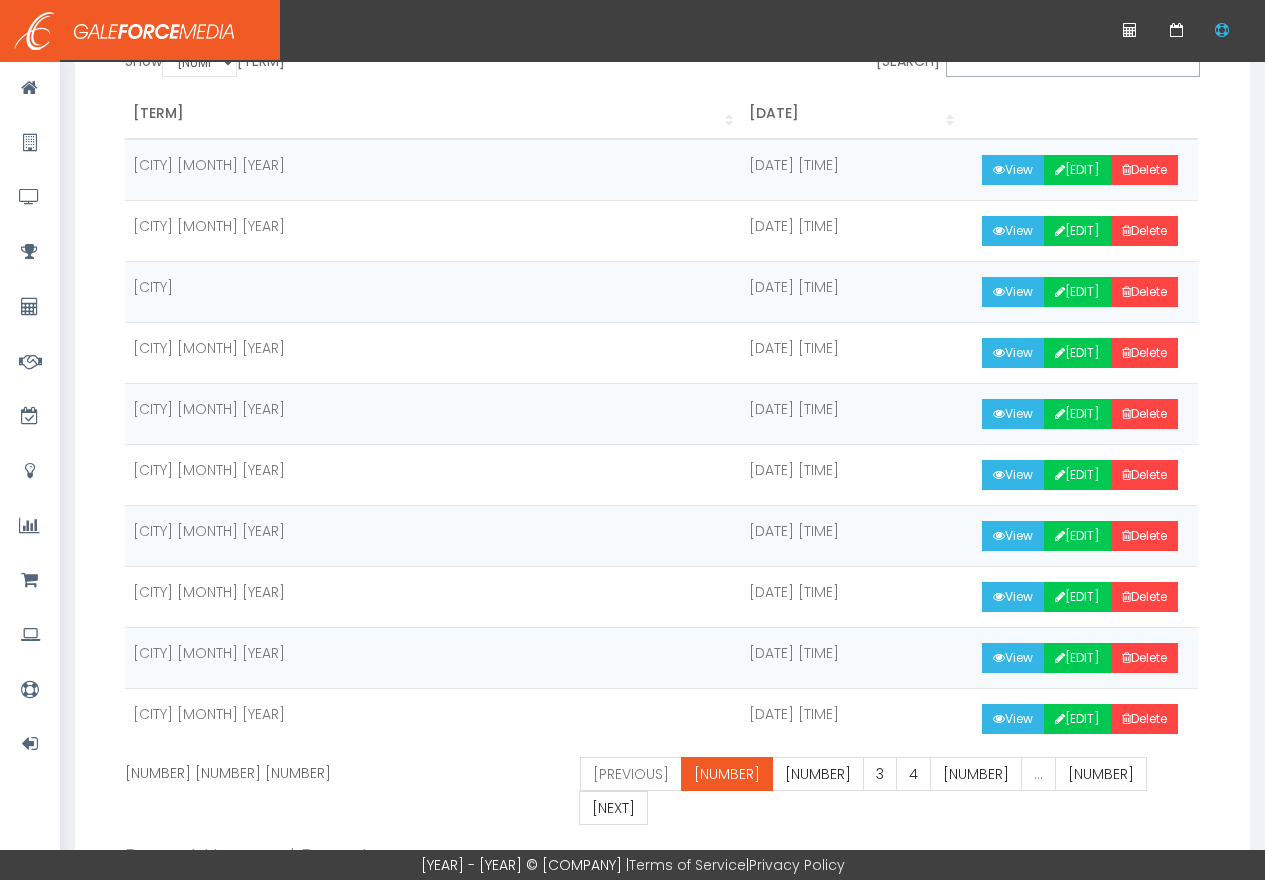 scroll, scrollTop: 262, scrollLeft: 0, axis: vertical 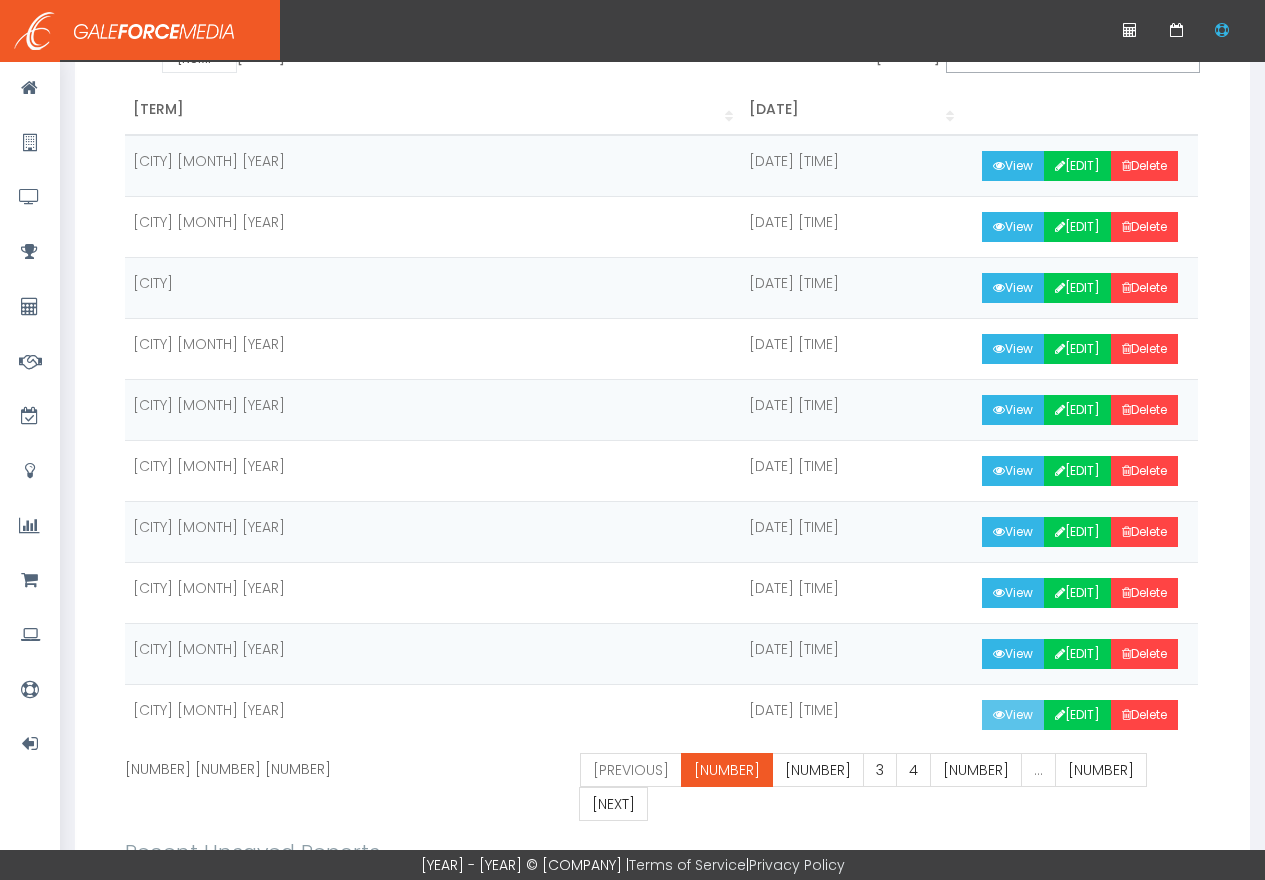 click on "View" at bounding box center [1019, 805] 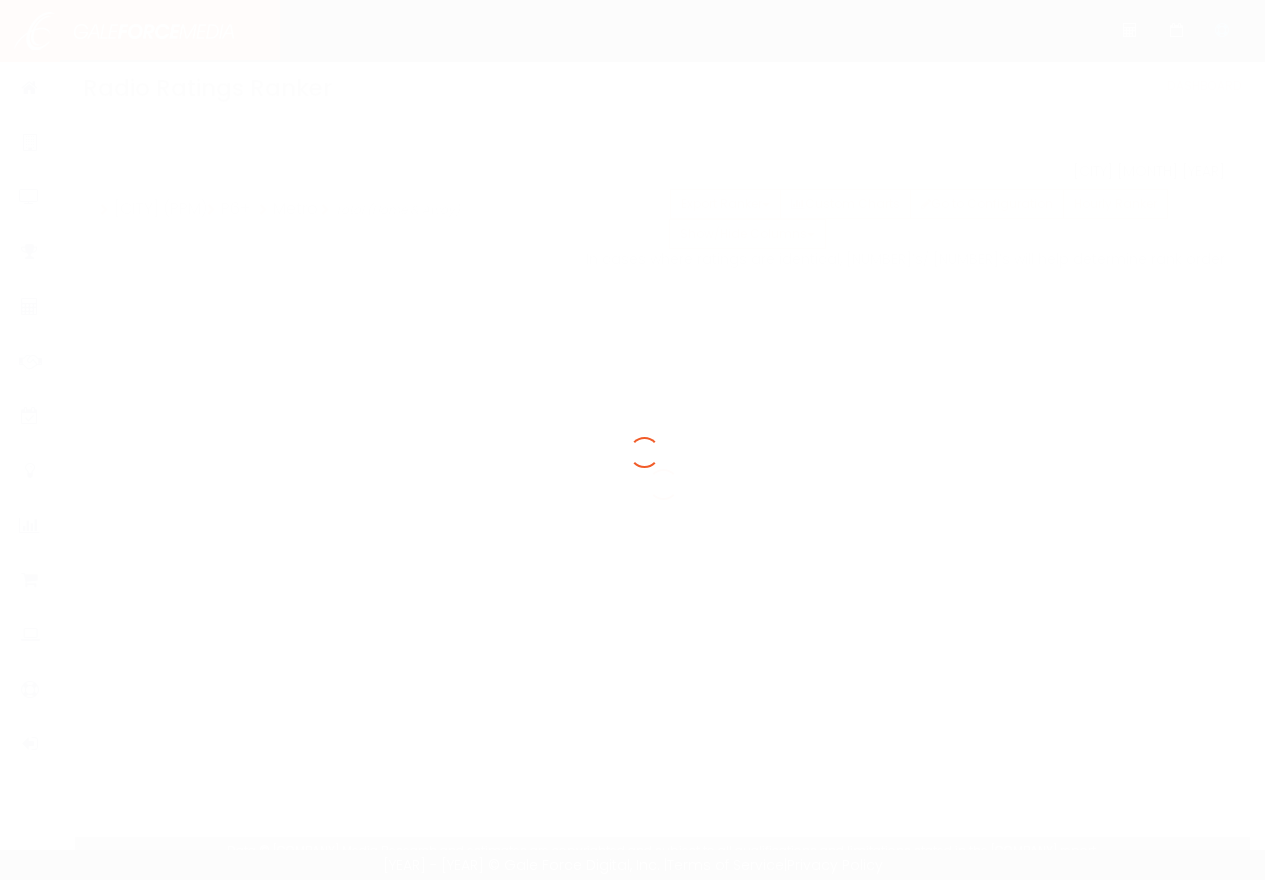 scroll, scrollTop: 0, scrollLeft: 0, axis: both 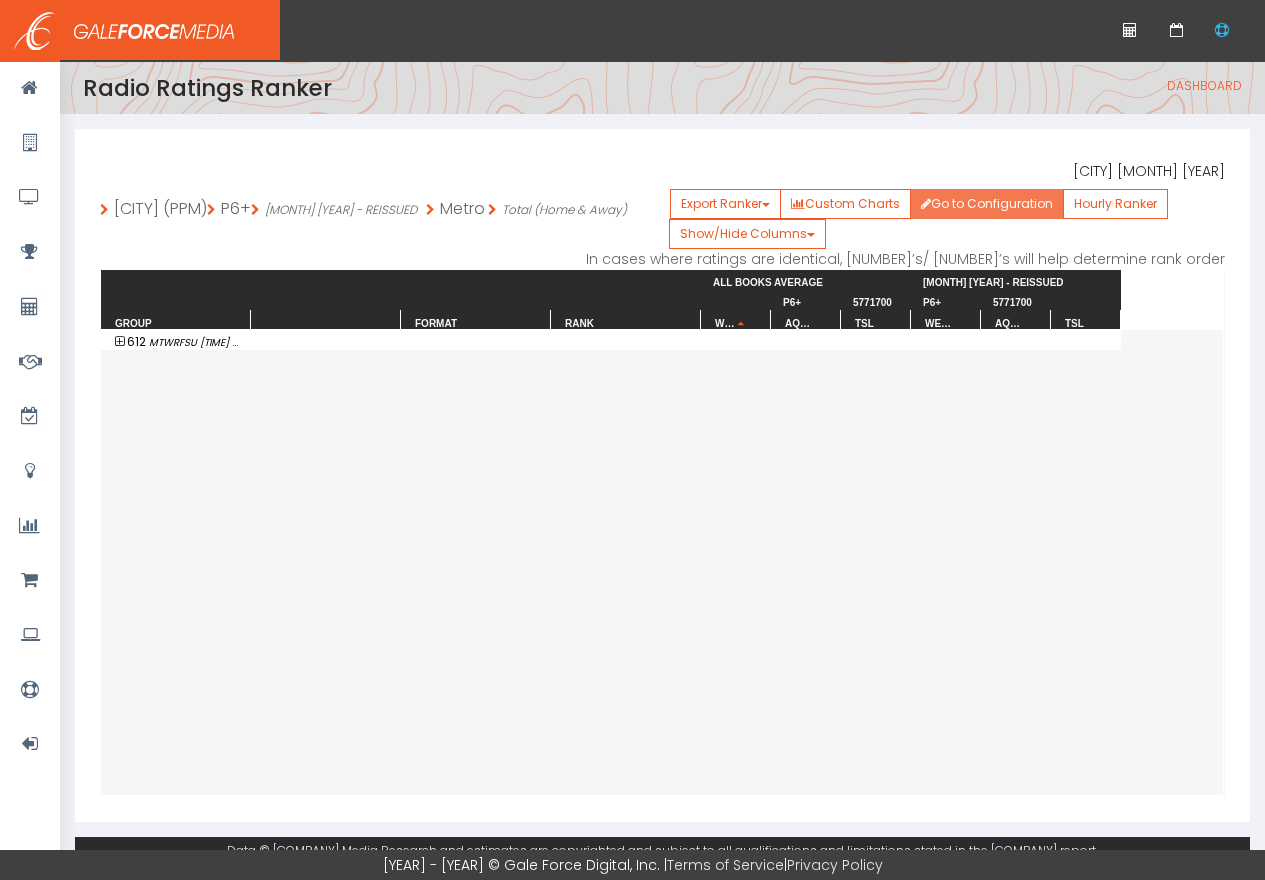 click on "Go to Configuration" at bounding box center (1021, 204) 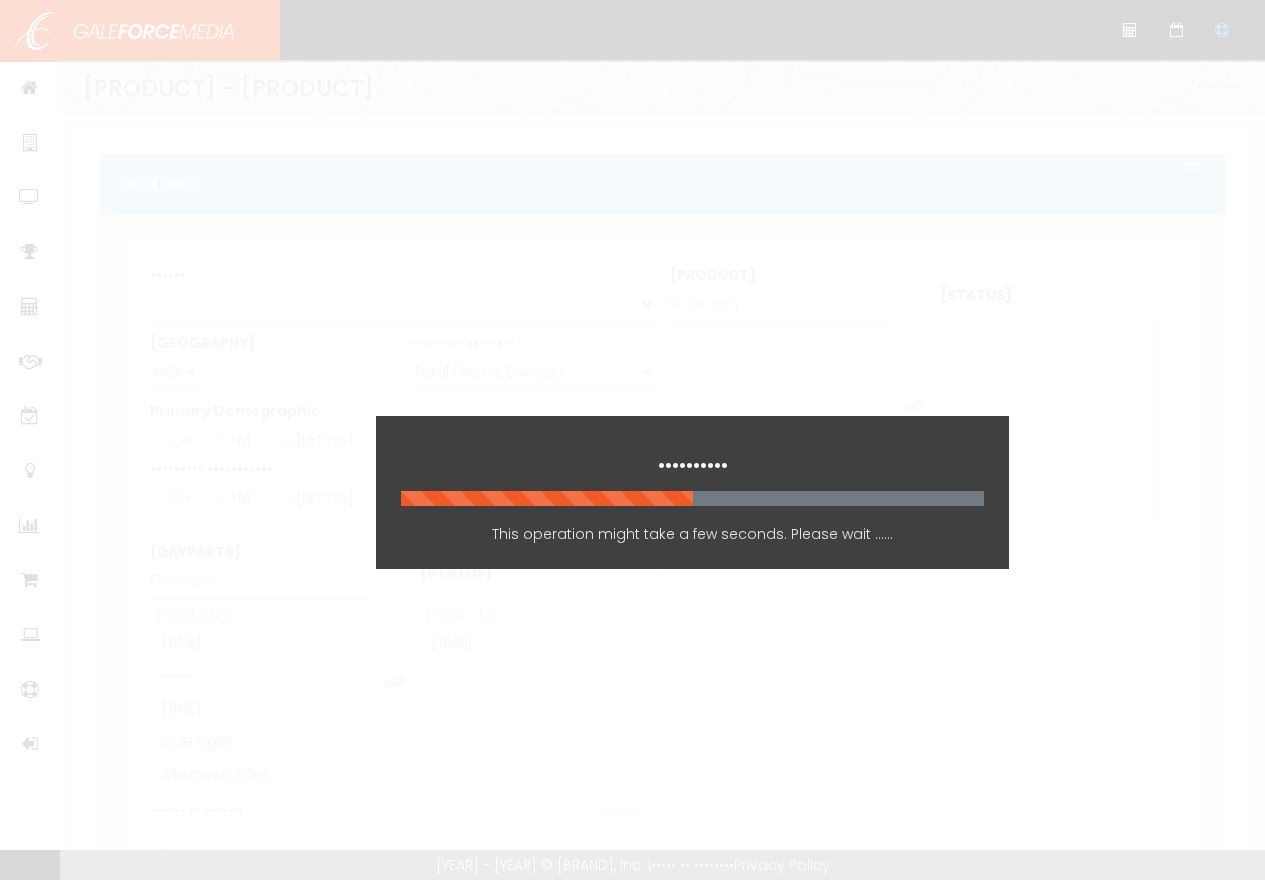 scroll, scrollTop: 0, scrollLeft: 0, axis: both 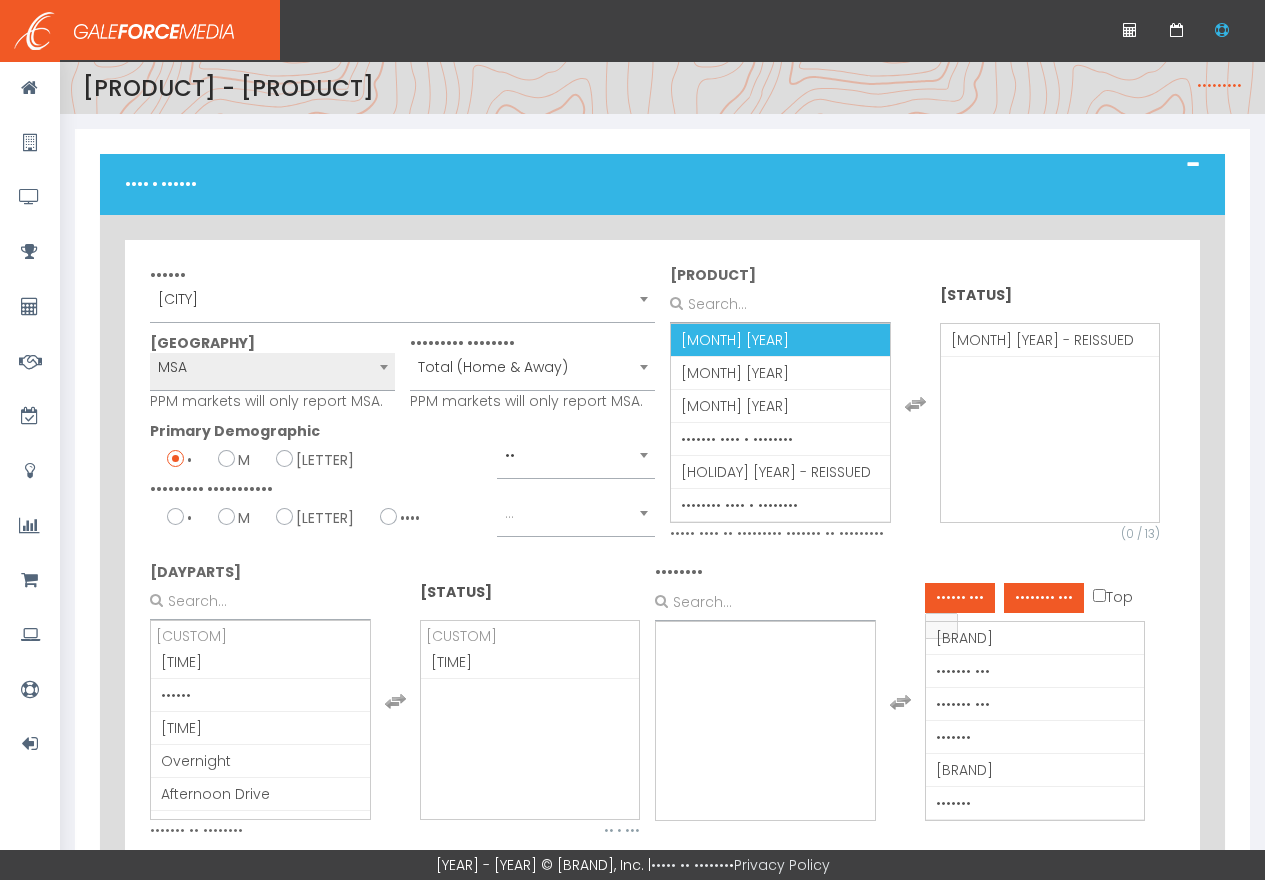 click on "APRIL 2025" at bounding box center (735, 340) 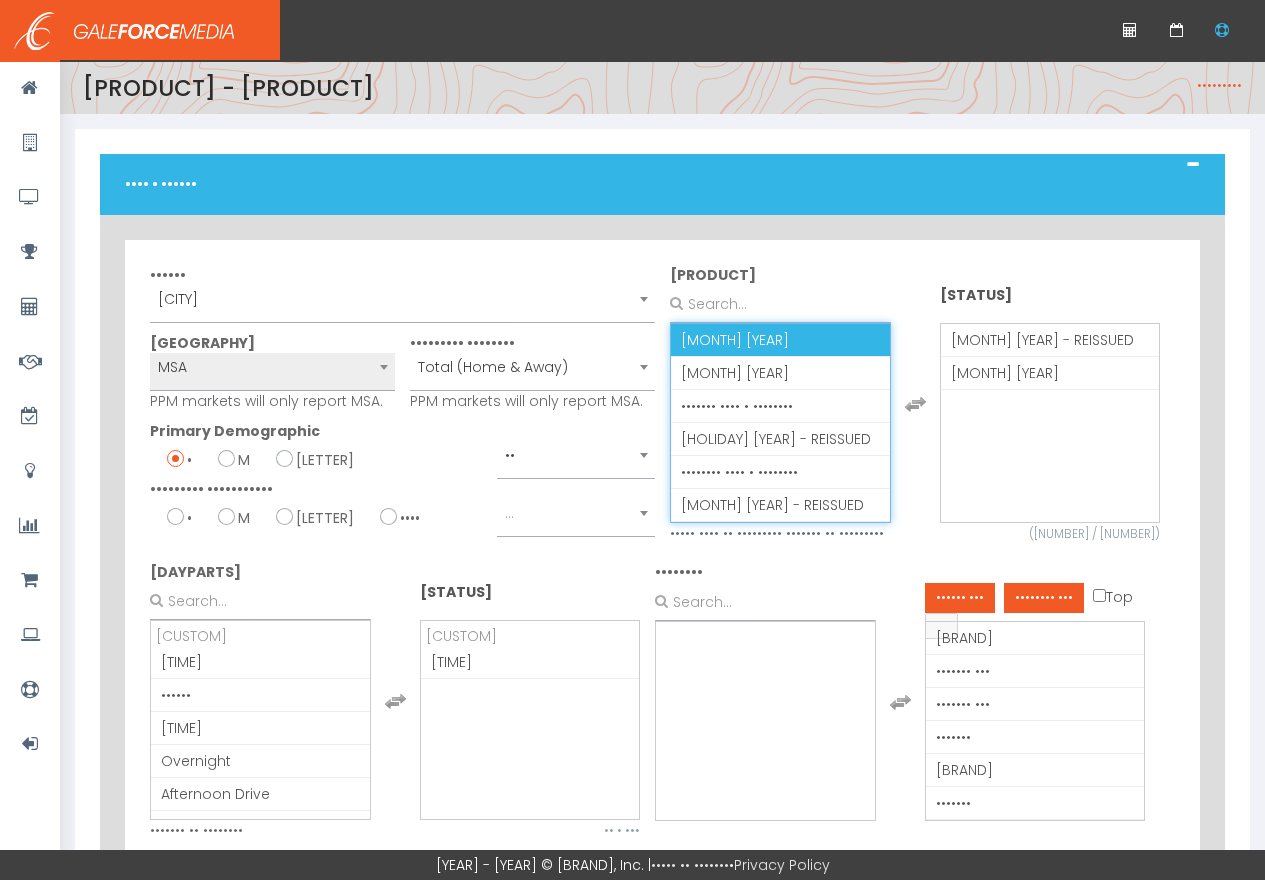 click on "MARCH 2025" at bounding box center (735, 340) 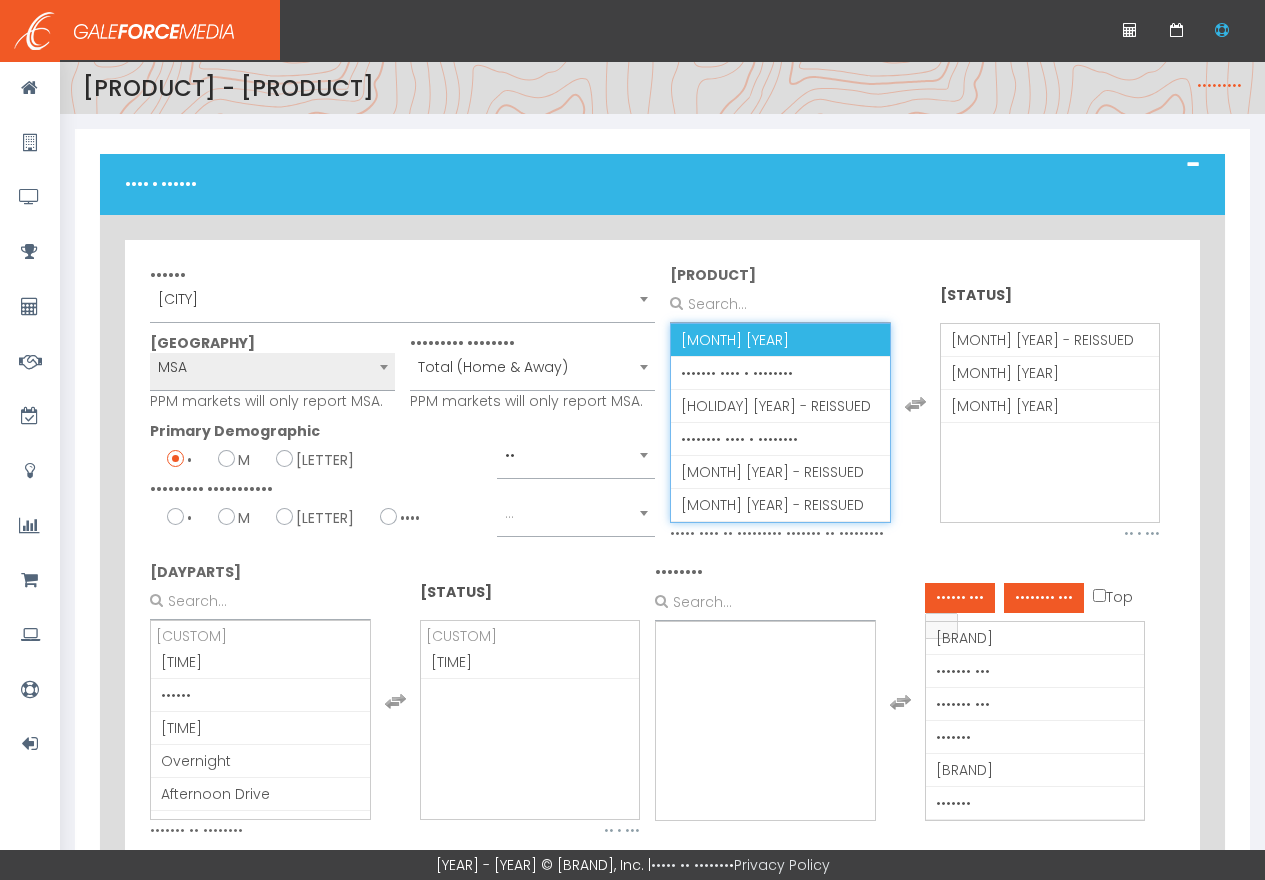 click on "FEBRUARY 2025" at bounding box center [735, 340] 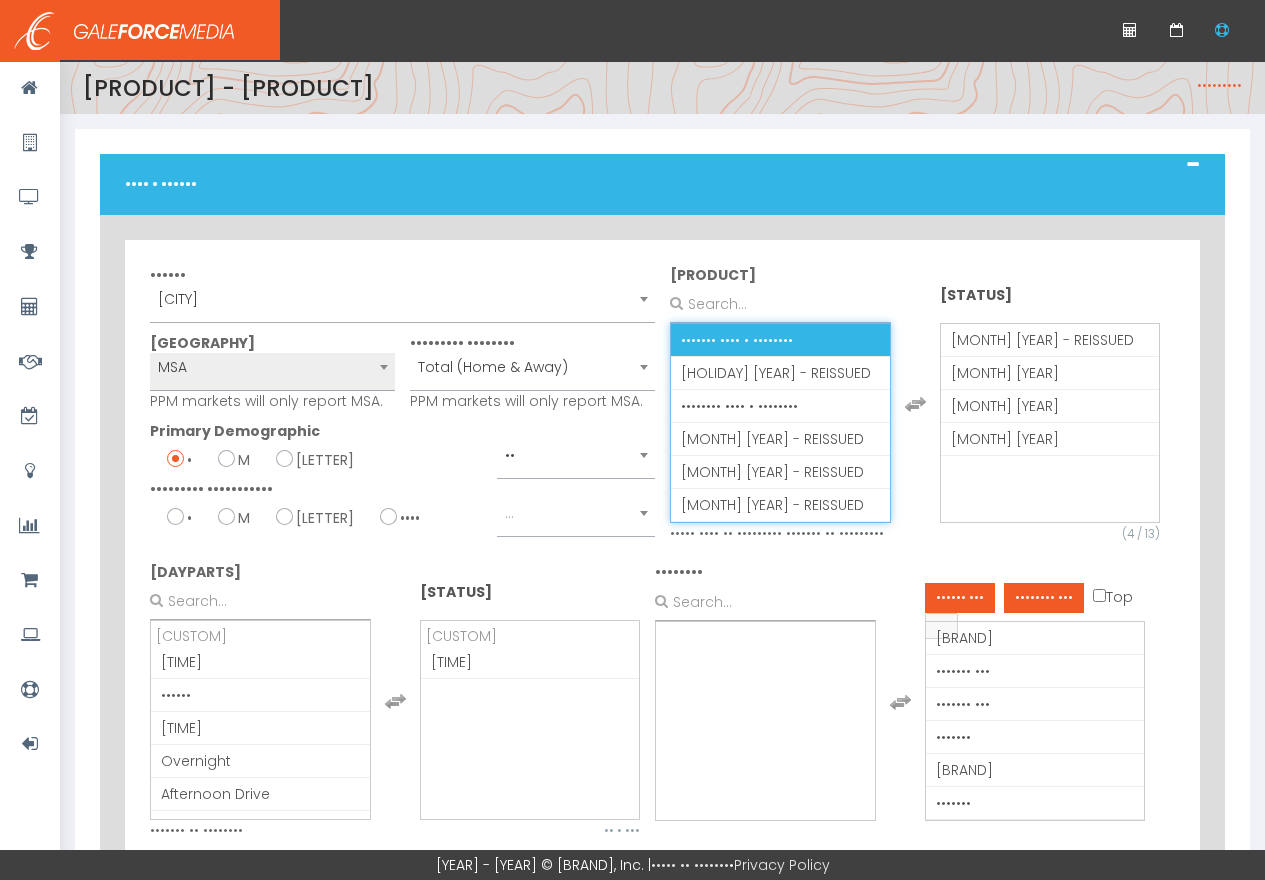 click on "[MONTH] [YEAR] - REISSUED" at bounding box center [772, 340] 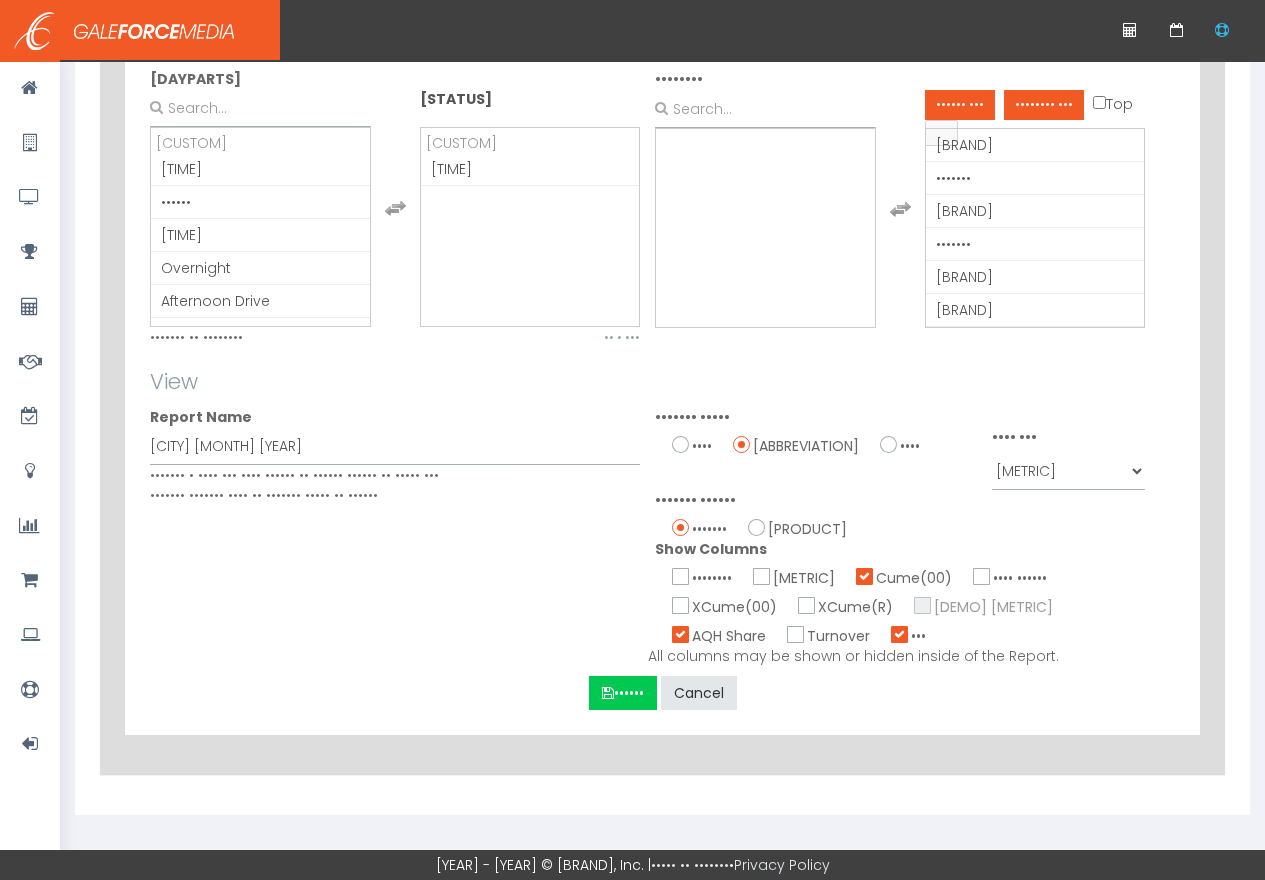 scroll, scrollTop: 496, scrollLeft: 0, axis: vertical 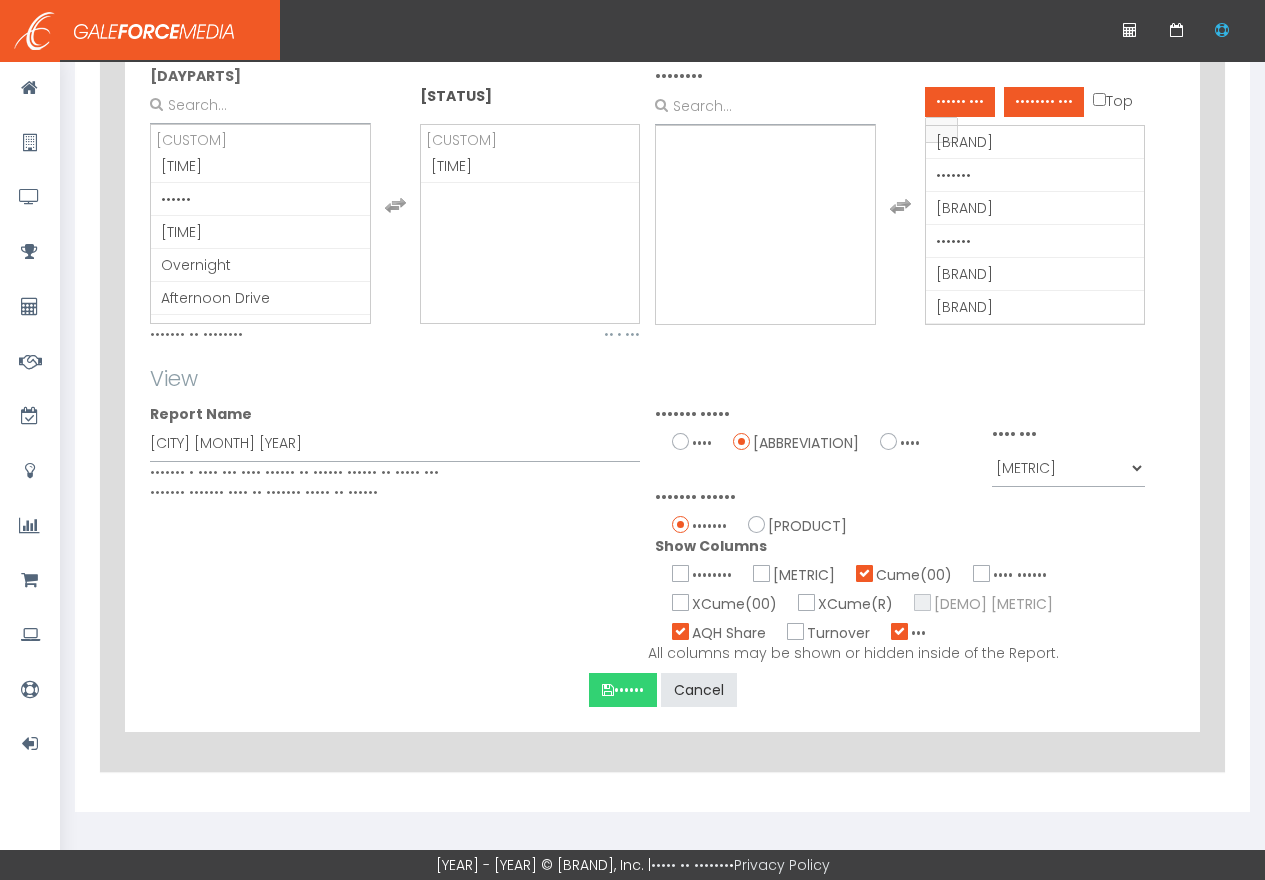 click on "Submit" at bounding box center [623, 739] 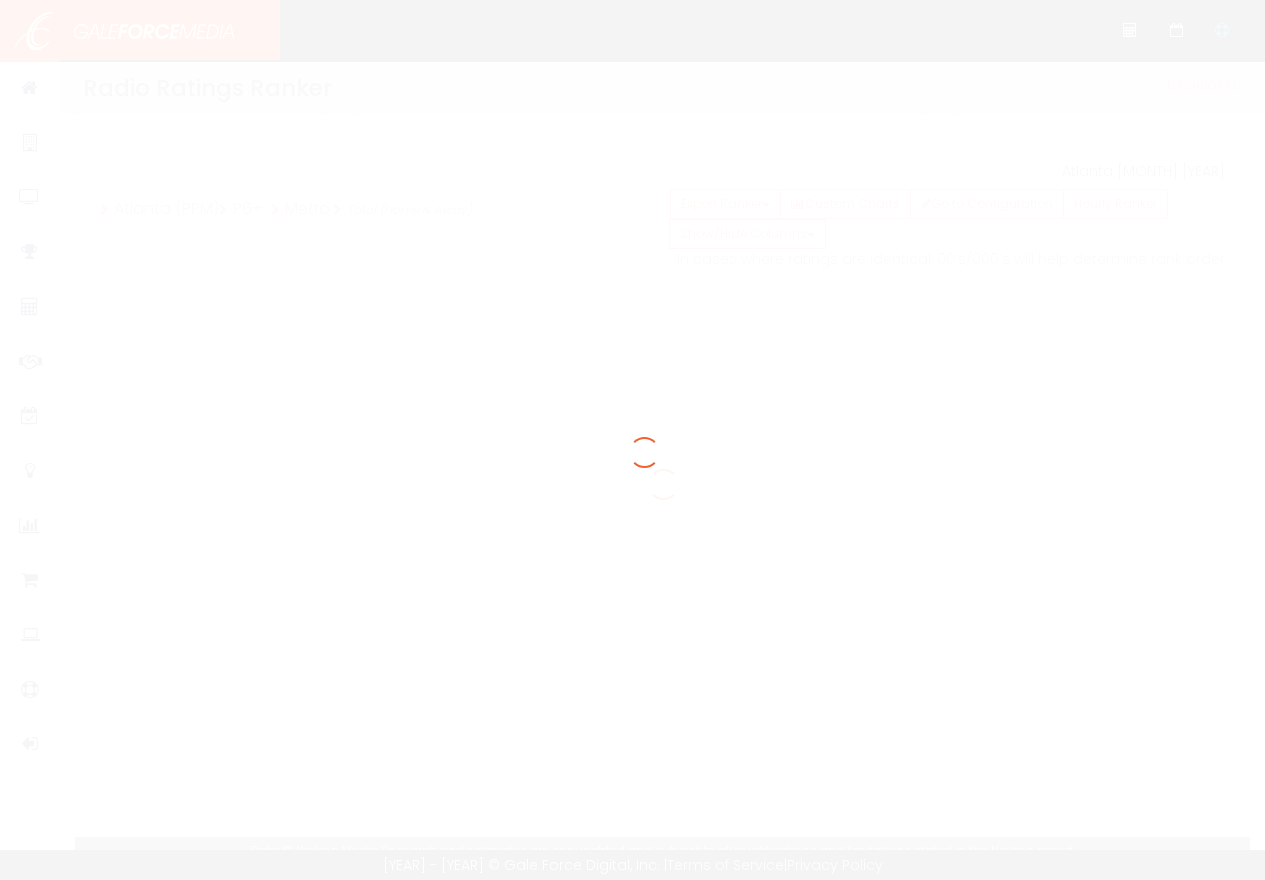 scroll, scrollTop: 0, scrollLeft: 0, axis: both 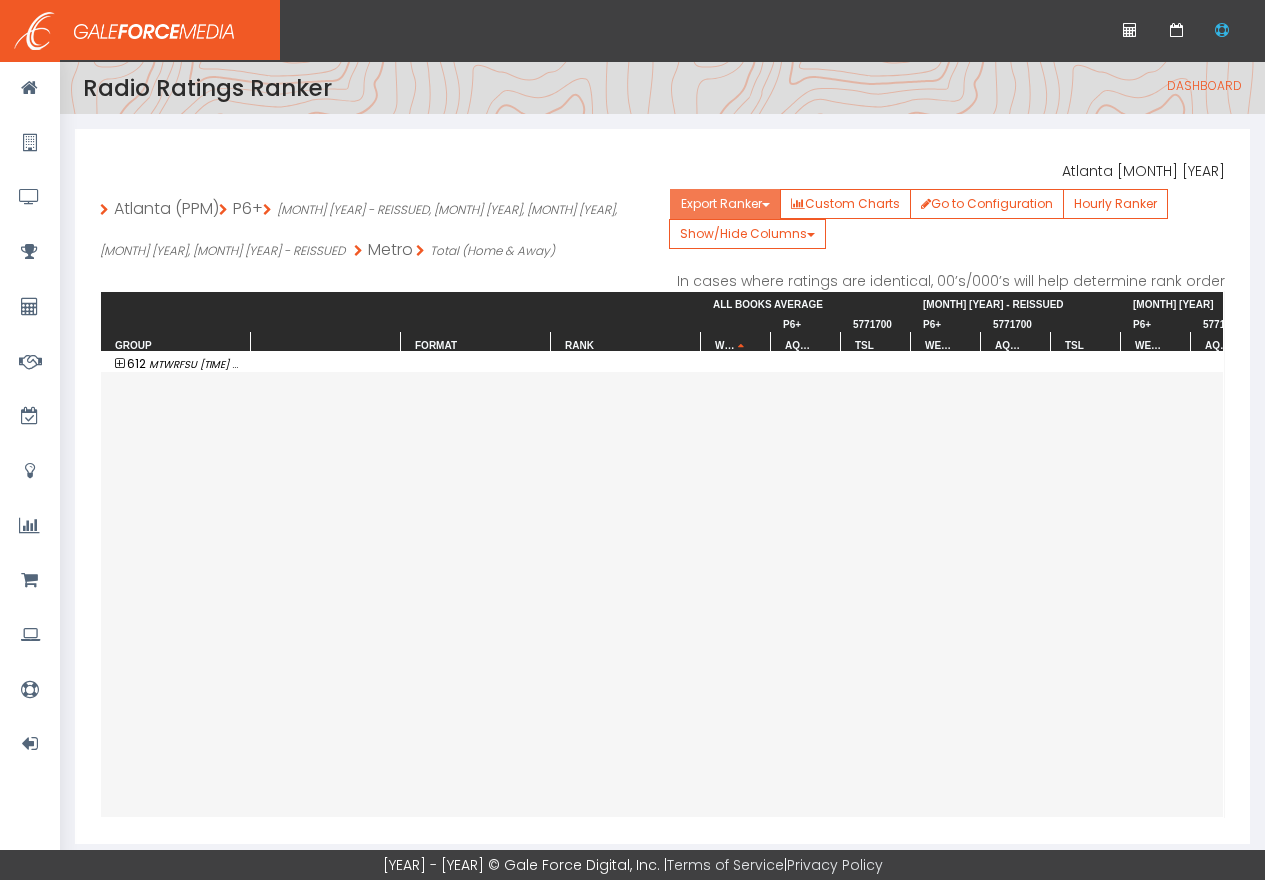 click on "Export Ranker" at bounding box center (725, 204) 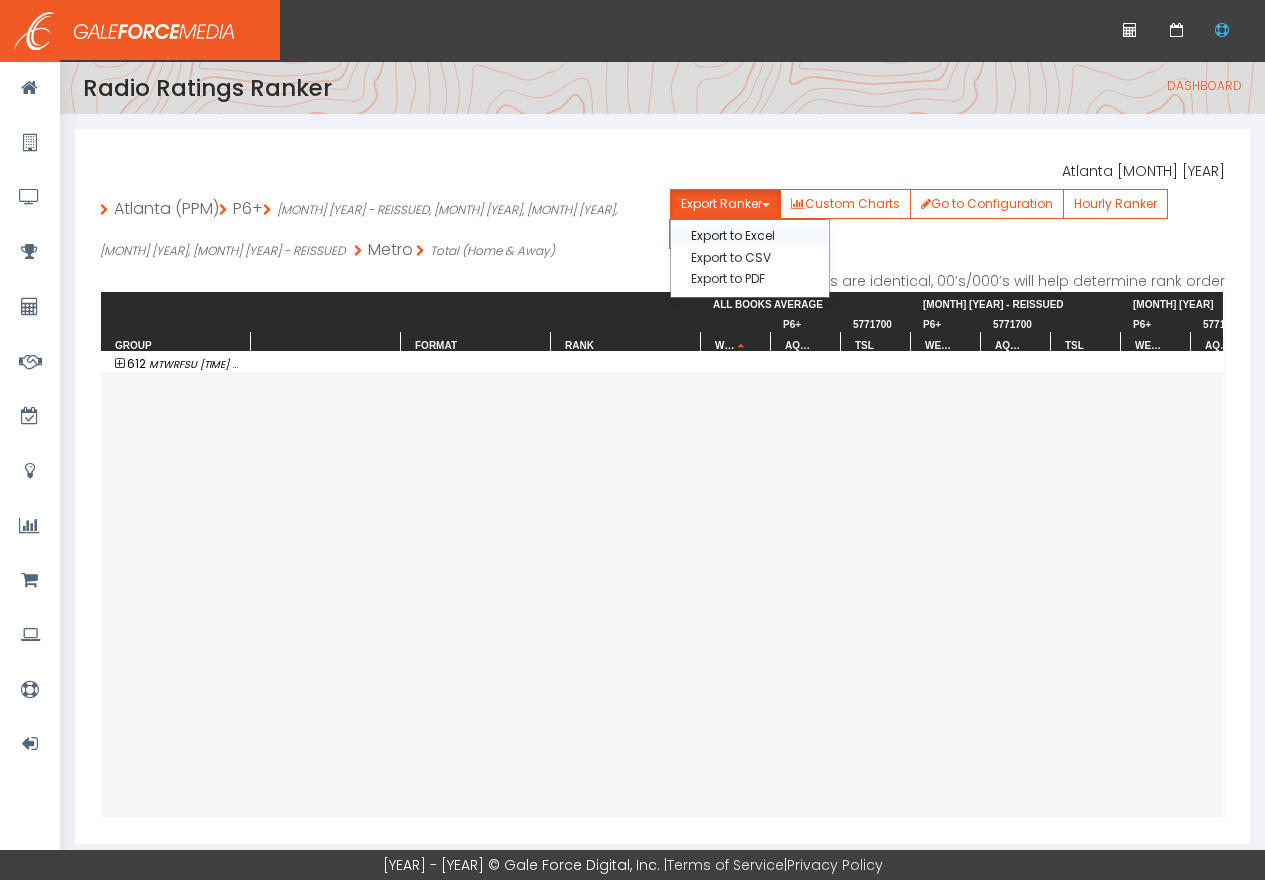 click on "Export to Excel" at bounding box center (750, 235) 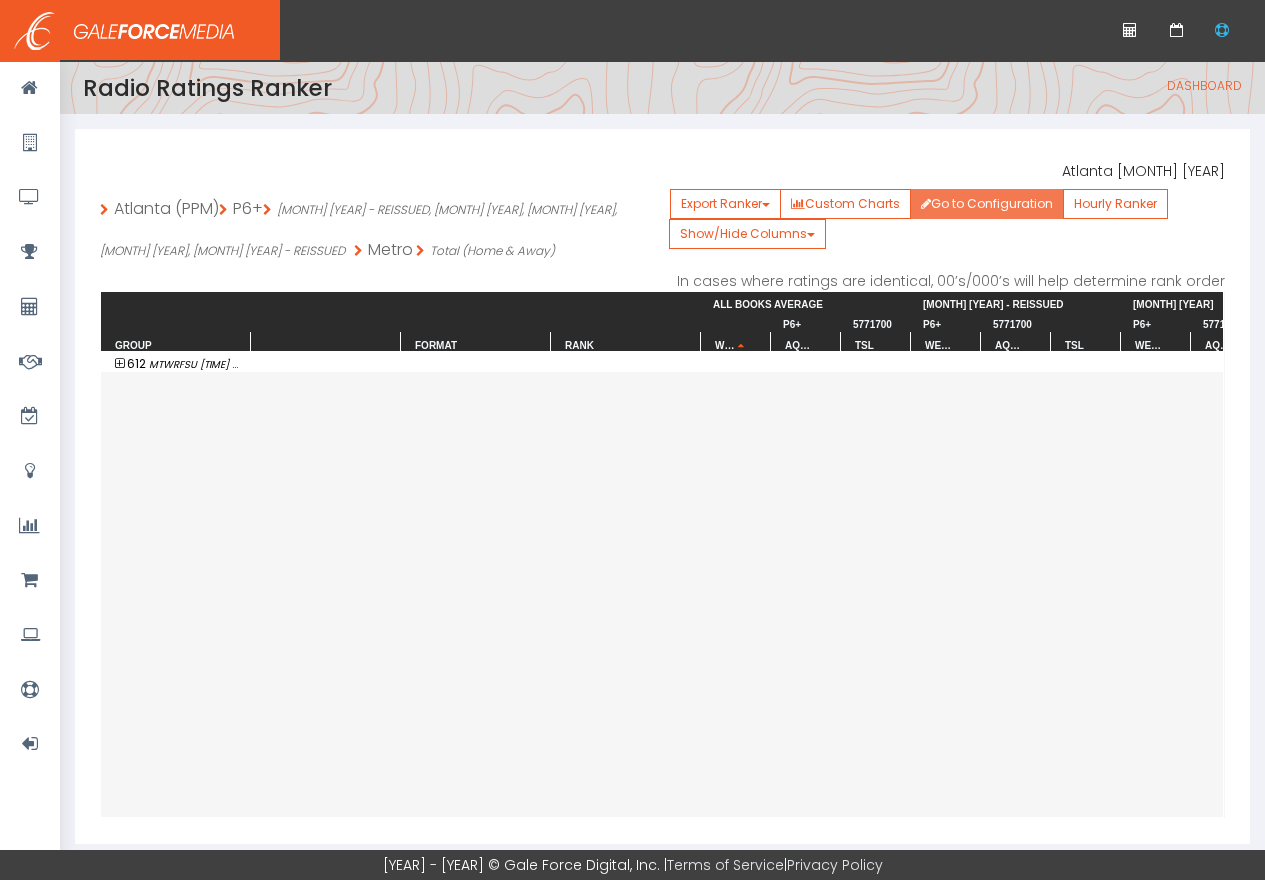 click on "Go to Configuration" at bounding box center (987, 204) 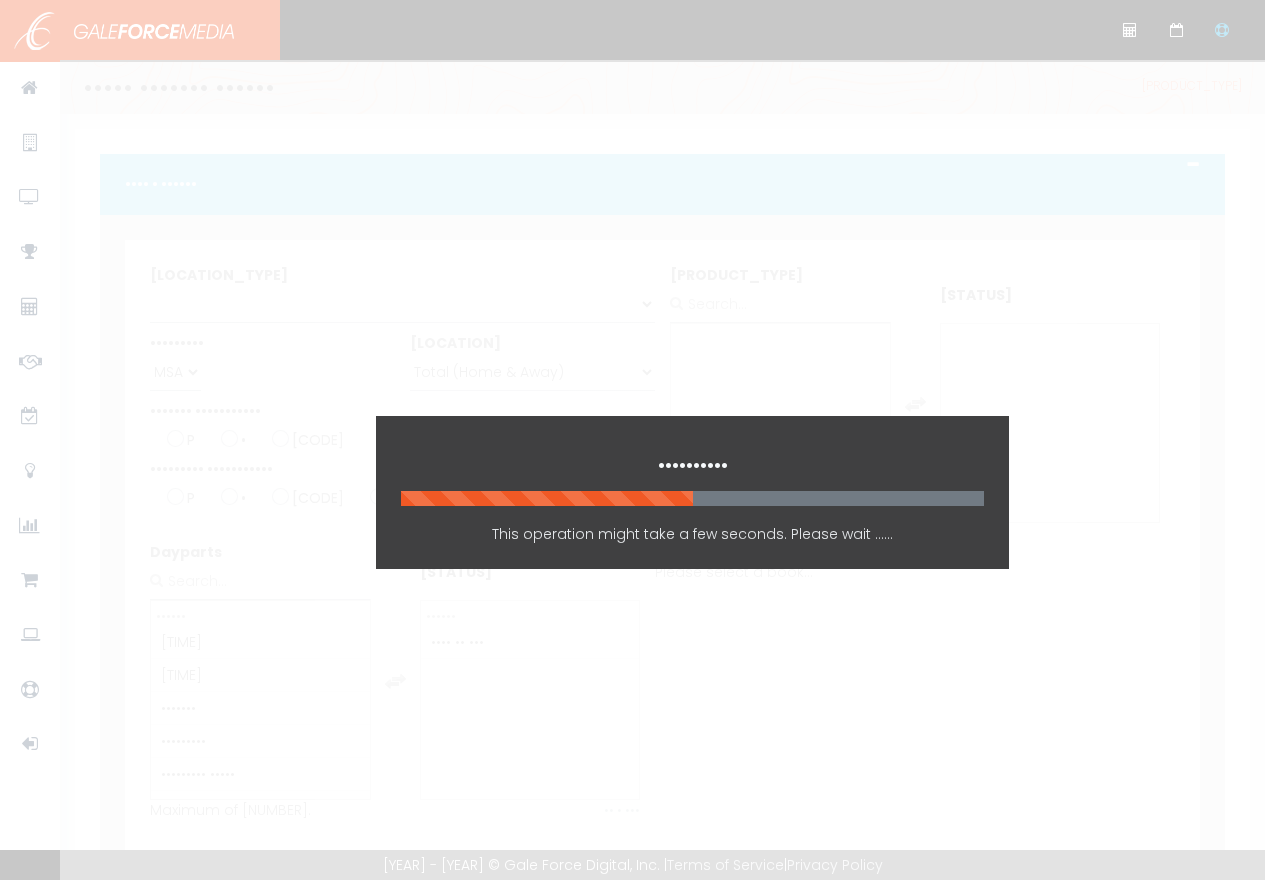 scroll, scrollTop: 0, scrollLeft: 0, axis: both 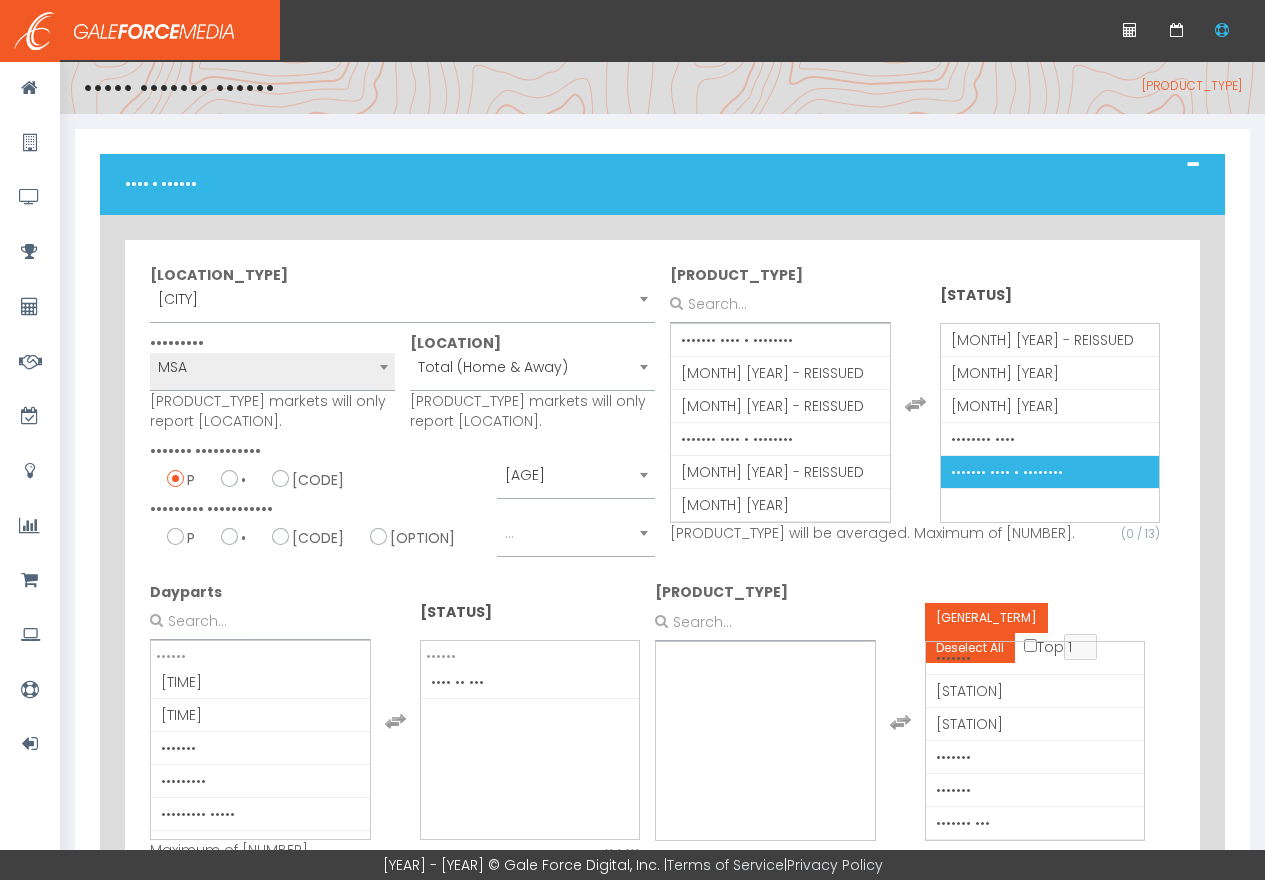 click on "JANUARY 2025 - REISSUED" at bounding box center (1036, 472) 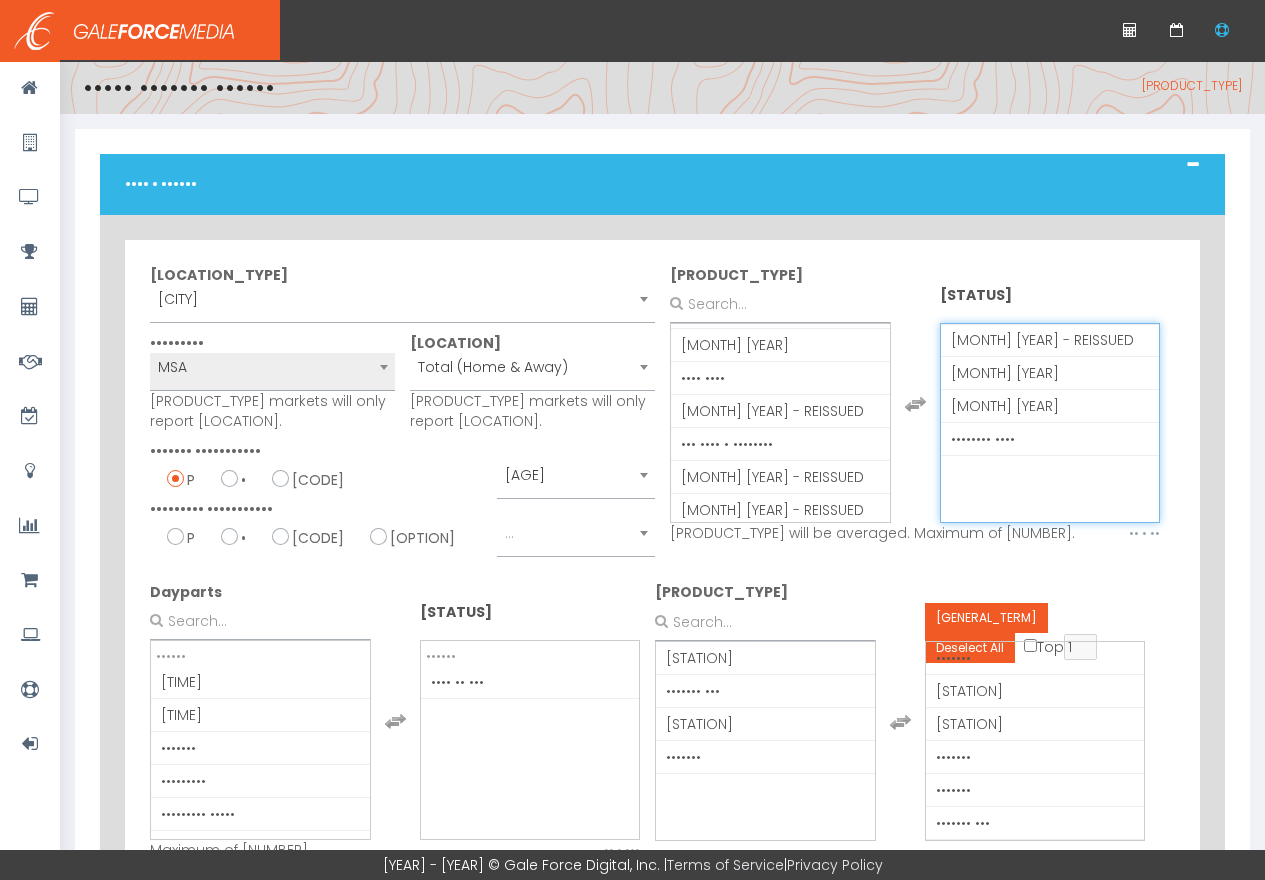 scroll, scrollTop: 82, scrollLeft: 0, axis: vertical 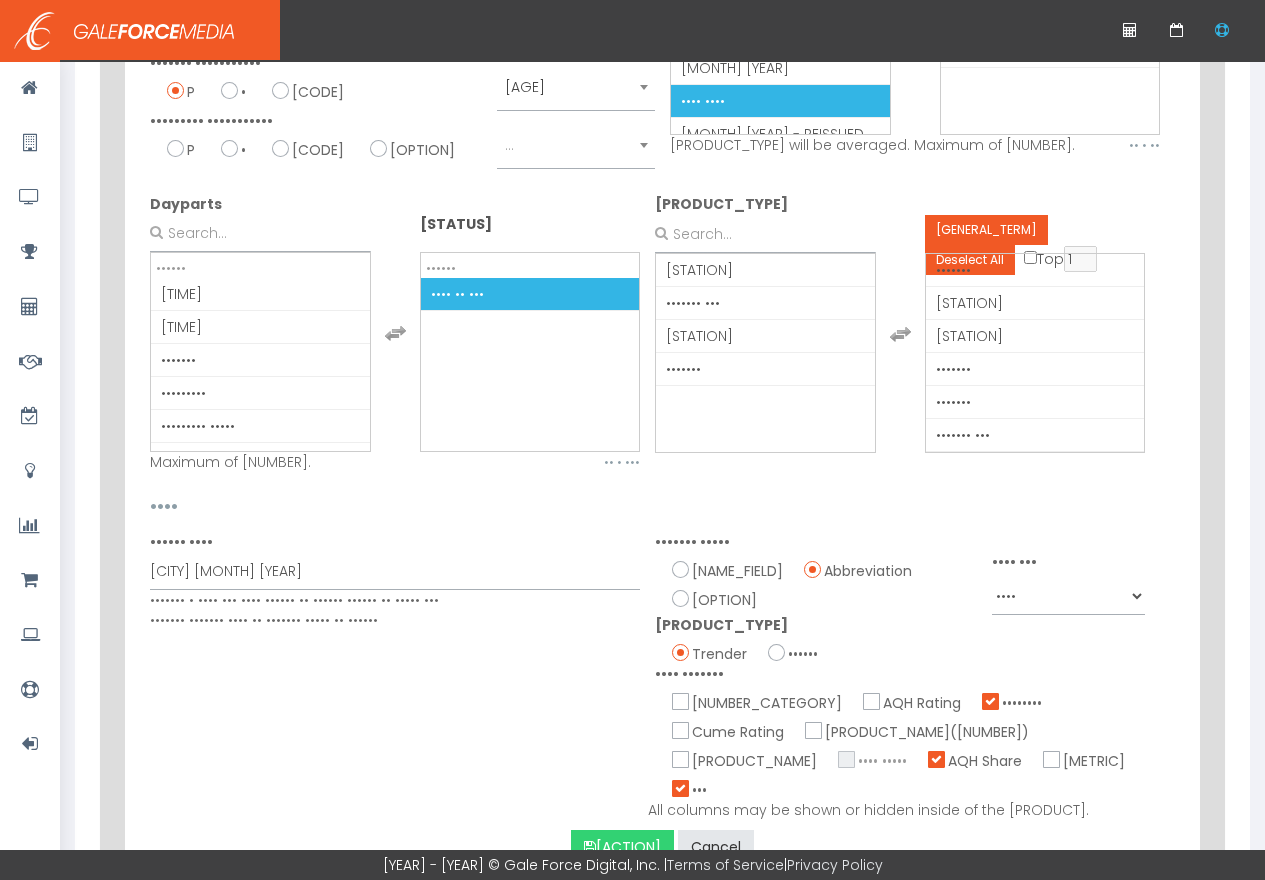 click on "Submit" at bounding box center (633, 798) 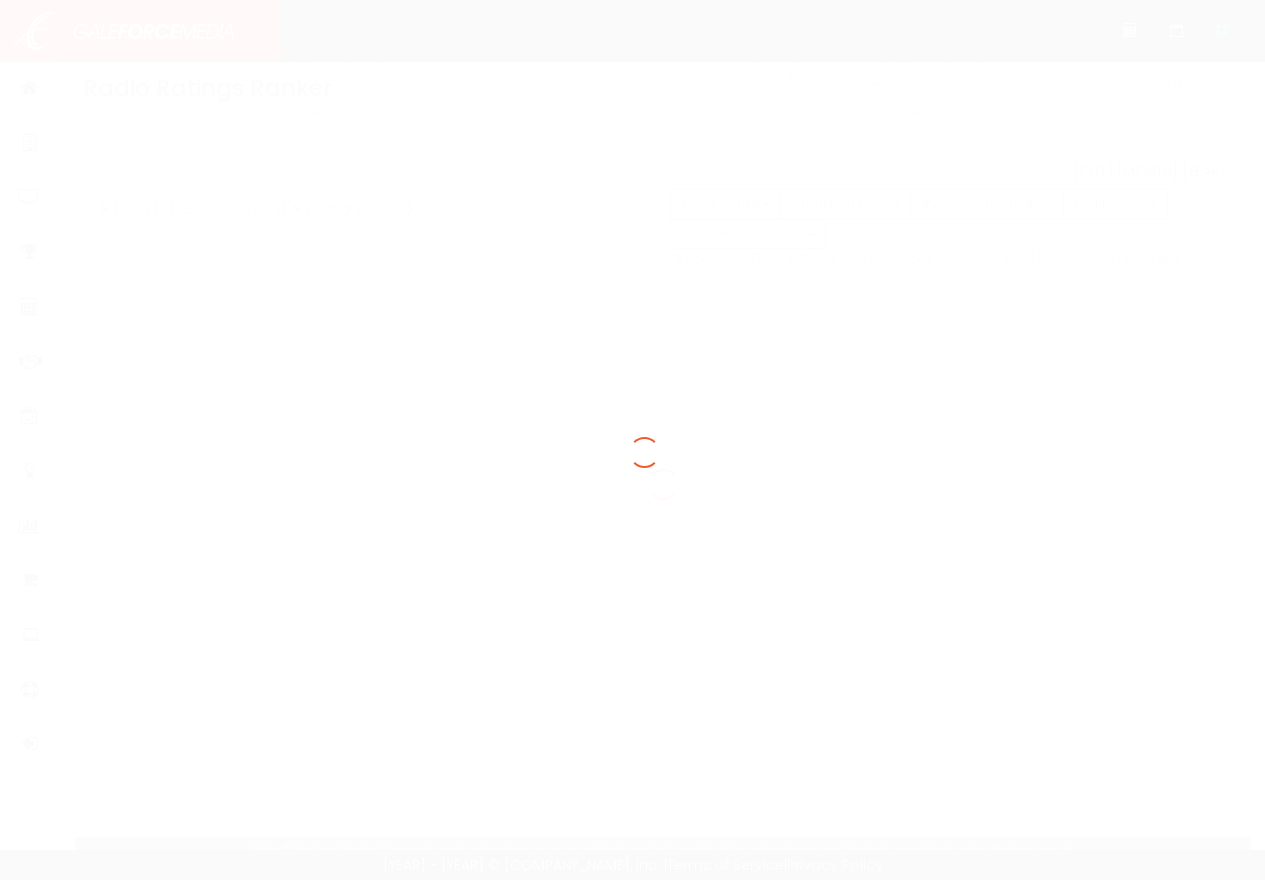 scroll, scrollTop: 0, scrollLeft: 0, axis: both 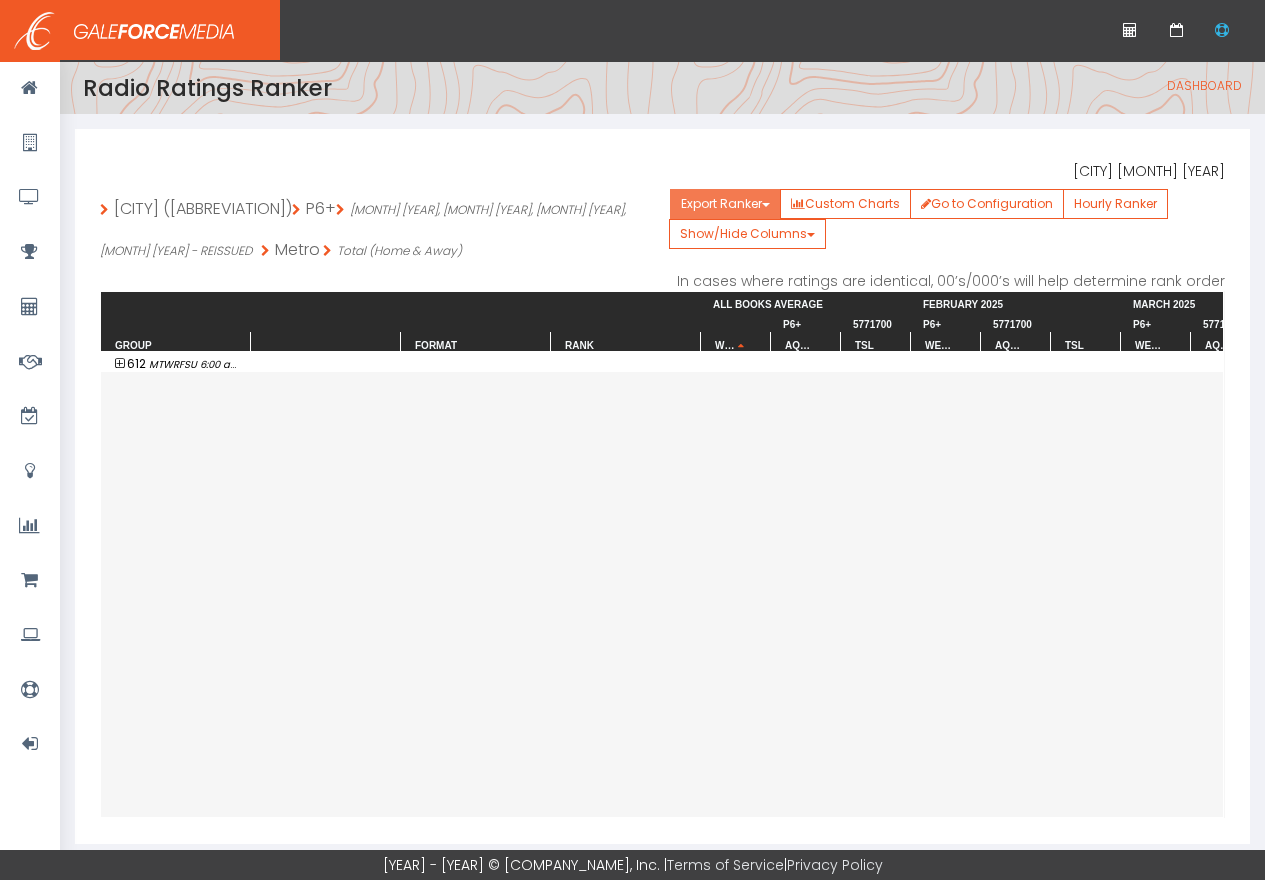 click on "Export Ranker" at bounding box center (725, 204) 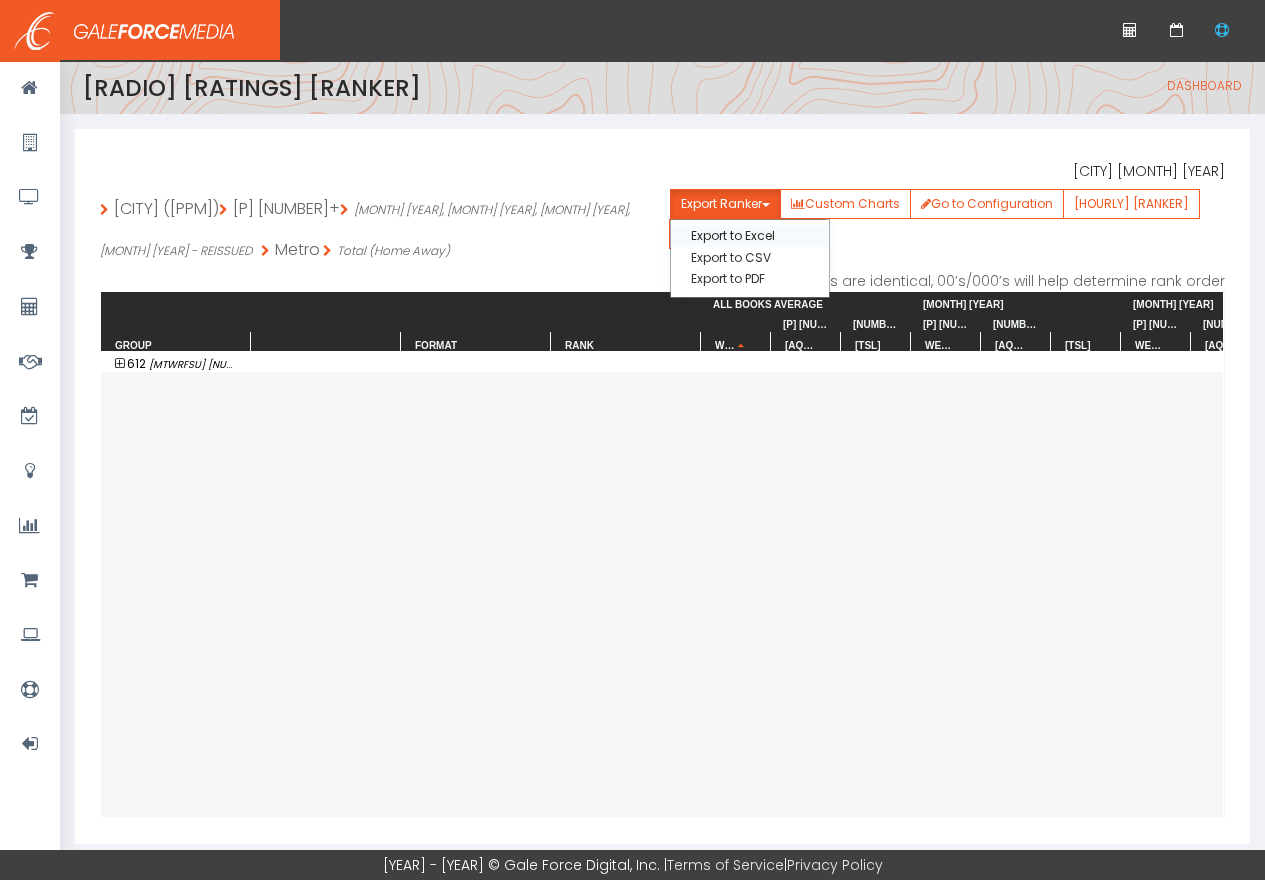 click on "Export to Excel" at bounding box center [750, 235] 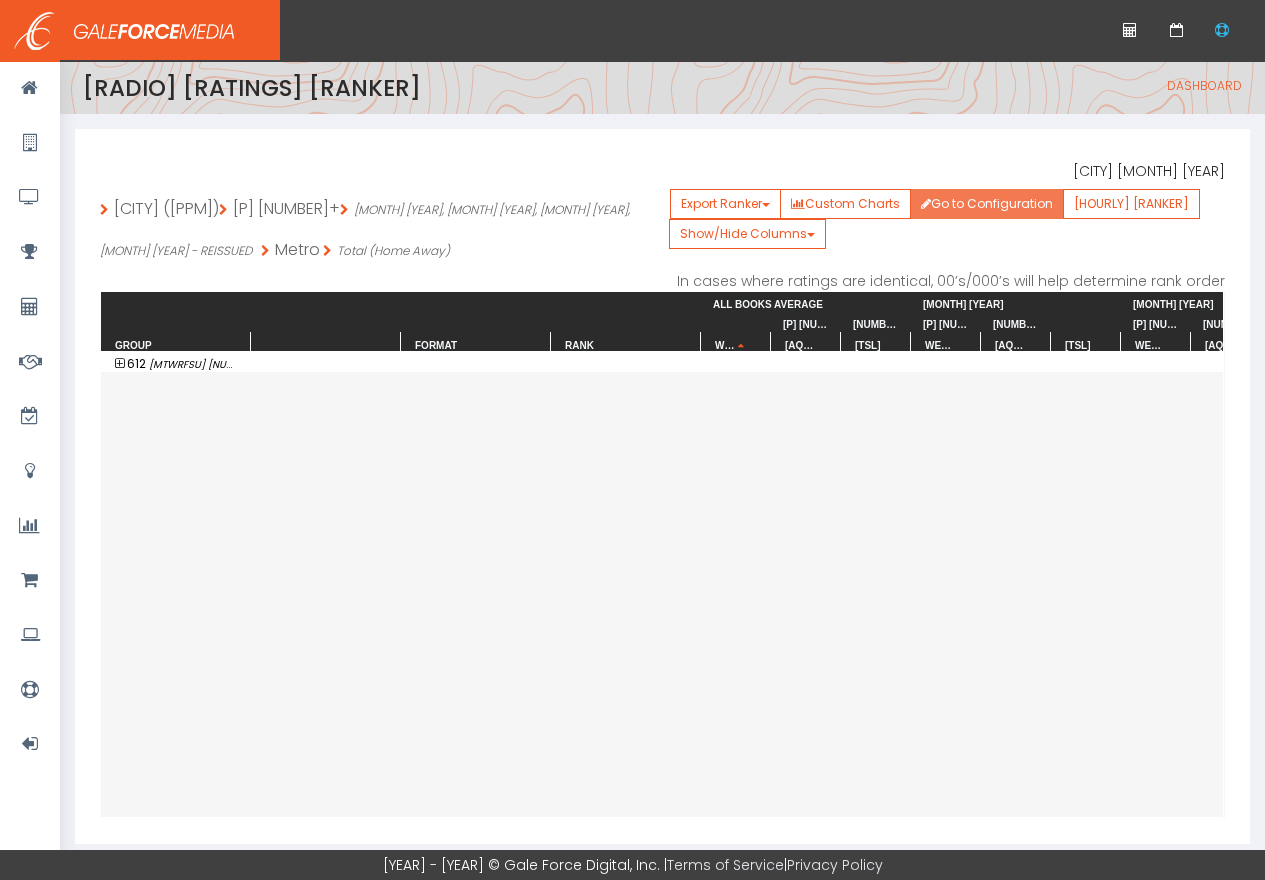 click on "Go to Configuration" at bounding box center [987, 204] 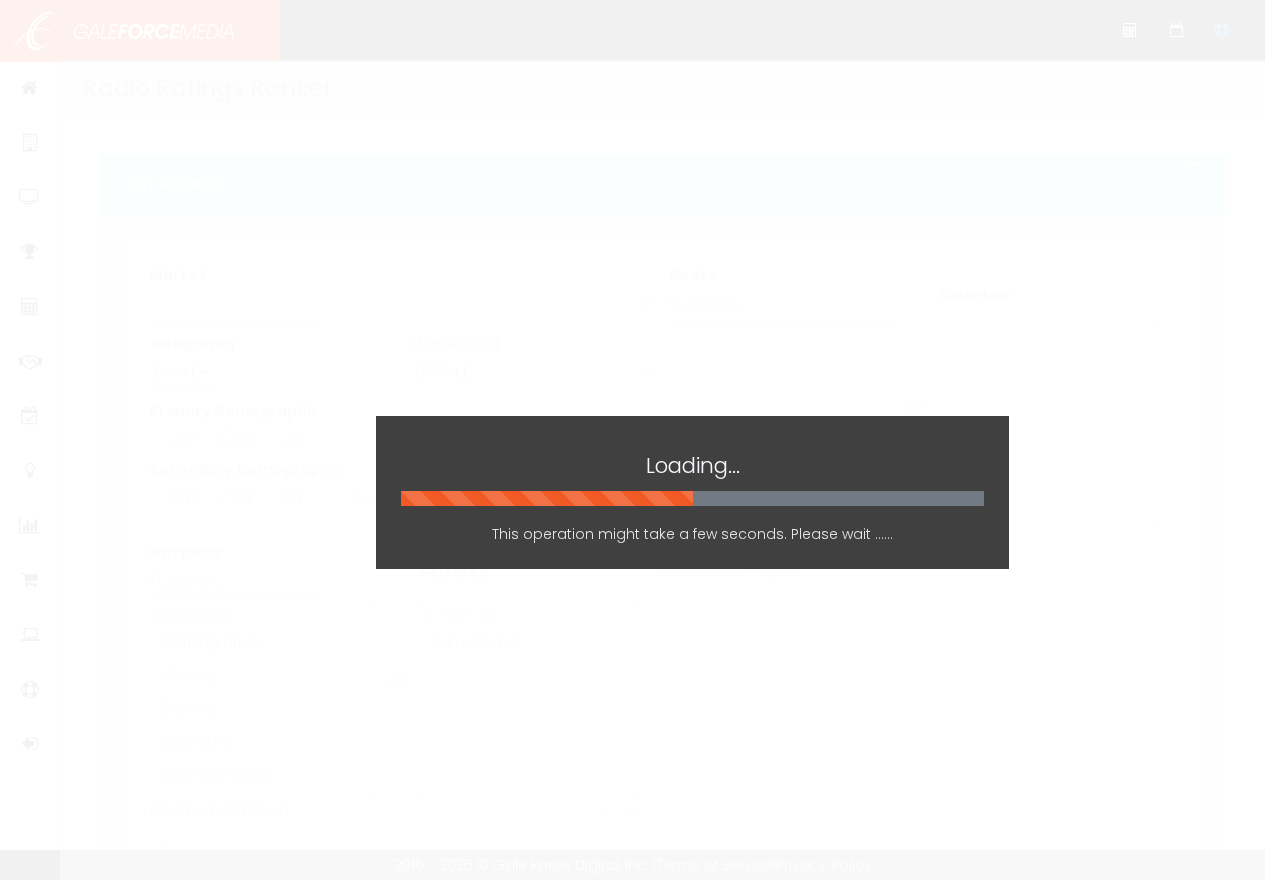 scroll, scrollTop: 0, scrollLeft: 0, axis: both 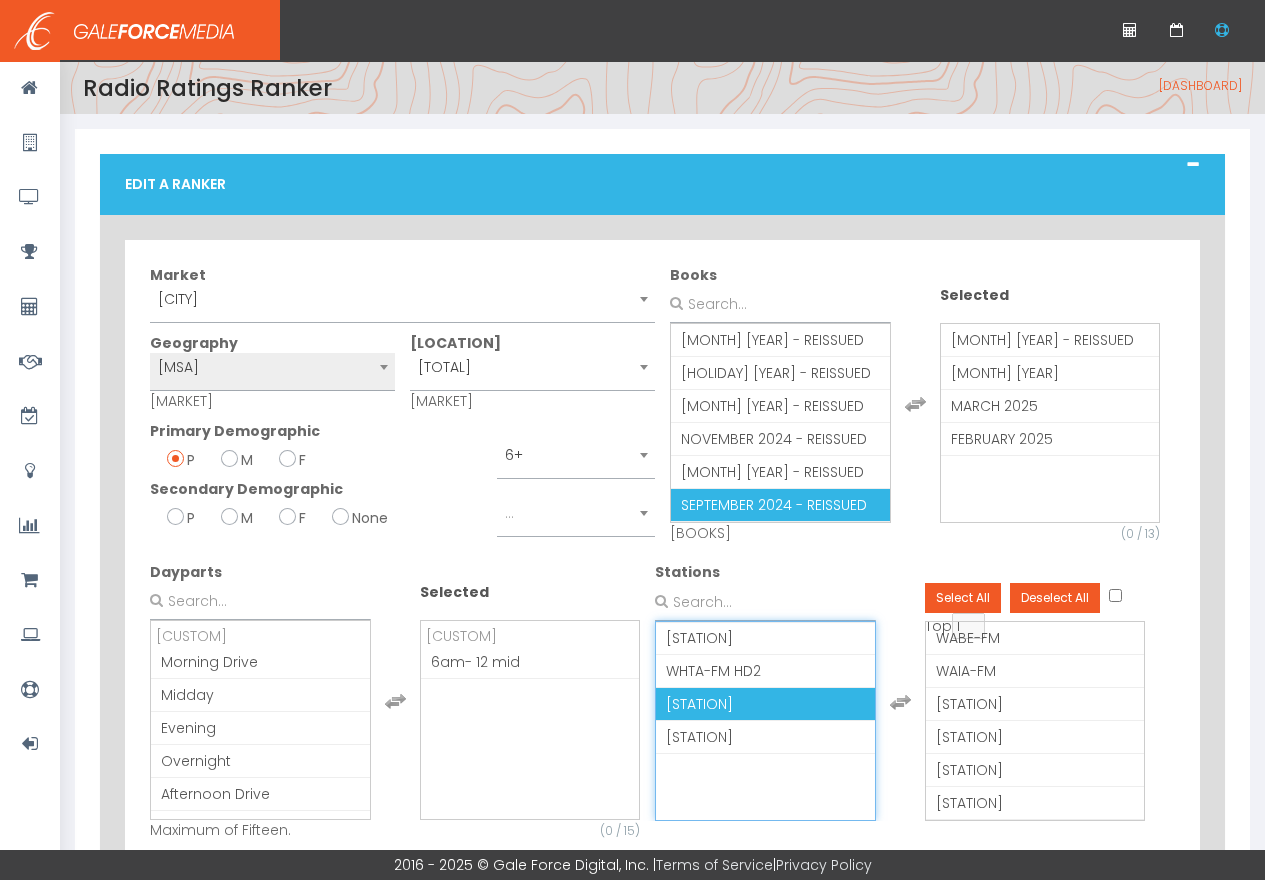 click on "WLVG-FM" at bounding box center [699, 704] 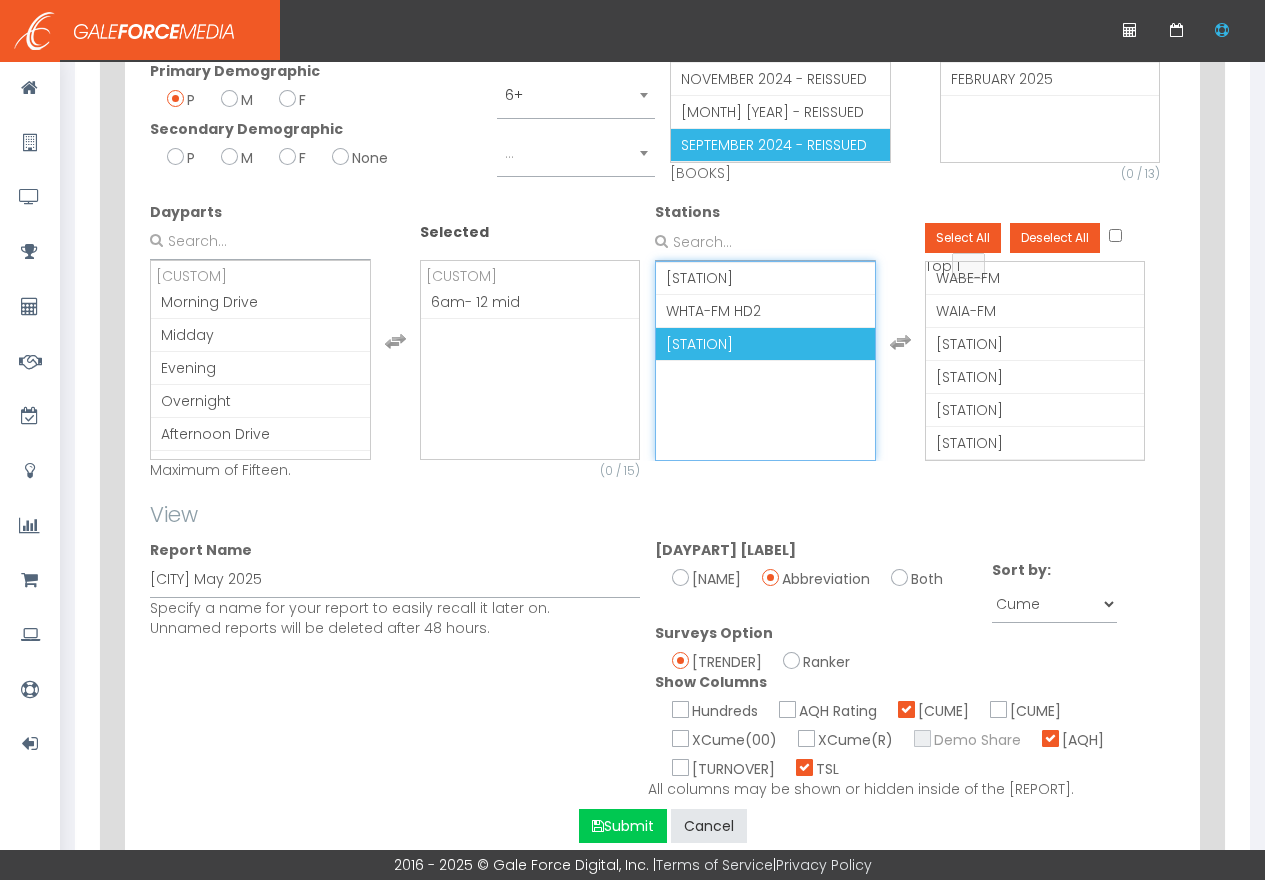 scroll, scrollTop: 538, scrollLeft: 0, axis: vertical 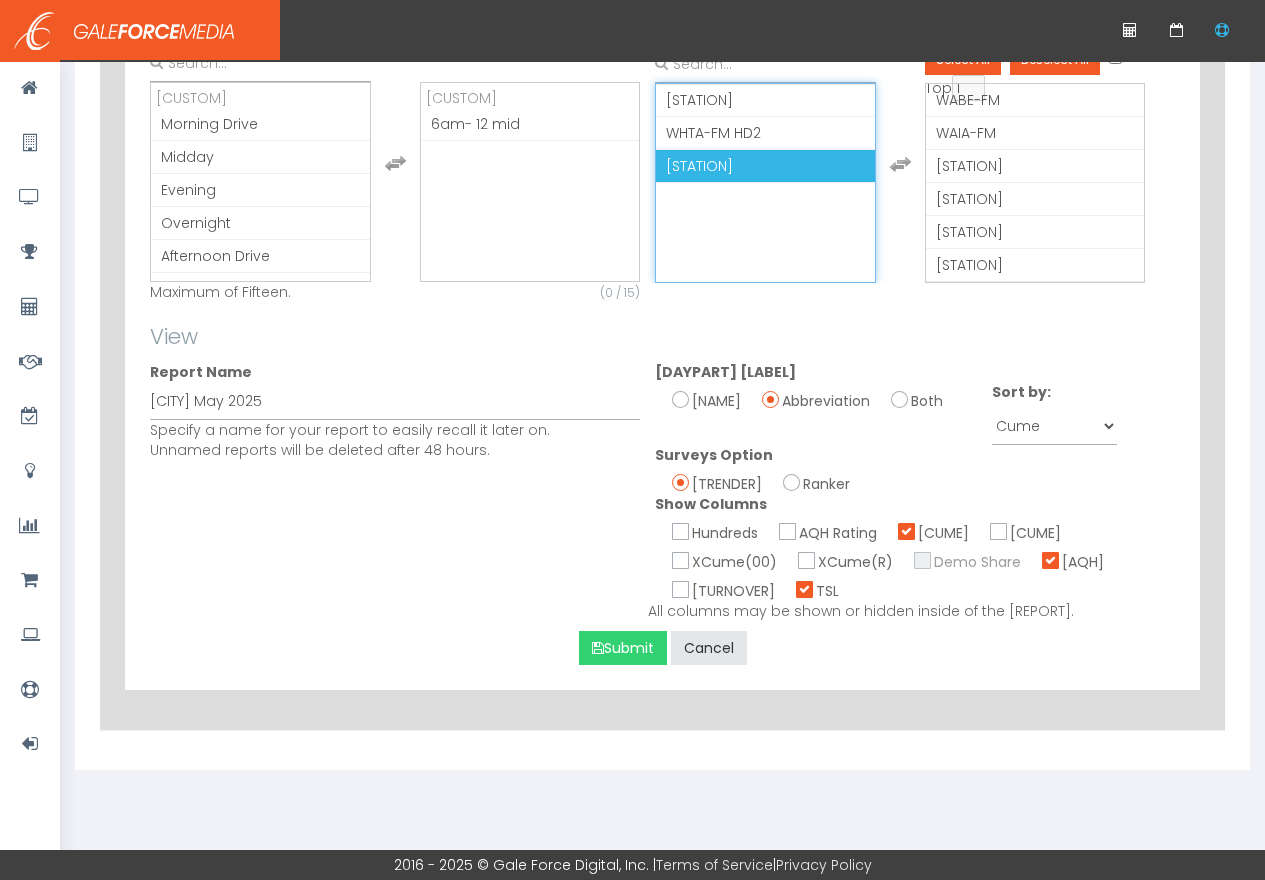 click on "Submit" at bounding box center [623, 648] 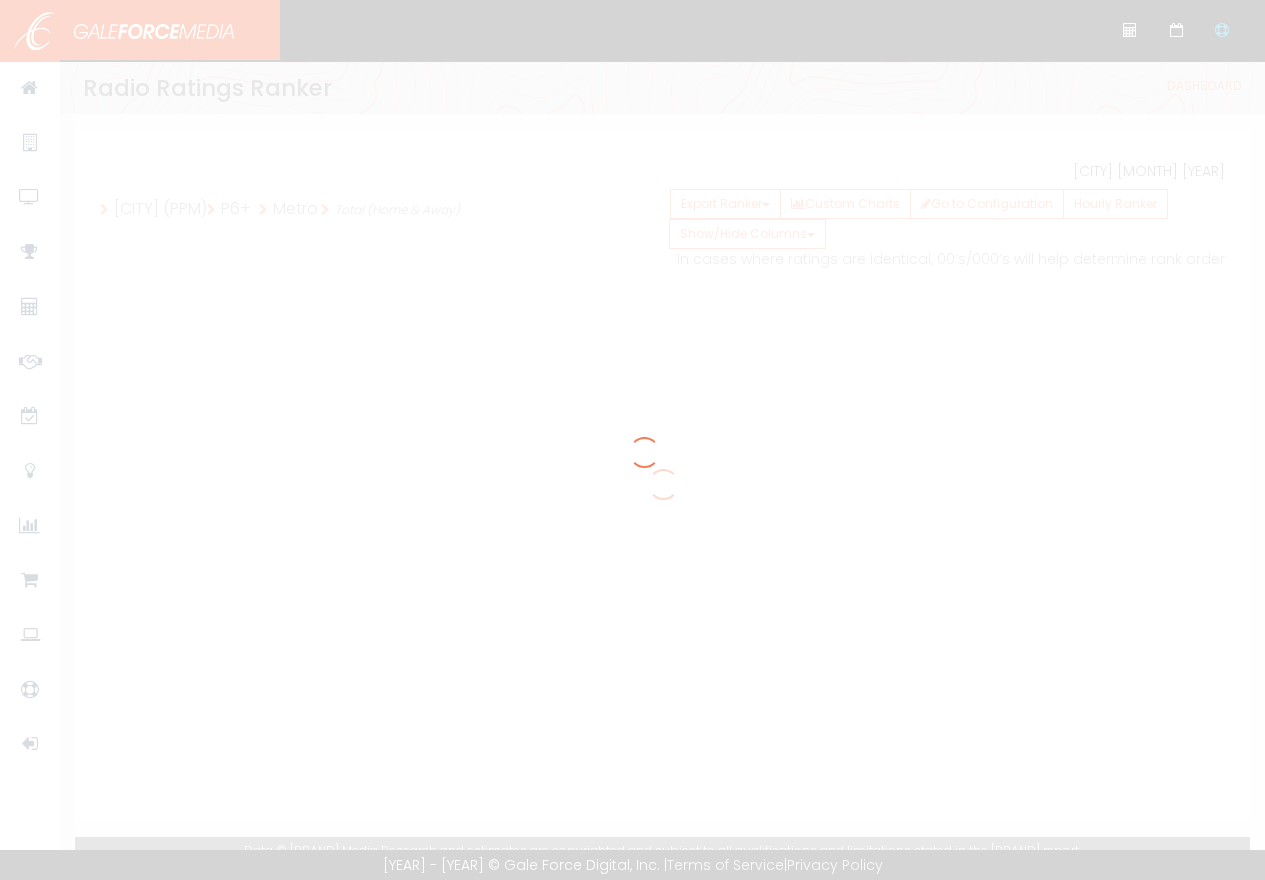 scroll, scrollTop: 0, scrollLeft: 0, axis: both 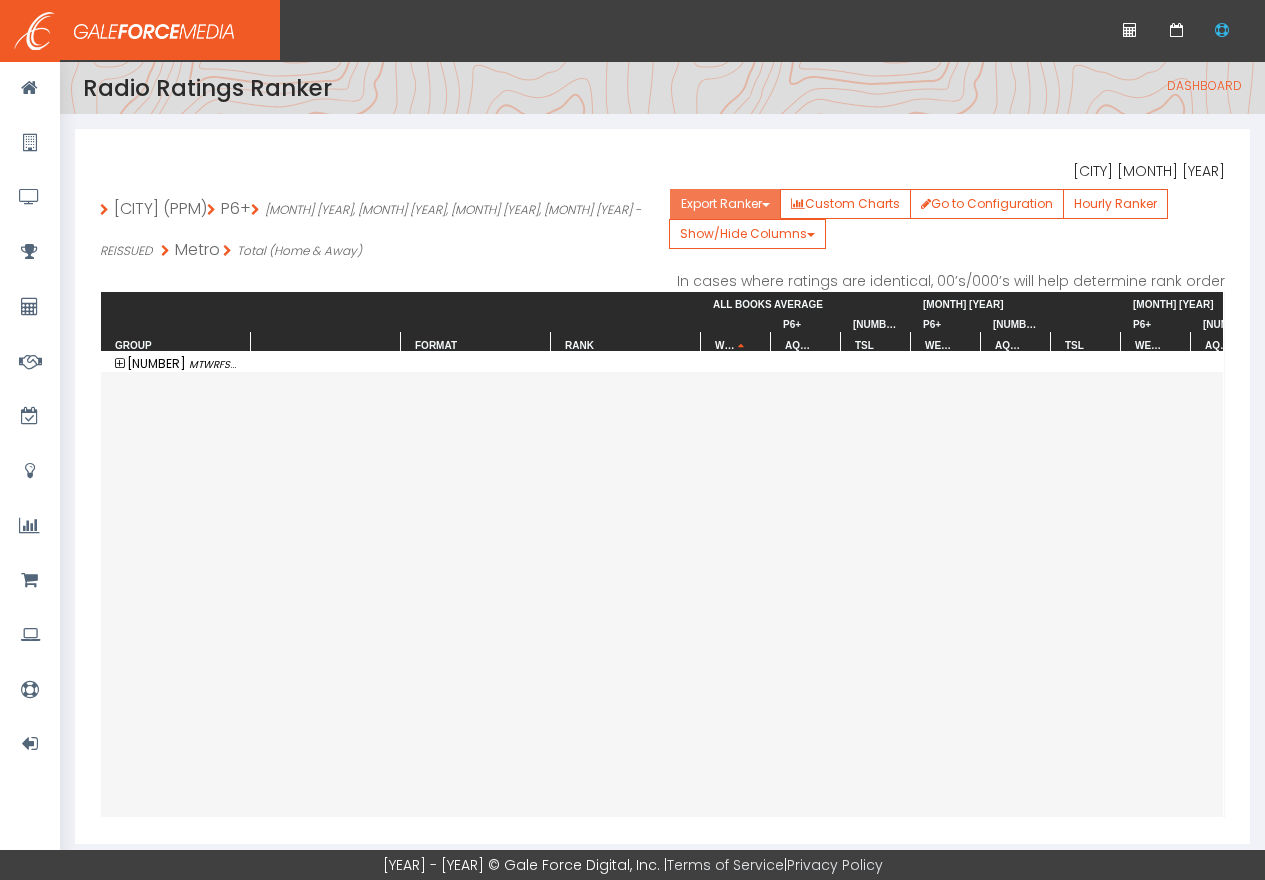 click on "Export Ranker" at bounding box center [725, 204] 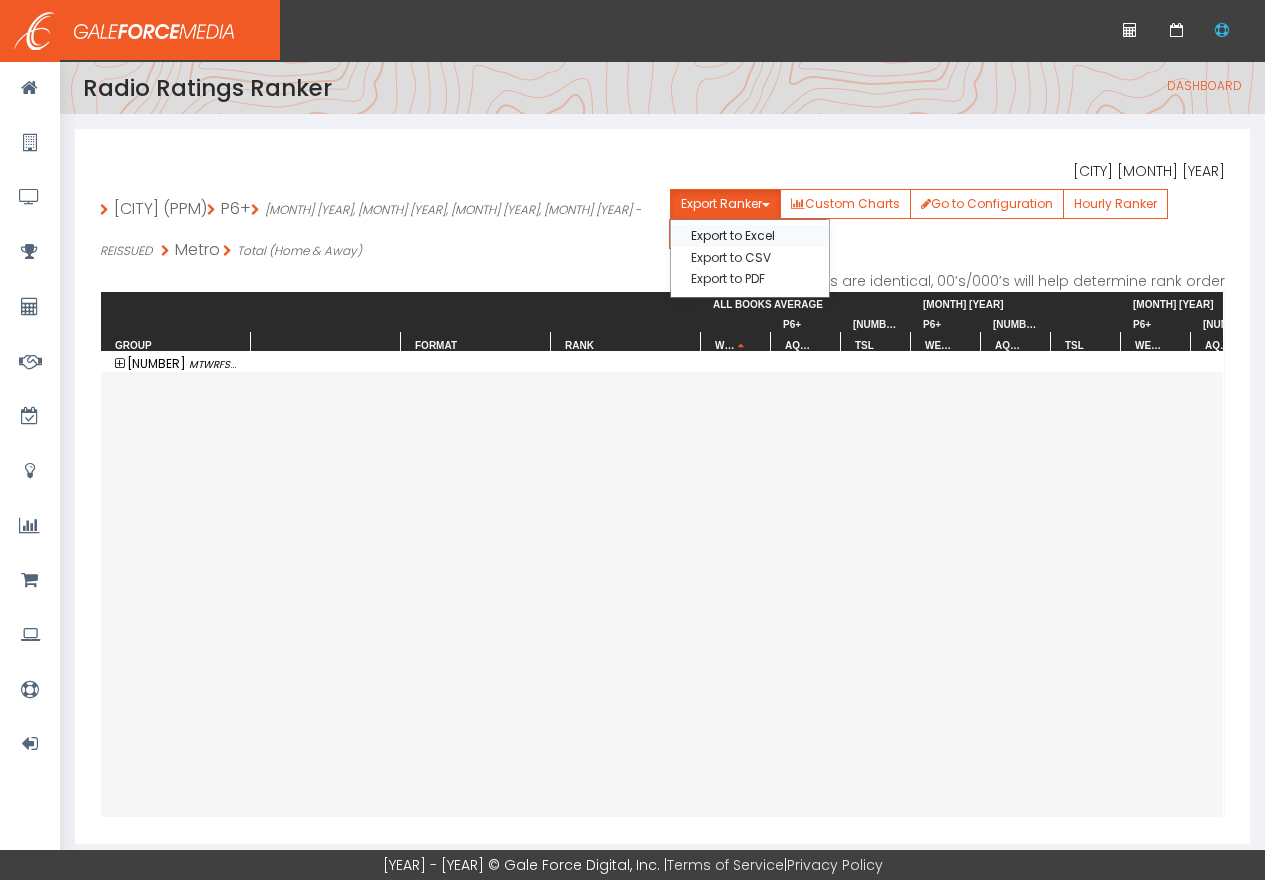 click on "Export to Excel" at bounding box center [750, 235] 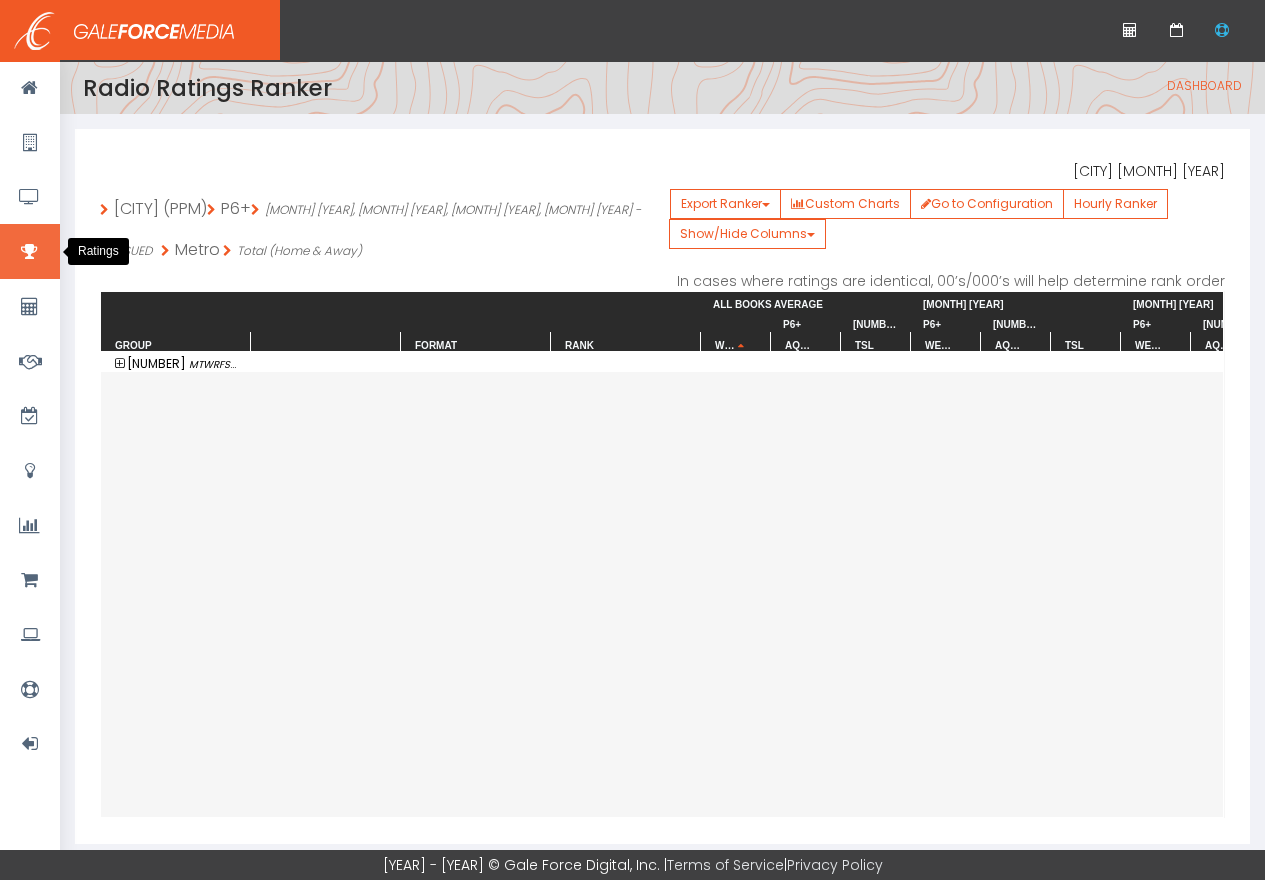 click at bounding box center [29, 252] 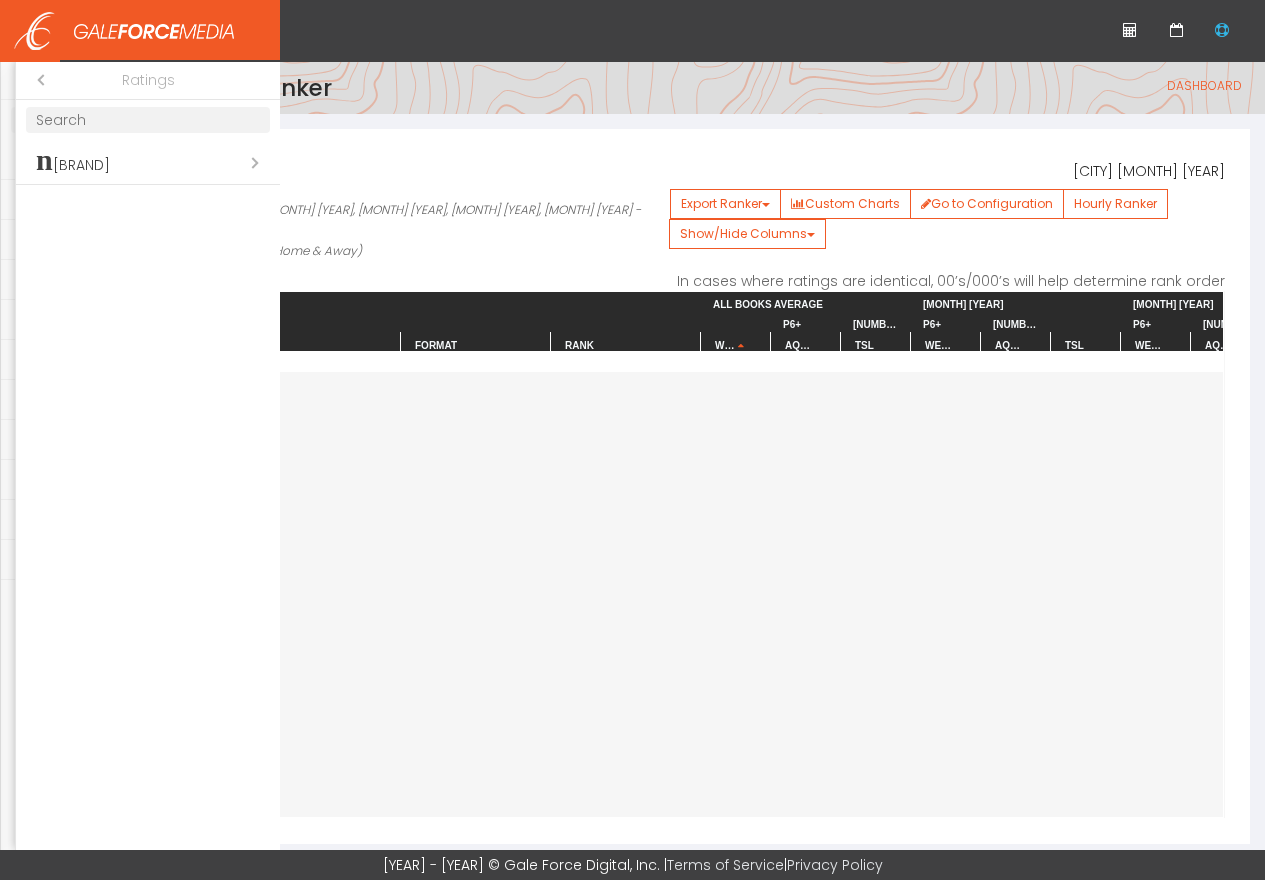 click on "Open submenu (n Nielsen)" at bounding box center (148, 162) 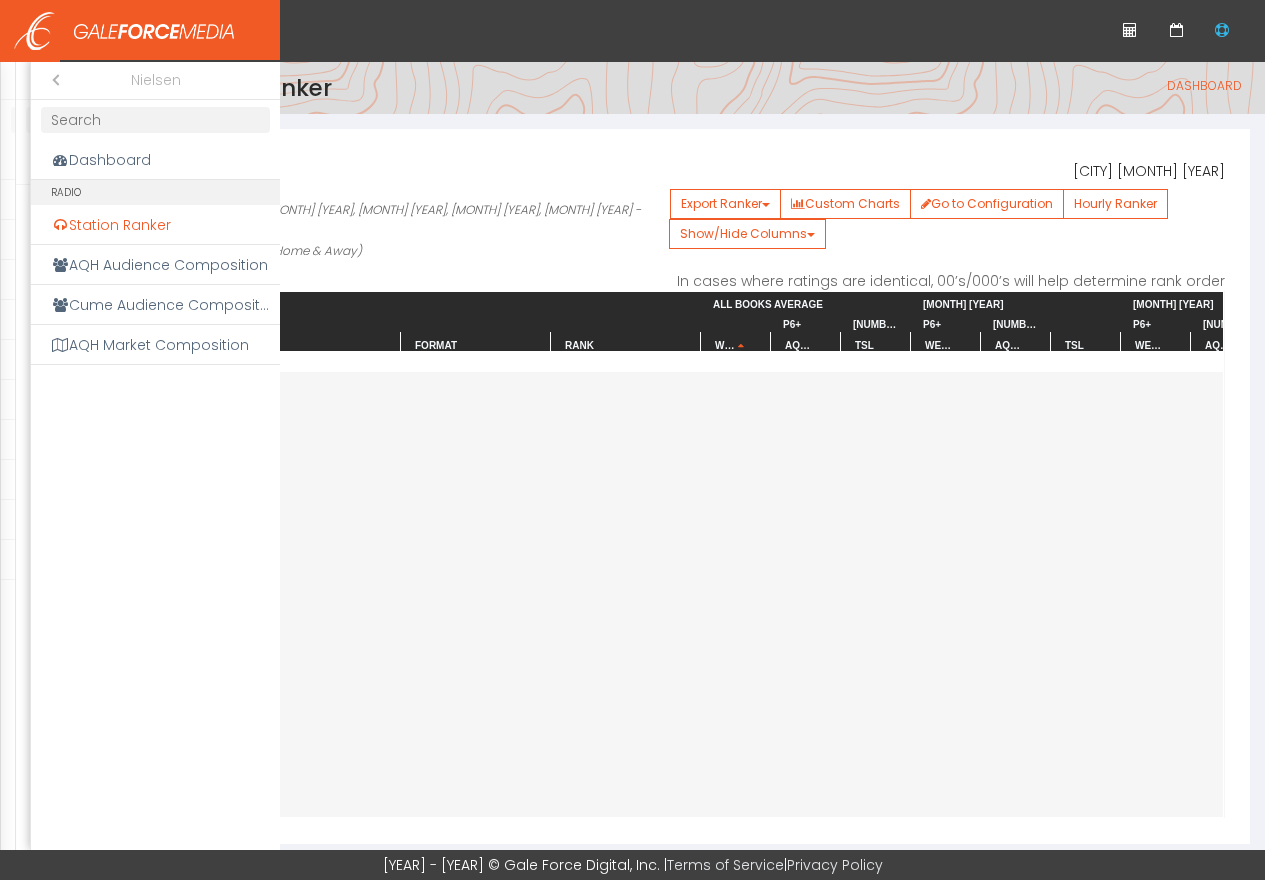 click on "Station Ranker" at bounding box center [155, 225] 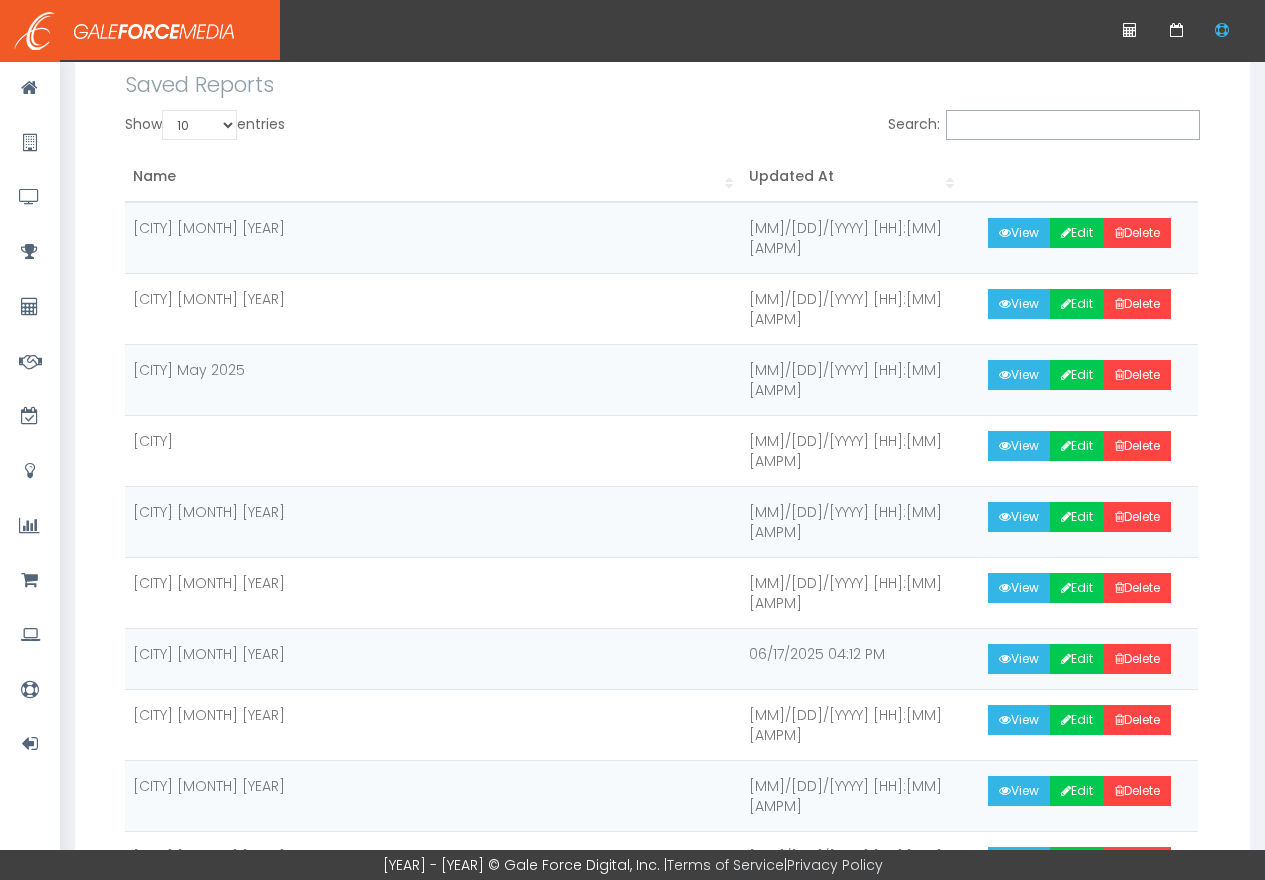 scroll, scrollTop: 196, scrollLeft: 0, axis: vertical 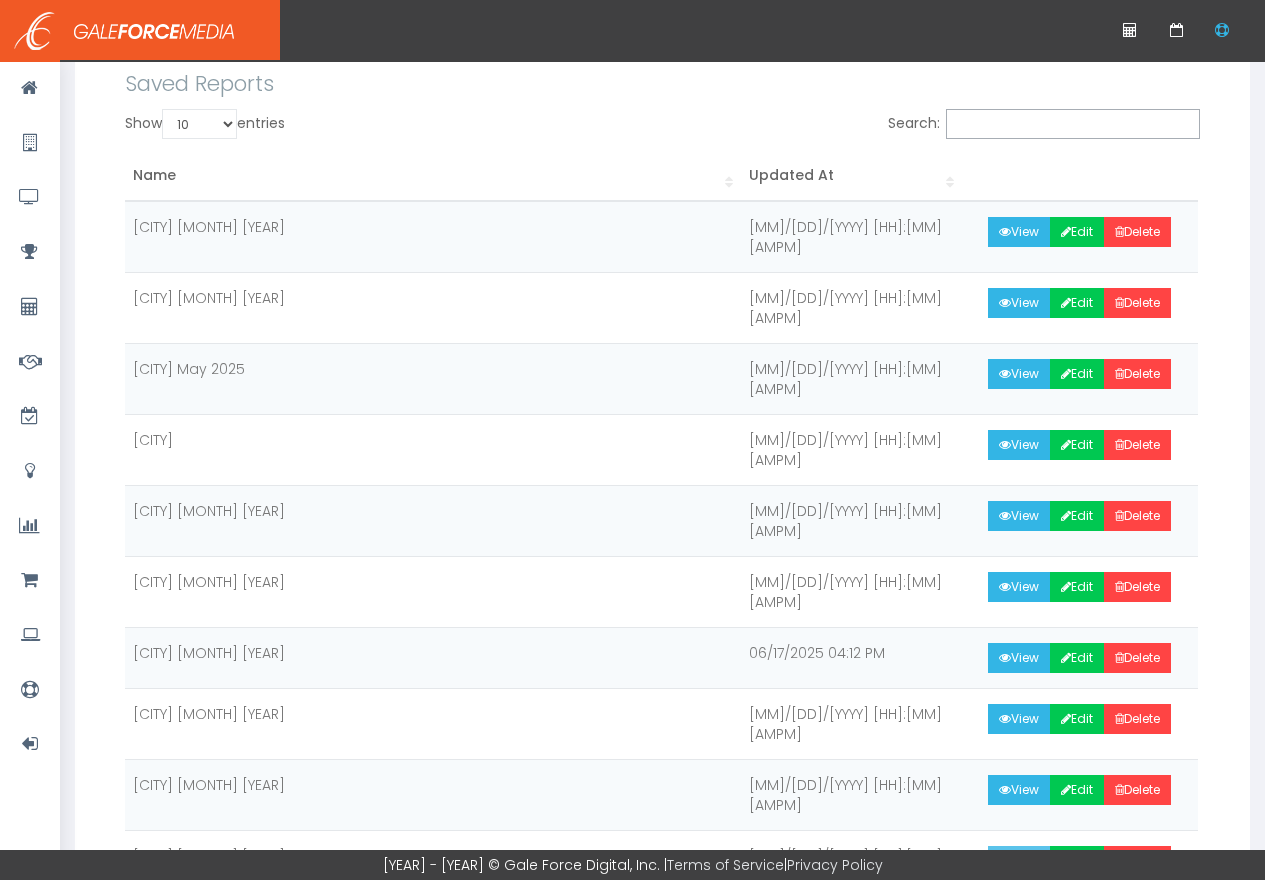 click on "View" at bounding box center [1019, 861] 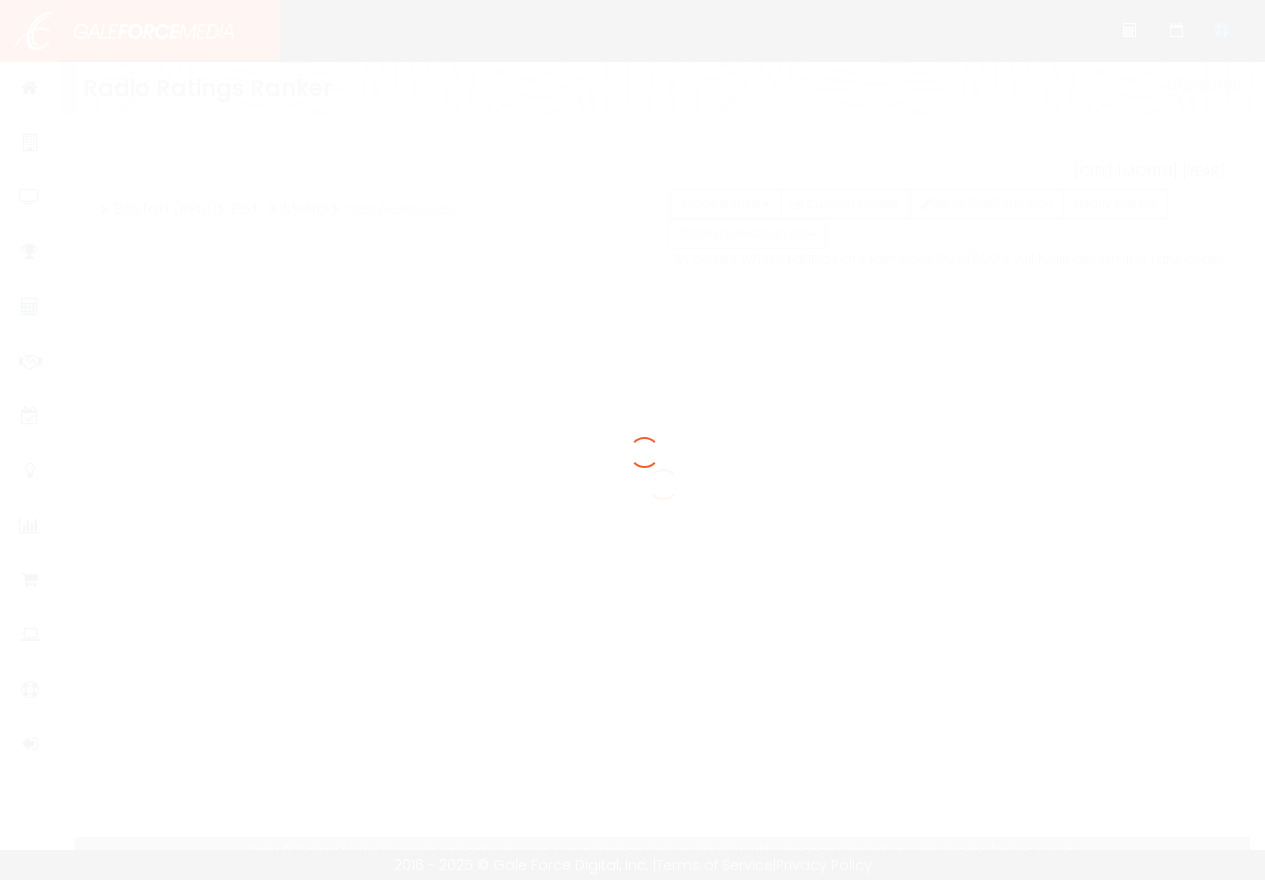 scroll, scrollTop: 0, scrollLeft: 0, axis: both 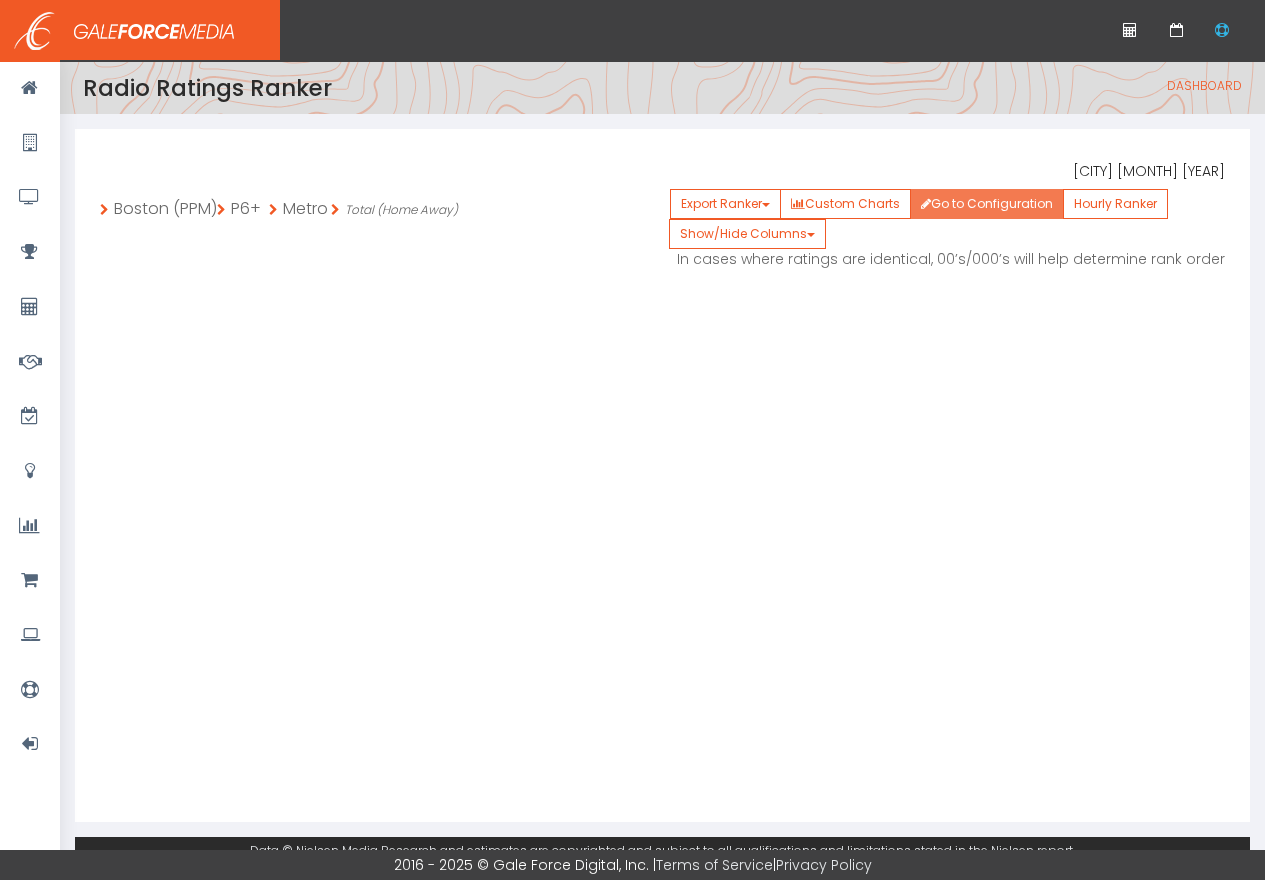 click on "Go to Configuration" at bounding box center [987, 204] 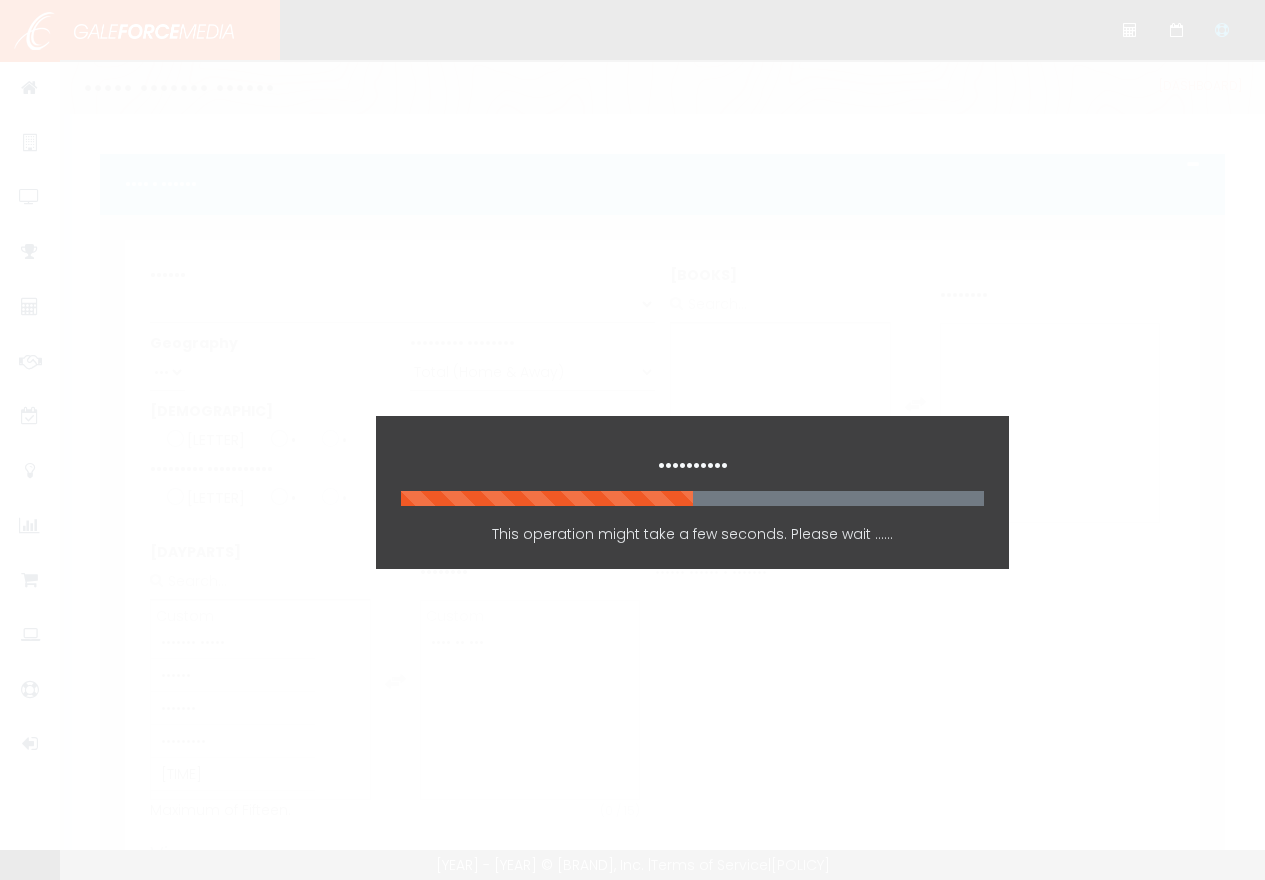 scroll, scrollTop: 0, scrollLeft: 0, axis: both 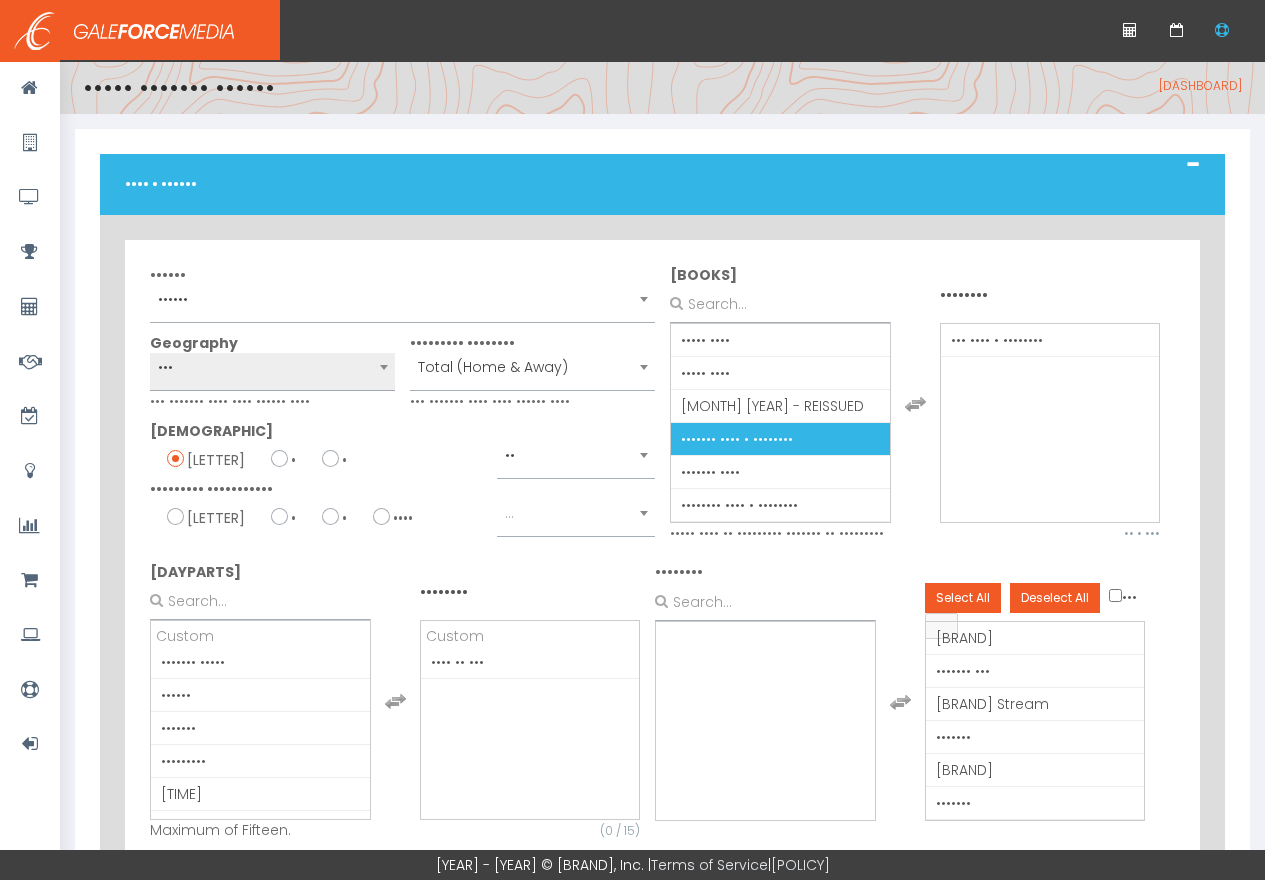 click on "[MONTH] [YEAR] - REISSUED" at bounding box center (772, 439) 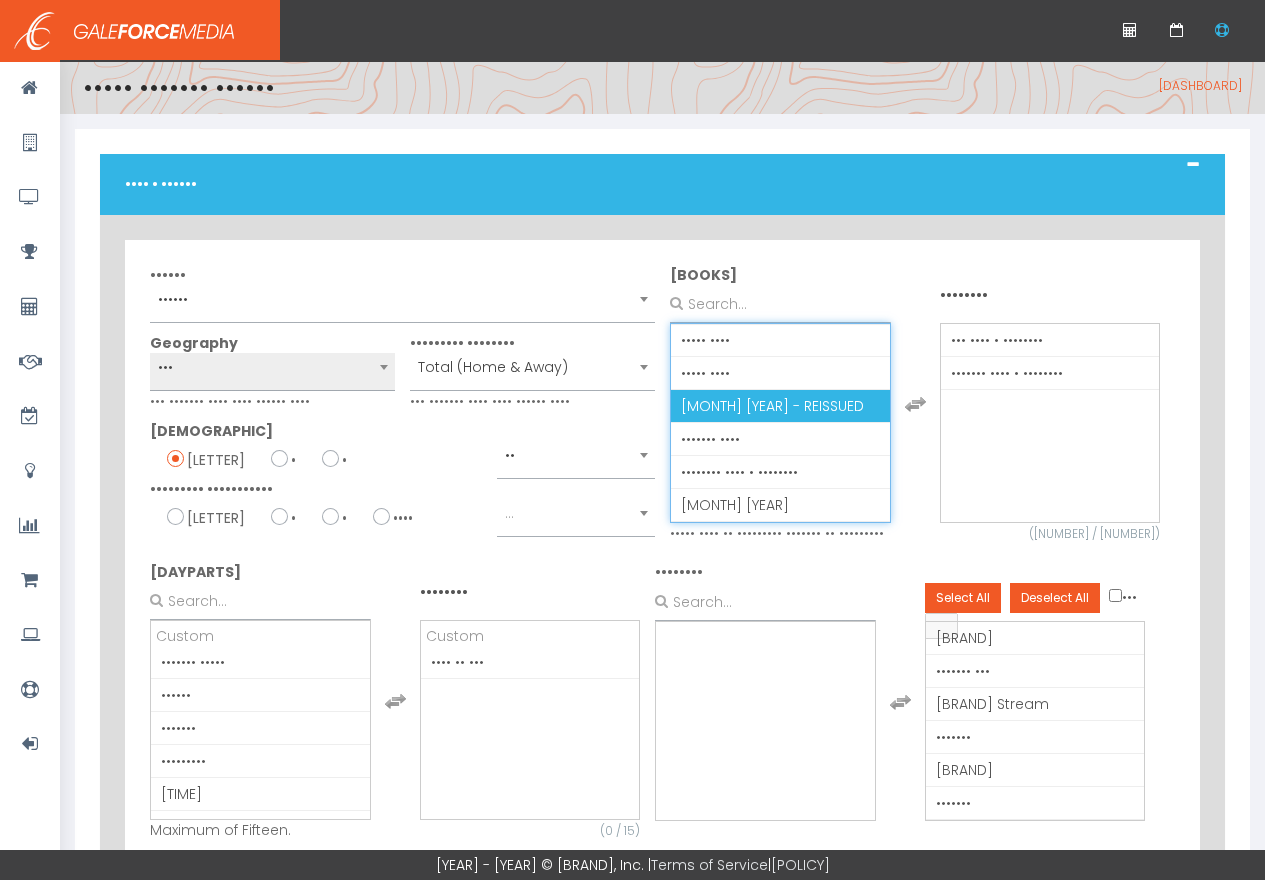 click on "FEBRUARY 2025 - REISSUED" at bounding box center (772, 406) 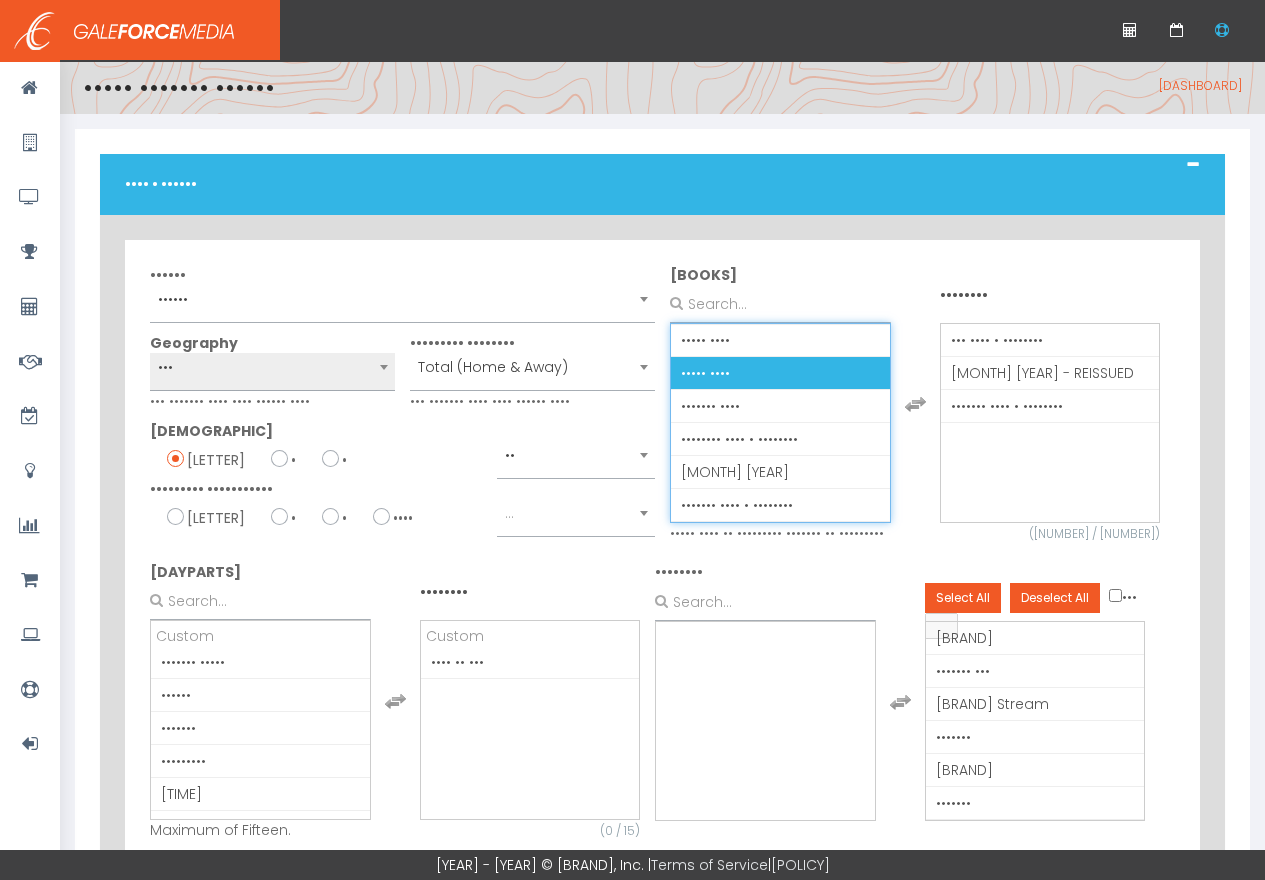 click on "MARCH 2025" at bounding box center [735, 373] 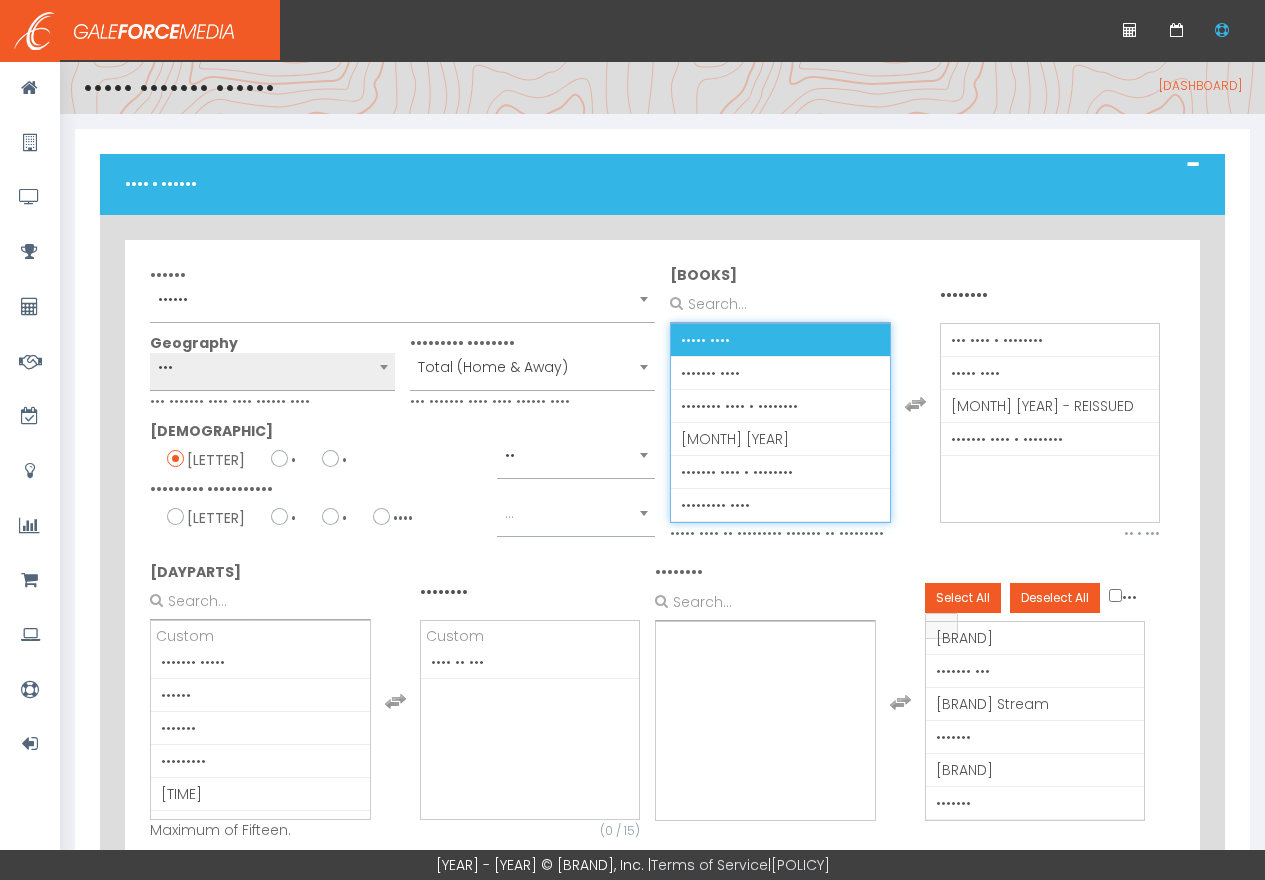click on "APRIL 2025" at bounding box center [735, 340] 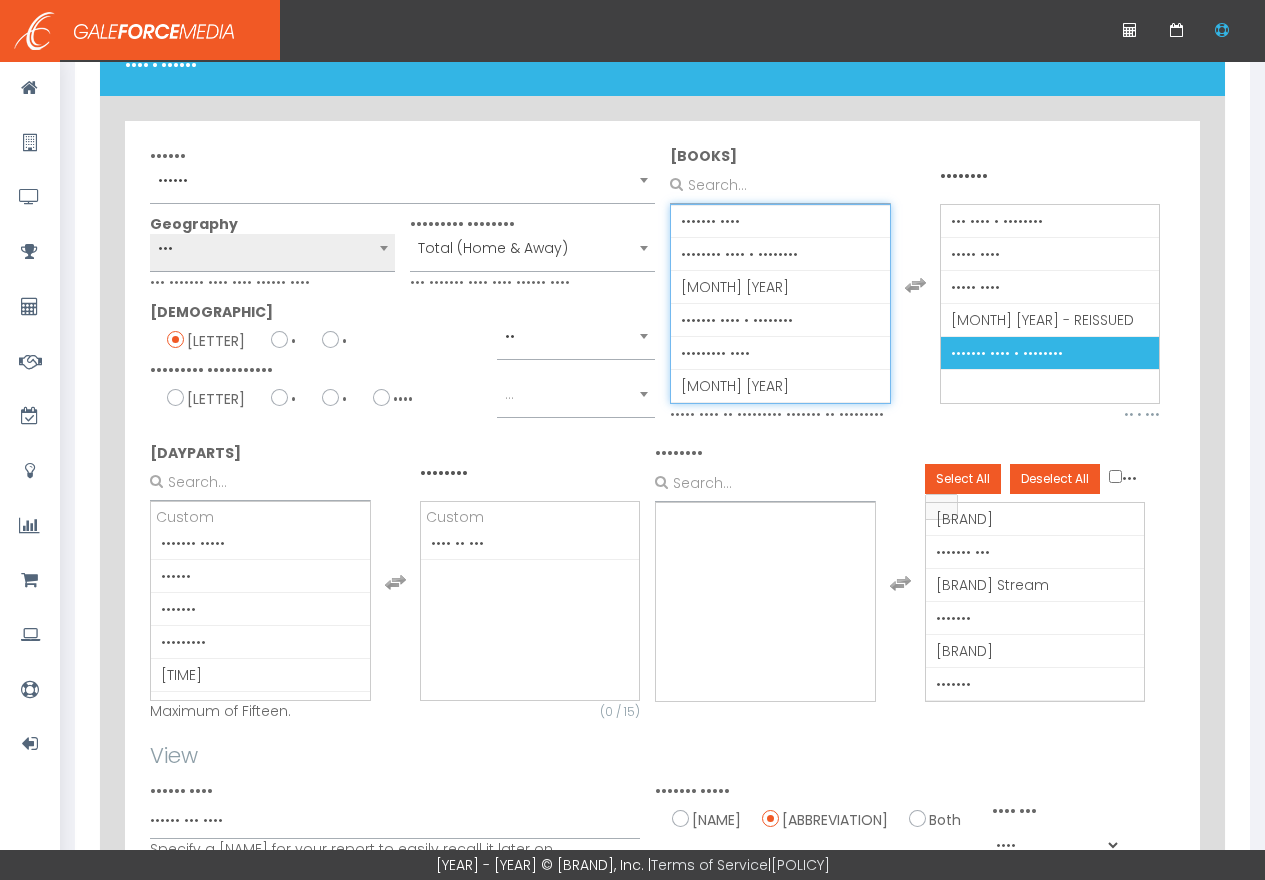 scroll, scrollTop: 132, scrollLeft: 0, axis: vertical 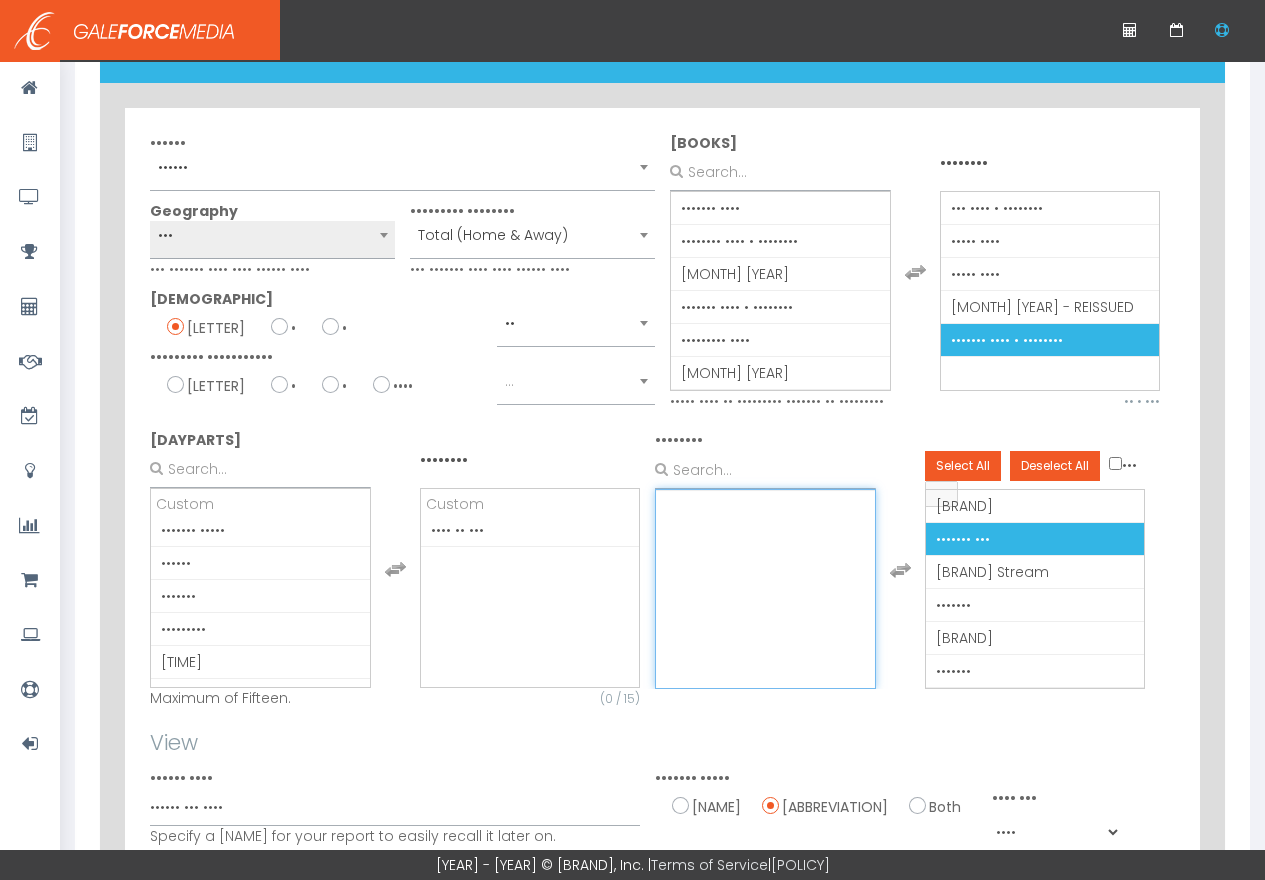 click on "WBGB-FM WBGB-FM HD2 WBGB-FM Stream WBOS-FM WBQT-FM WBUR-FM WBWL-FM WBZ-AM WBZ-FM WCAI-FM WCRB-FM WEEI-AM WEEI-FM WERS-FM WERS-FM HD2 WEVS-FM WGAO-FM WGBH-FM WJDA-AM WJMN-FM WJMN-FM HD2 WKLB-FM WMJX-FM WMJX-FM Stream WORC-FM WRCA-AM WRKO-AM WROR-FM WUMB-FM WWBX-FM WWBX-FM HD2 WWFX-FM WXKS-AM WXKS-FM WXLO-FM WXRV-FM WZLX-FM WZRM-FM" at bounding box center (765, 589) 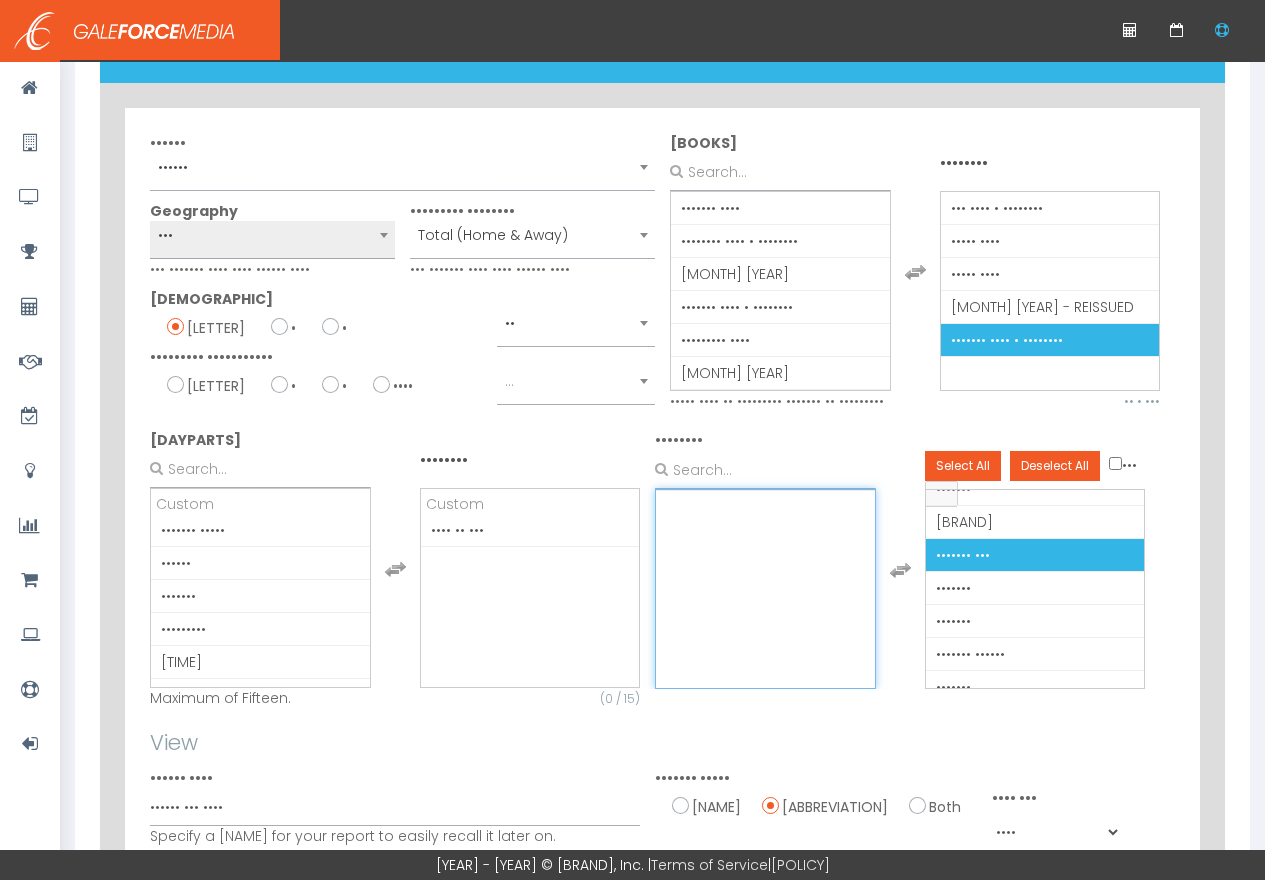 scroll, scrollTop: 646, scrollLeft: 0, axis: vertical 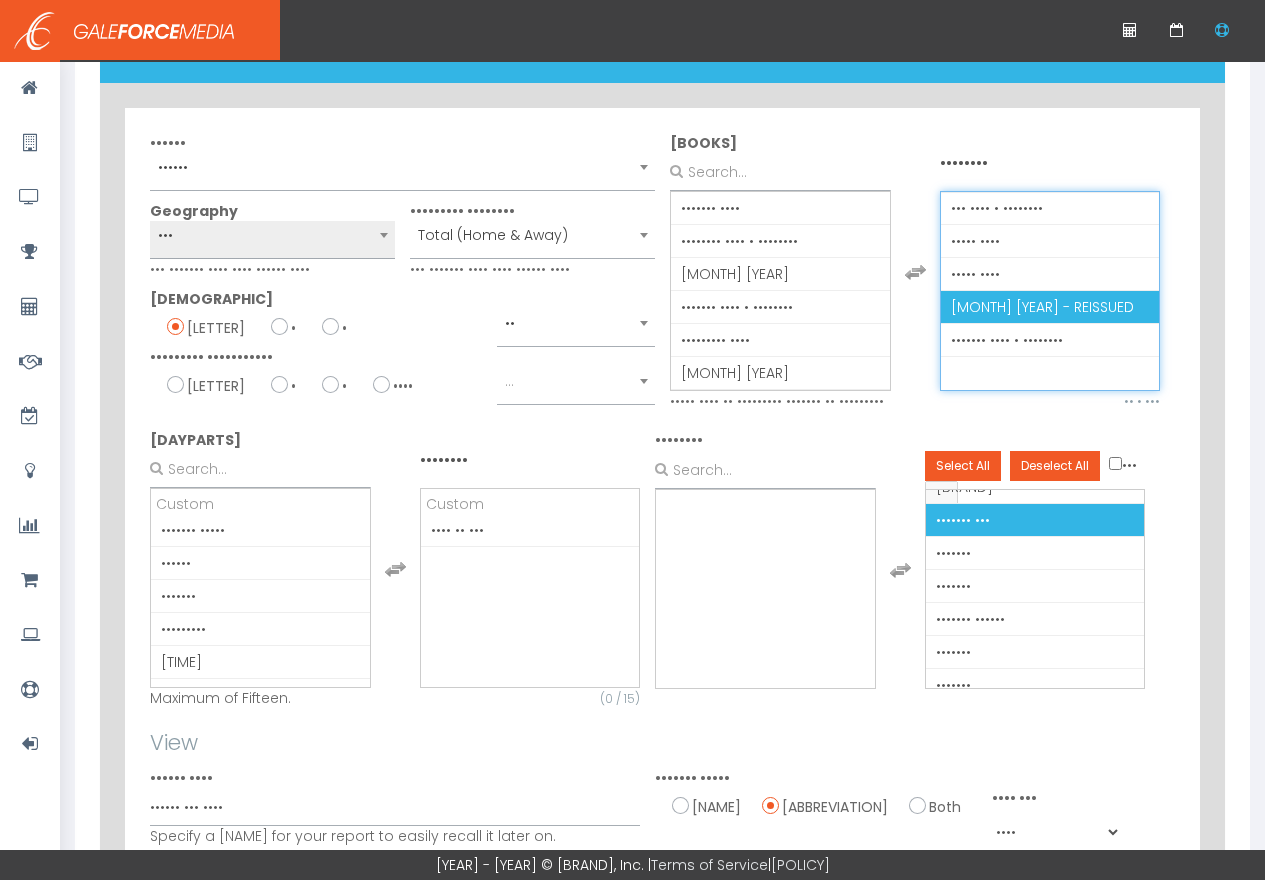 click on "FEBRUARY 2025 - REISSUED" at bounding box center (1042, 307) 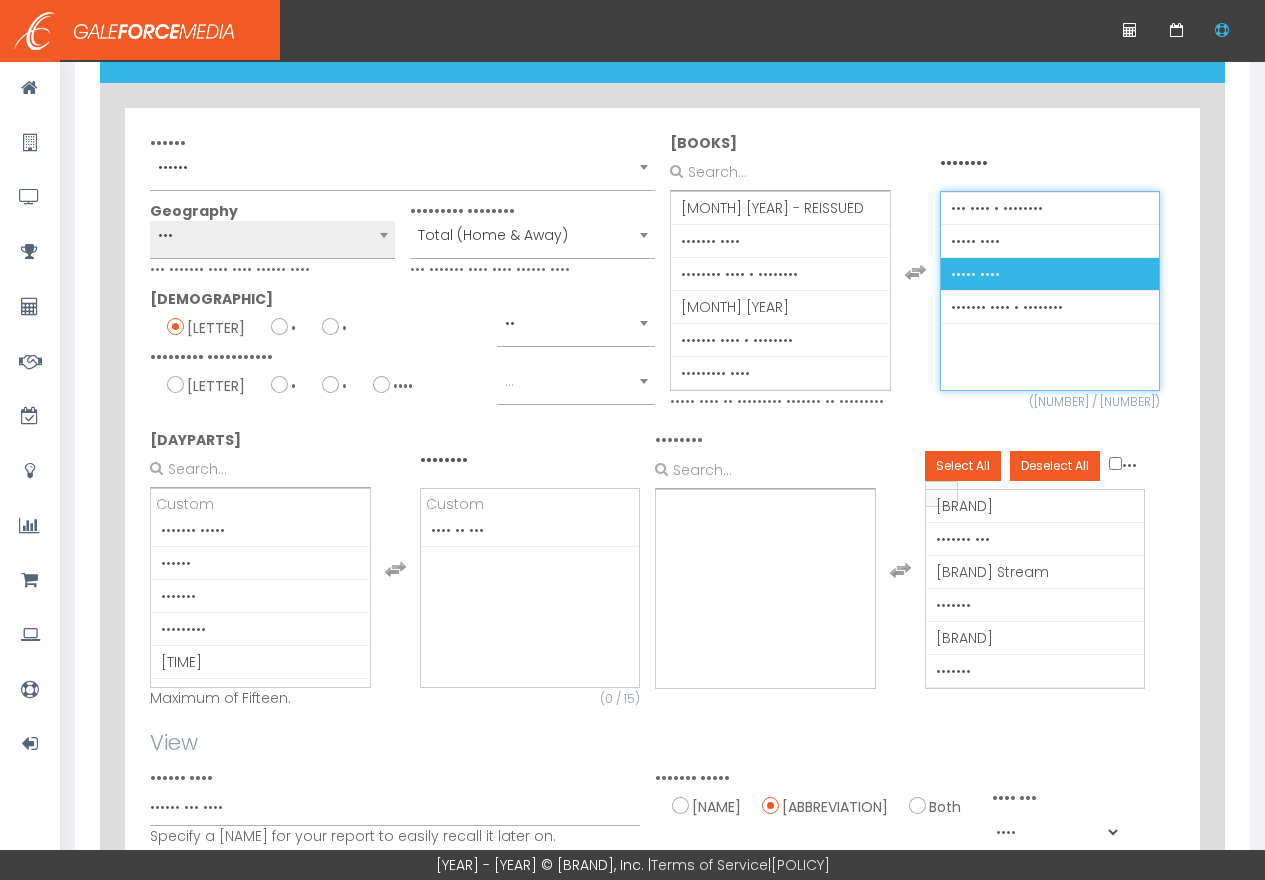 click on "MARCH 2025" at bounding box center [1005, 274] 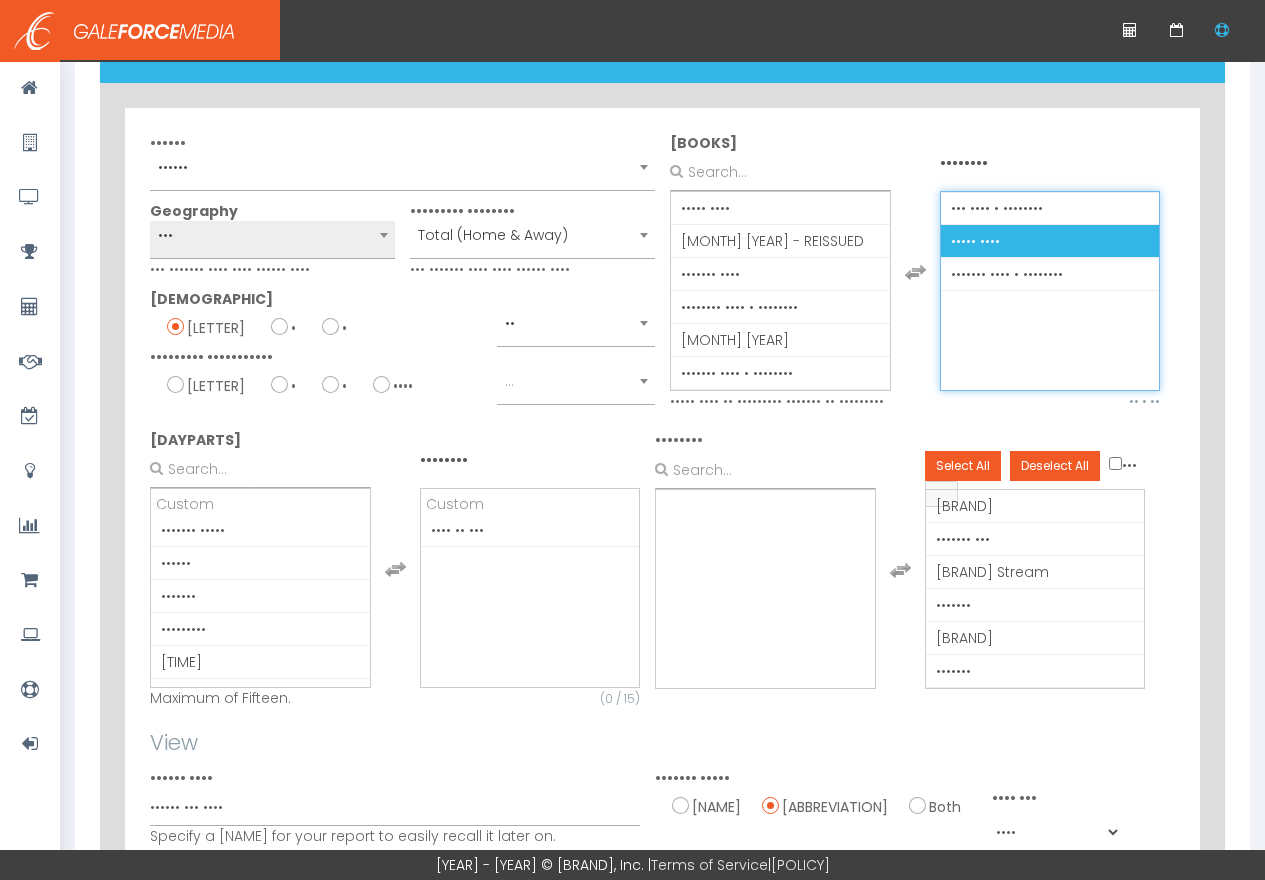 click on "APRIL 2025" at bounding box center [1005, 241] 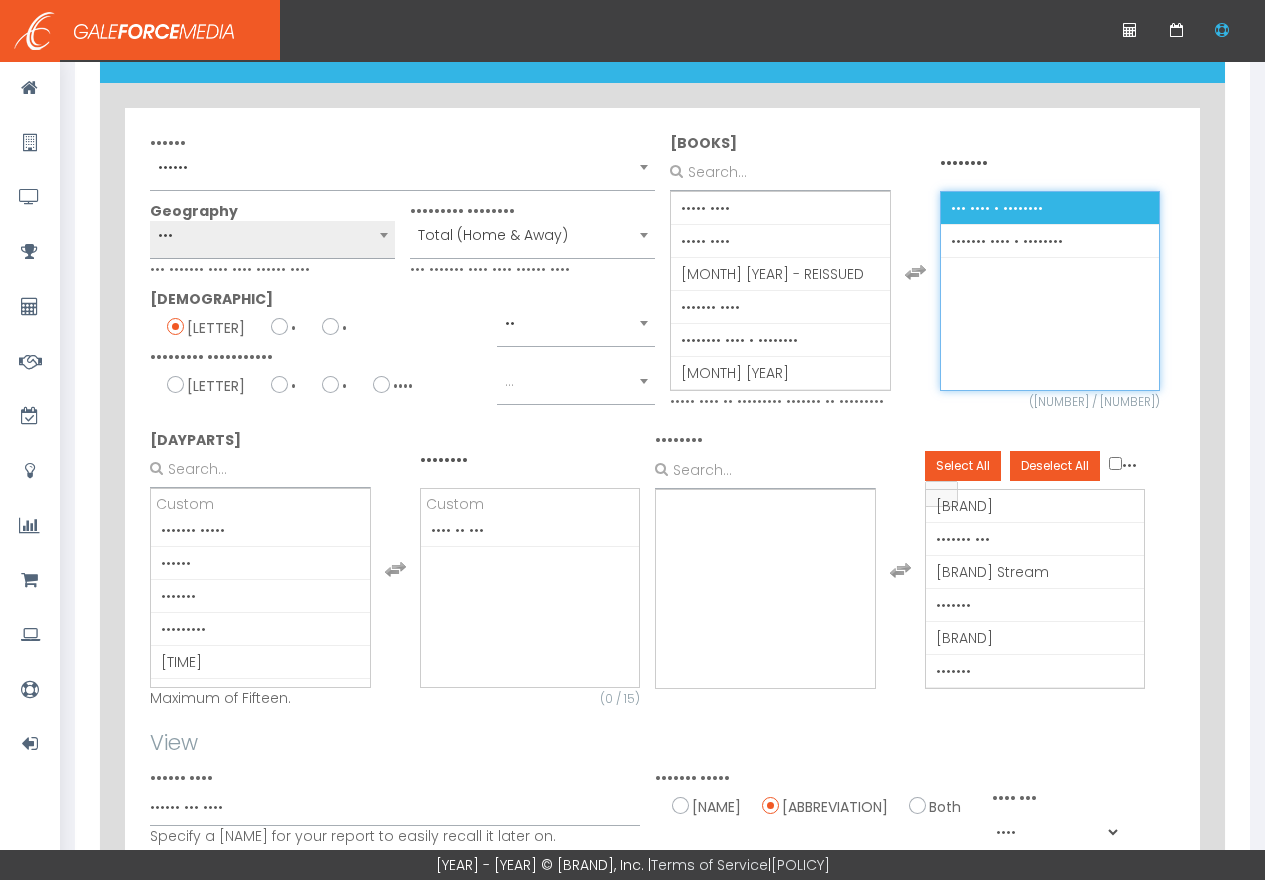 click on "MAY 2025 - REISSUED" at bounding box center [1042, 208] 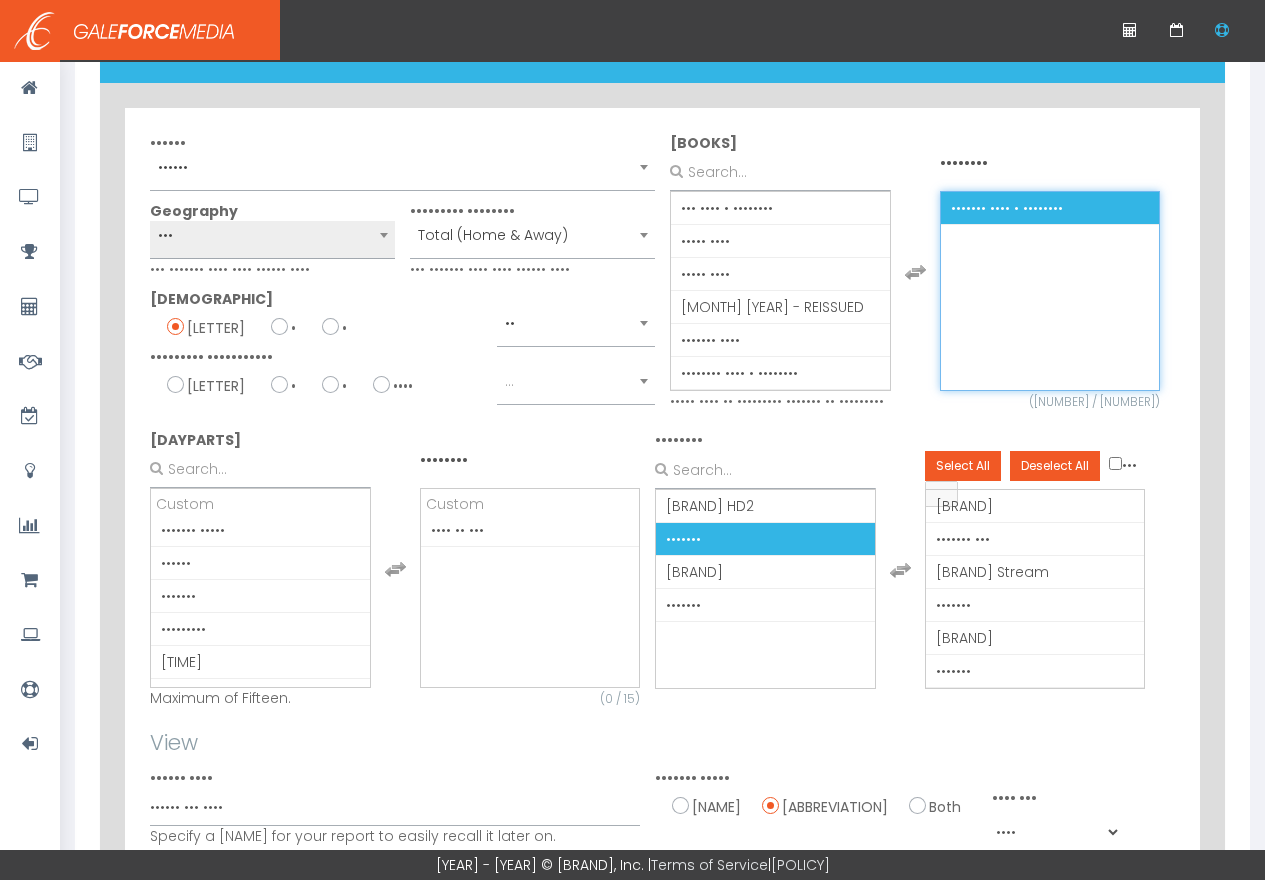 click on "JANUARY 2025 - REISSUED" at bounding box center [1042, 208] 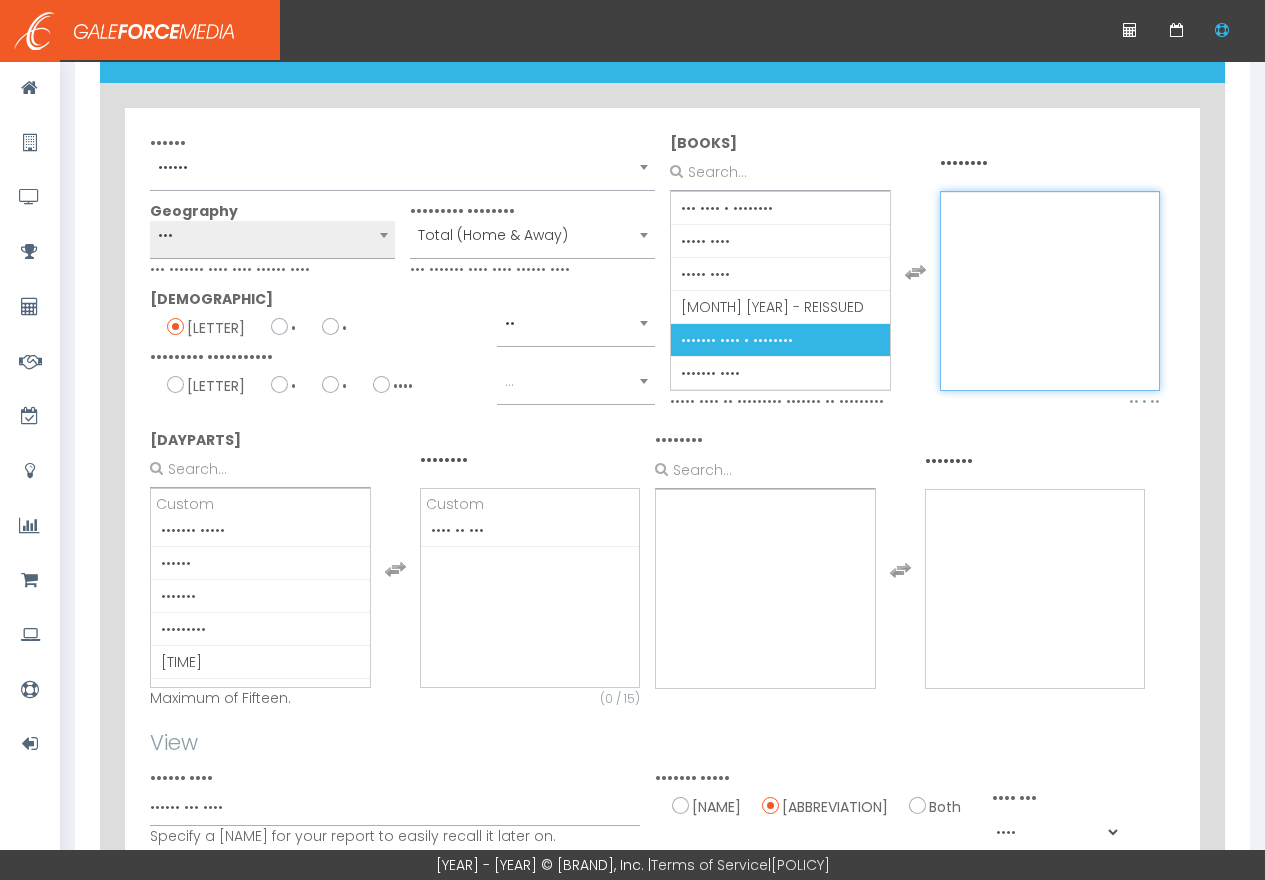 click on "JANUARY 2025 - REISSUED" at bounding box center [772, 340] 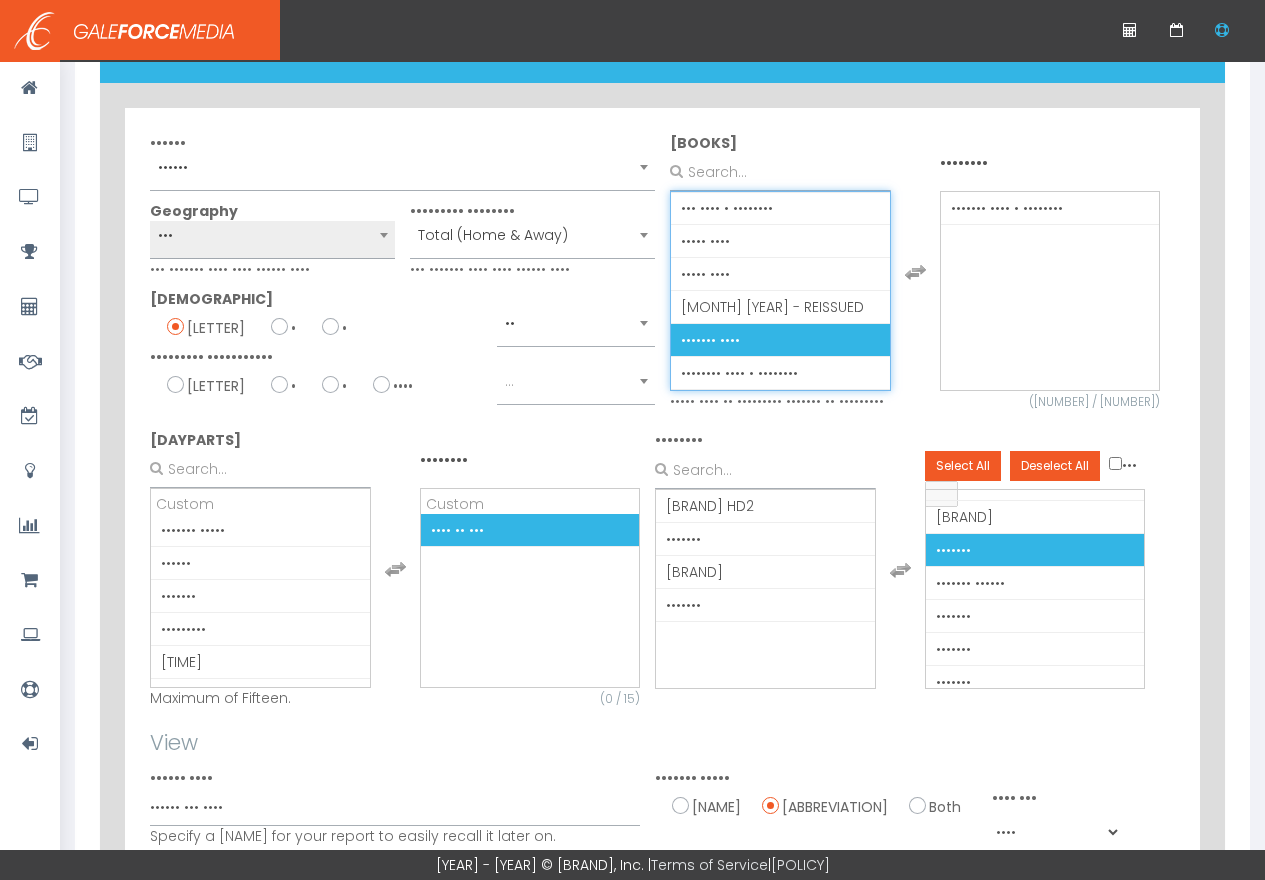 scroll, scrollTop: 714, scrollLeft: 0, axis: vertical 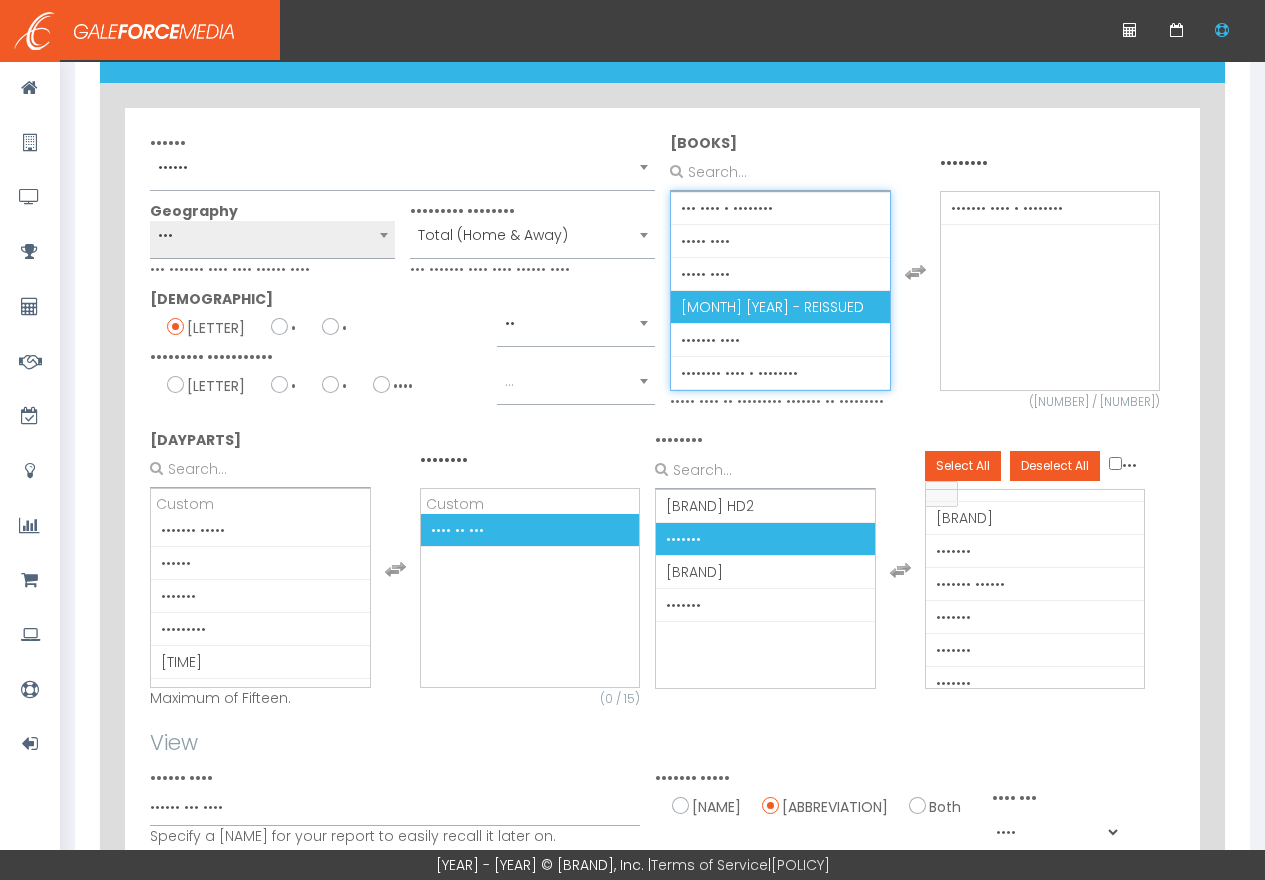click on "FEBRUARY 2025 - REISSUED" at bounding box center [772, 307] 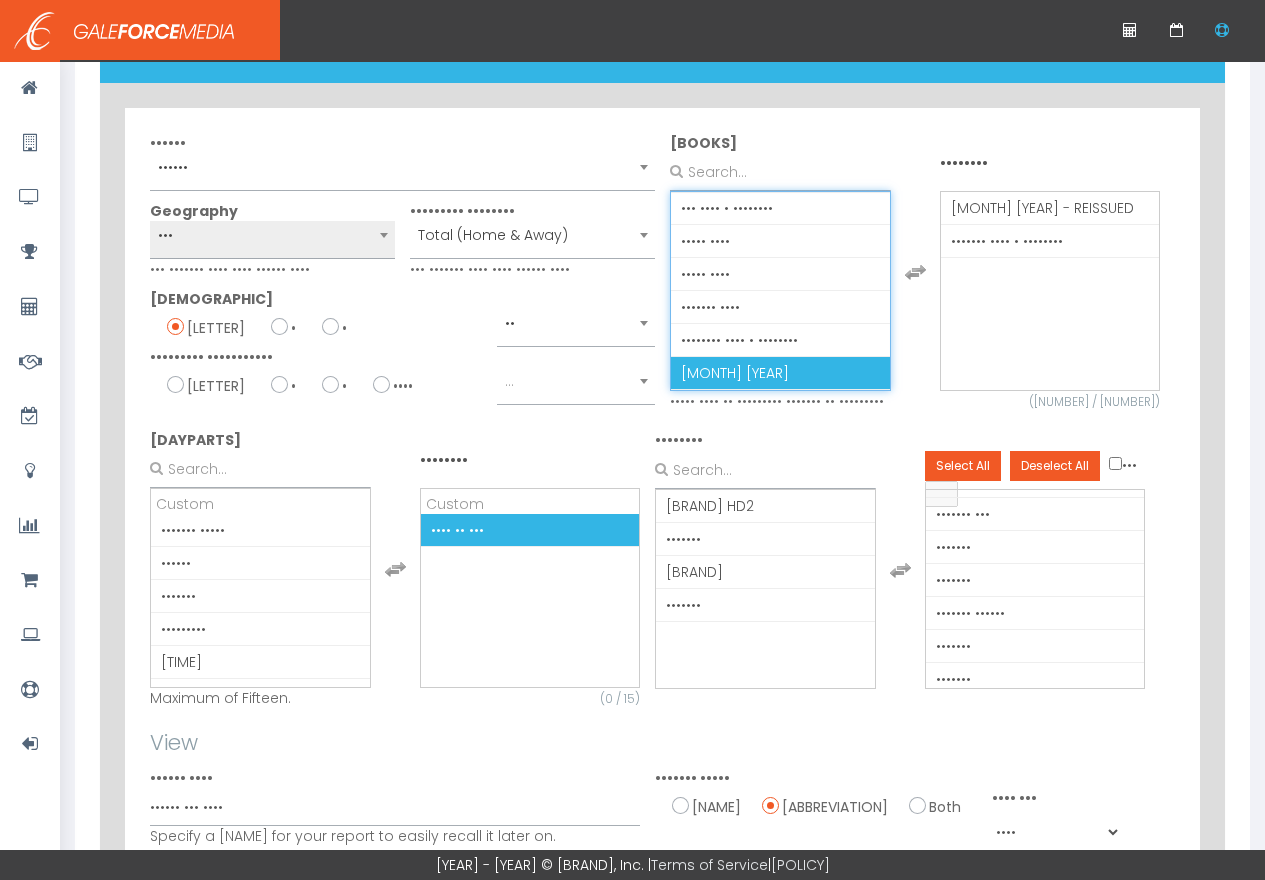 scroll, scrollTop: 649, scrollLeft: 0, axis: vertical 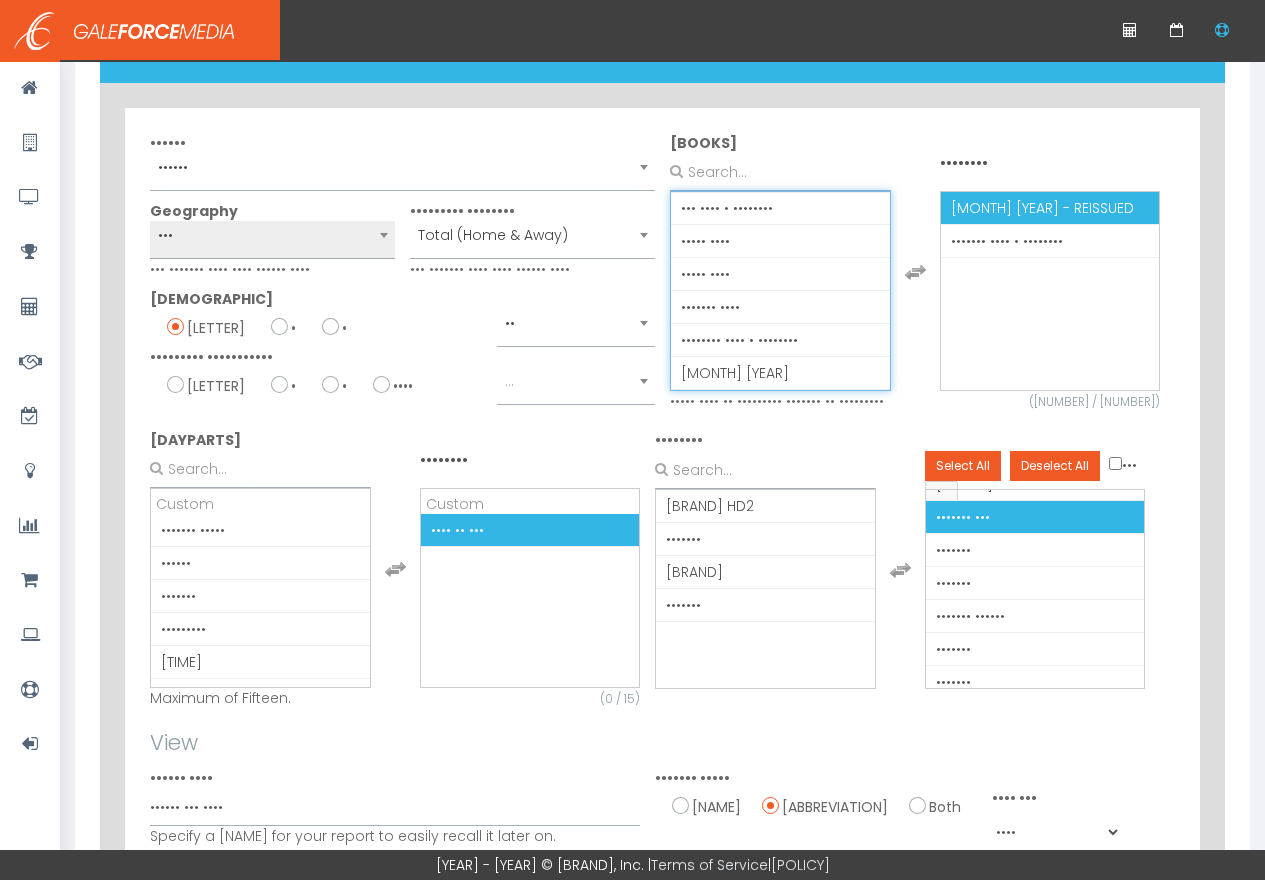 click on "FEBRUARY 2025 - REISSUED" at bounding box center [1042, 208] 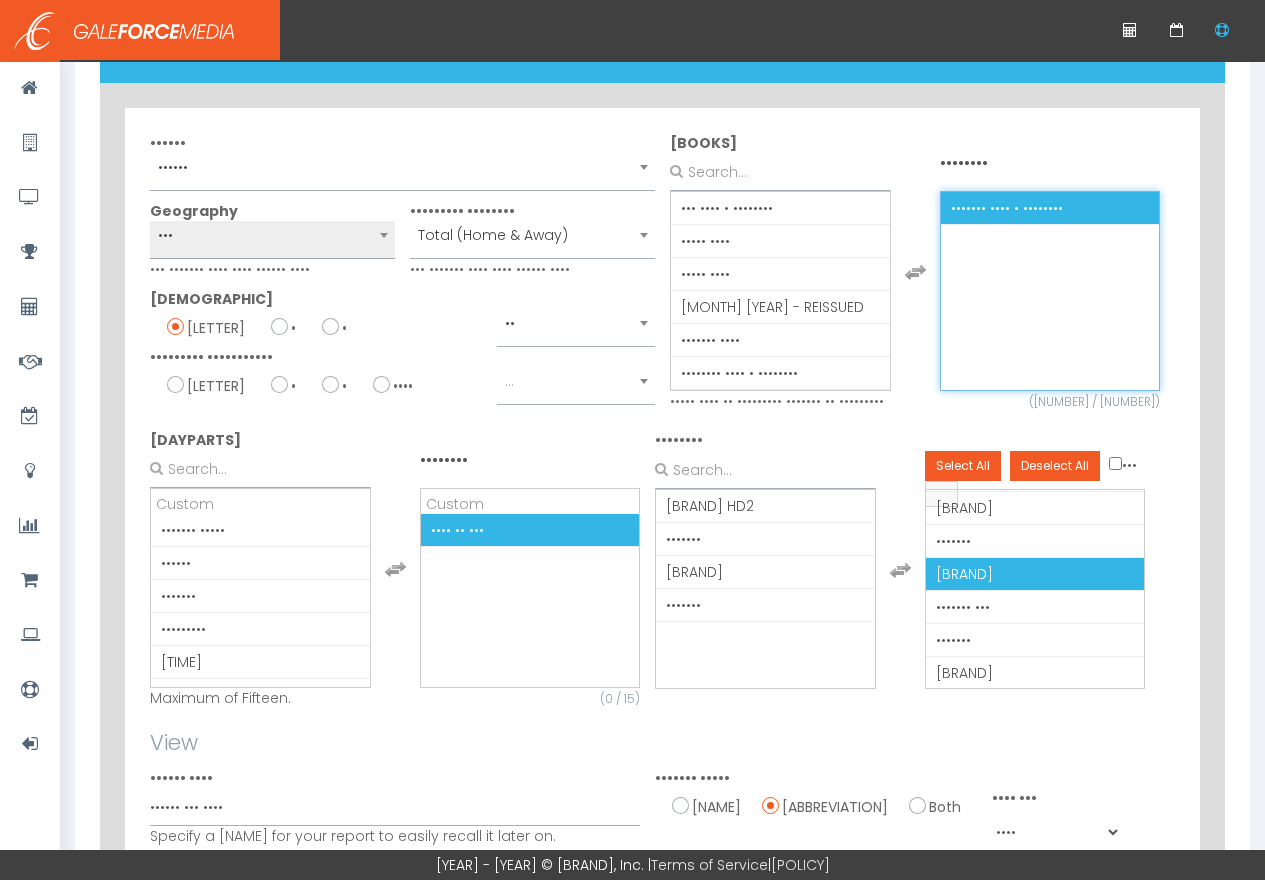 scroll, scrollTop: 563, scrollLeft: 0, axis: vertical 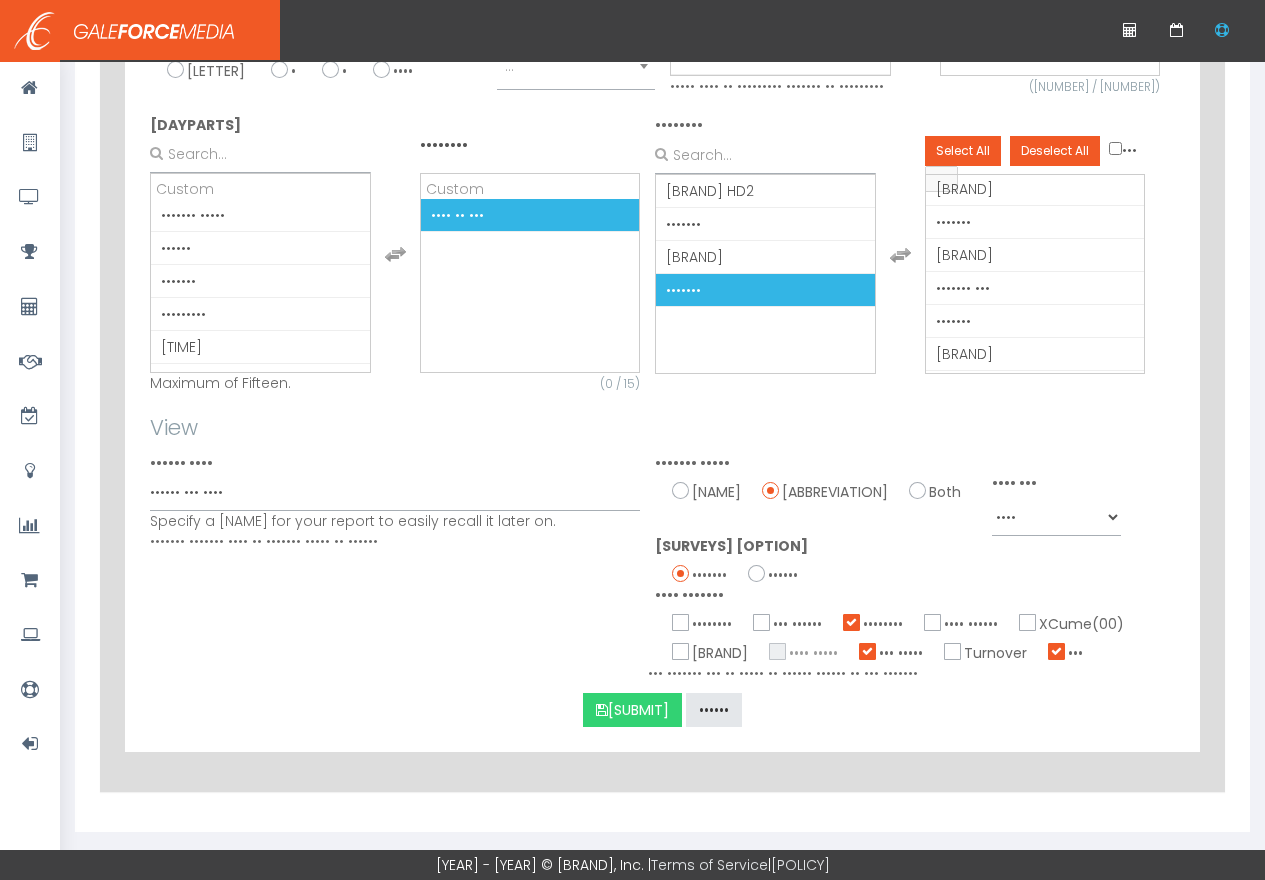 click on "Submit" at bounding box center (623, 739) 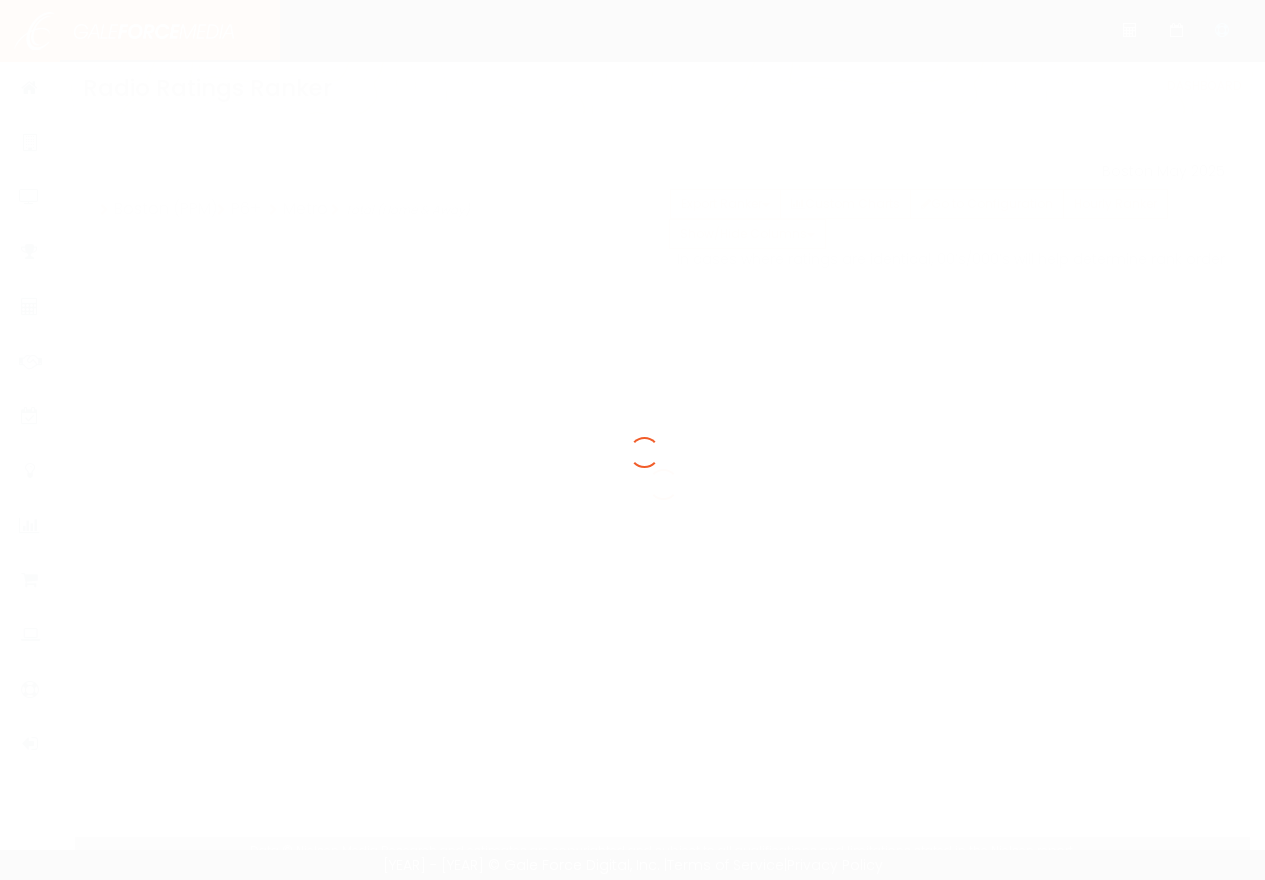 scroll, scrollTop: 0, scrollLeft: 0, axis: both 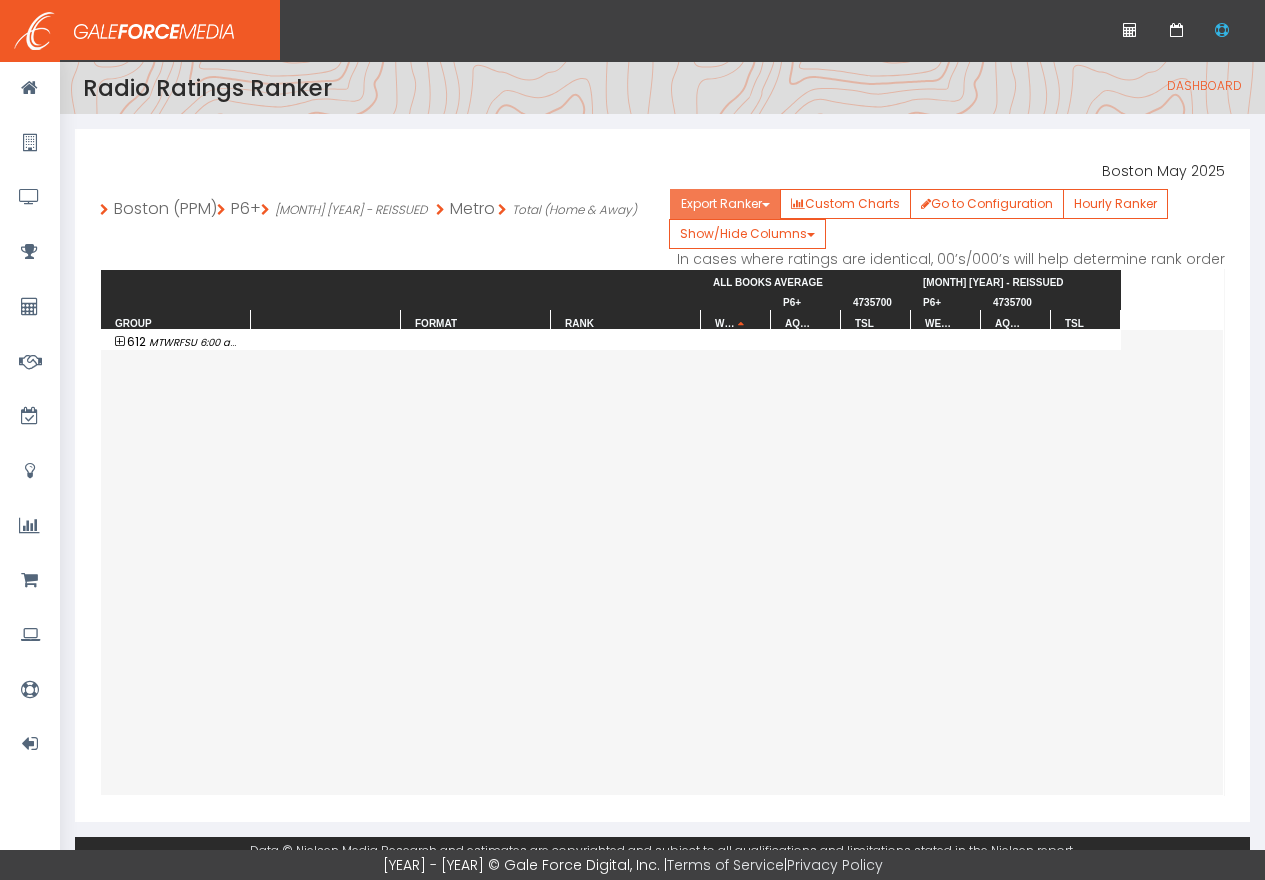 click on "Export Ranker" at bounding box center [725, 204] 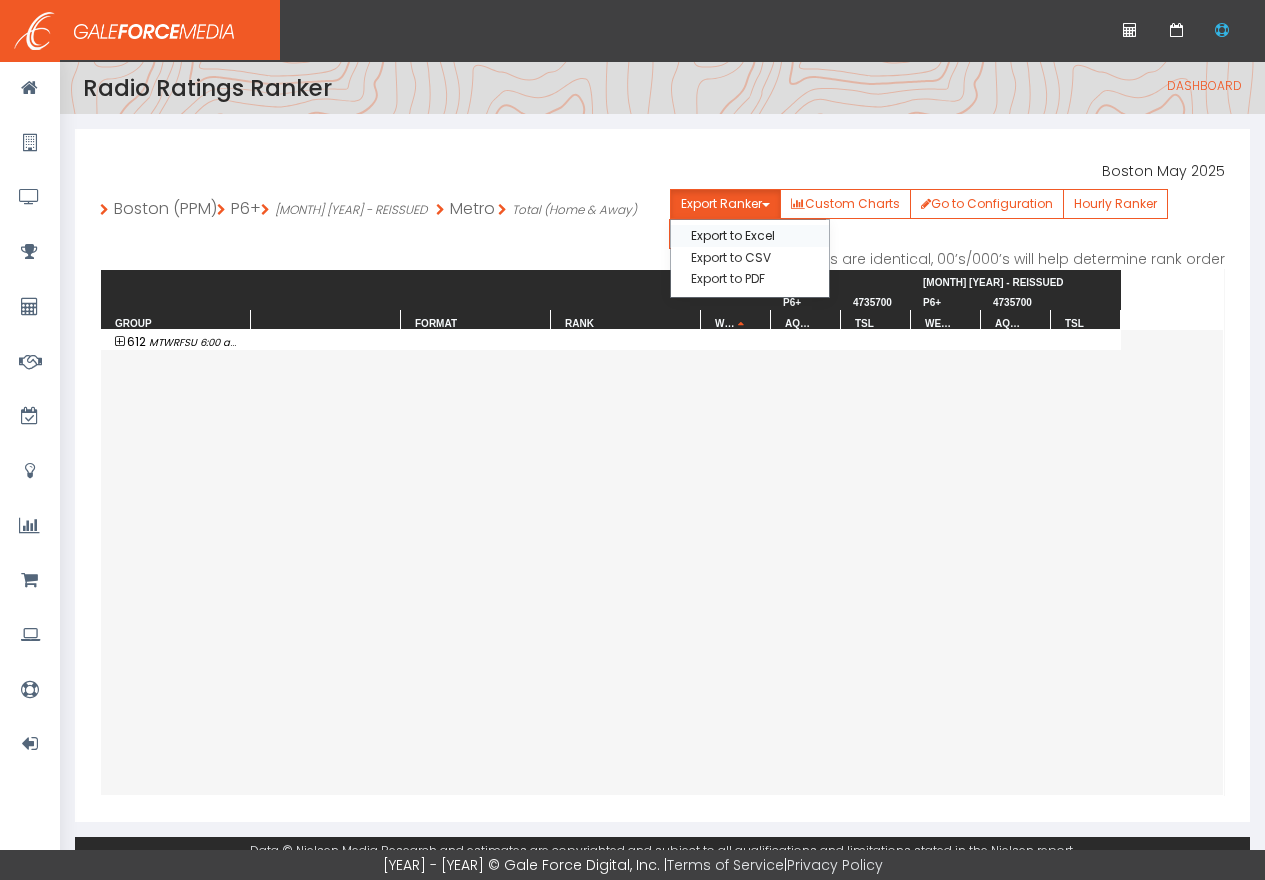 click on "Export to Excel" at bounding box center (750, 235) 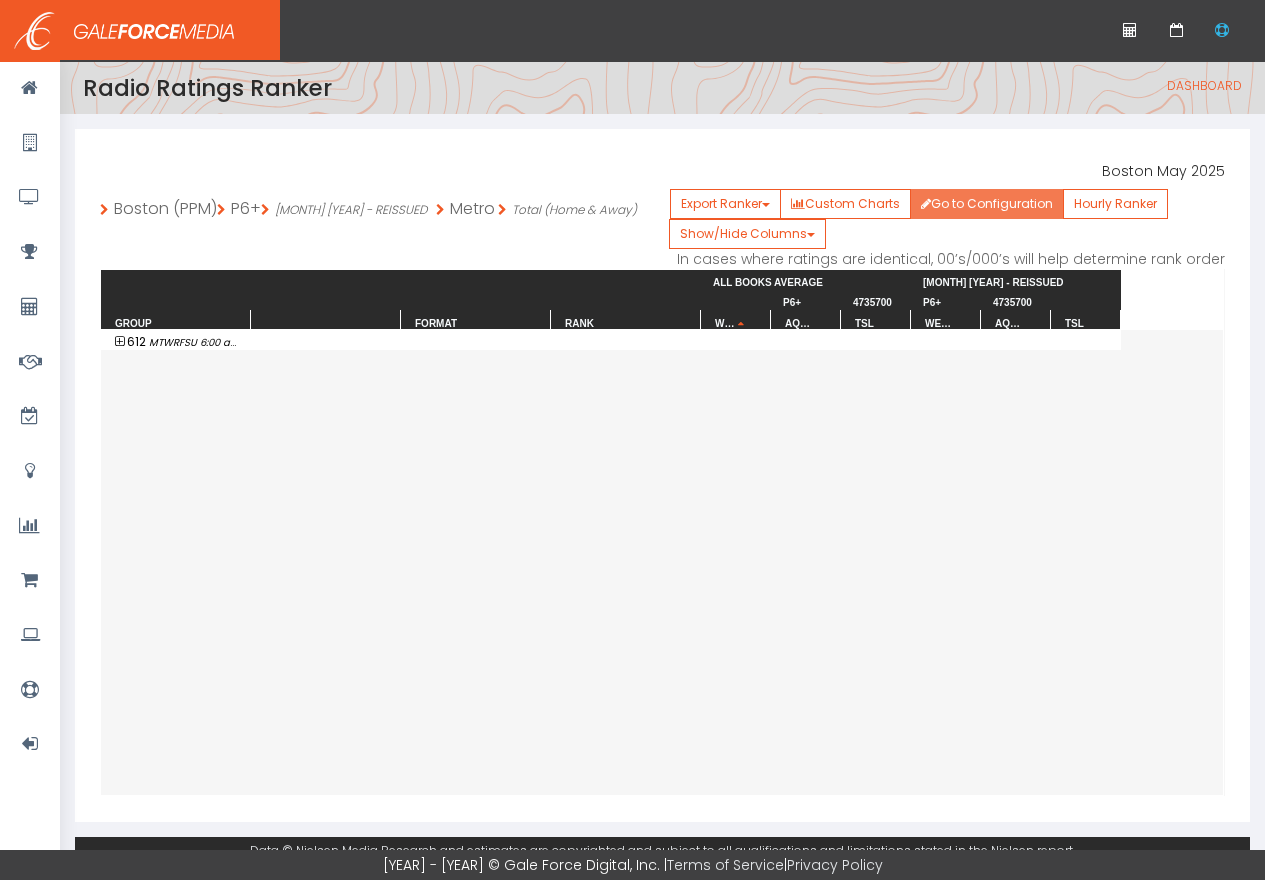 click on "Go to Configuration" at bounding box center (987, 204) 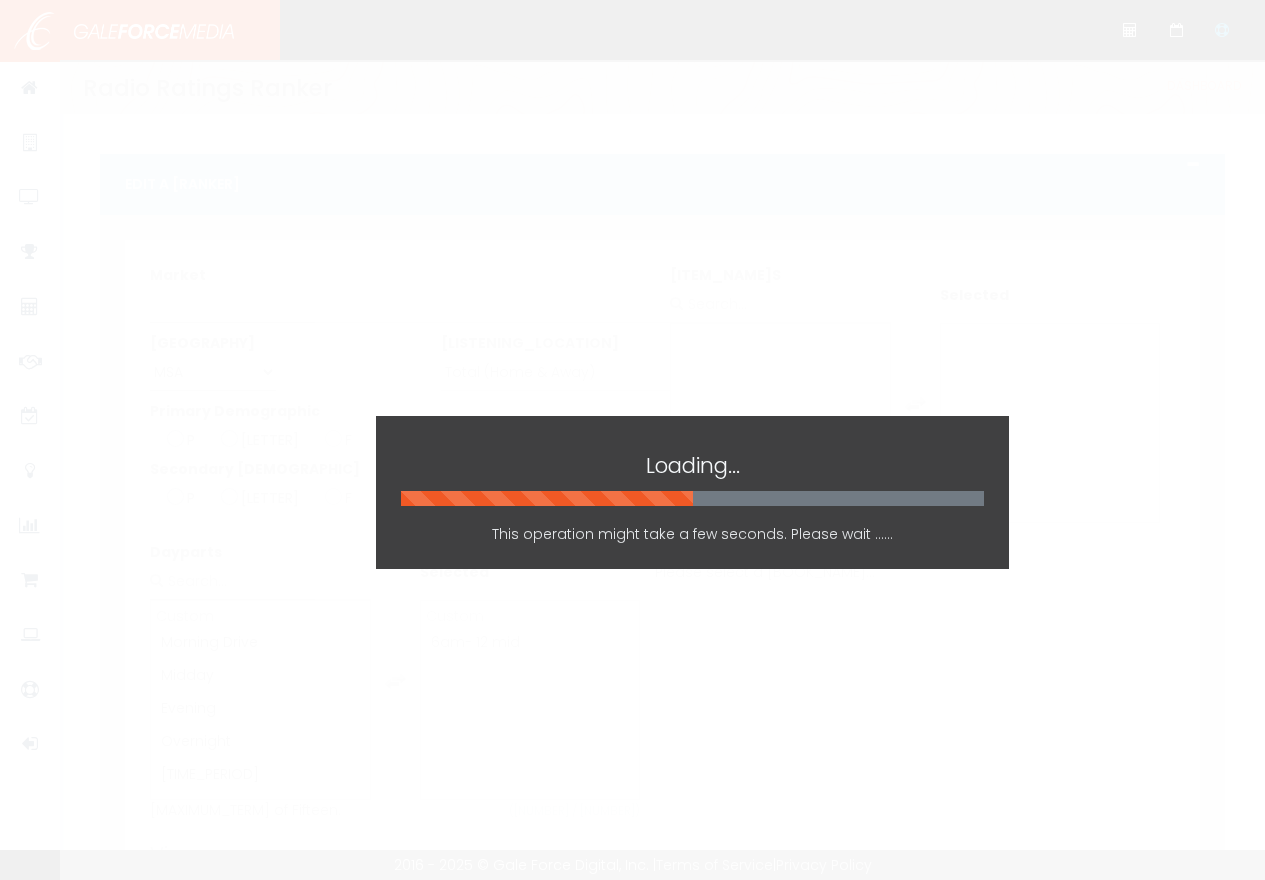scroll, scrollTop: 0, scrollLeft: 0, axis: both 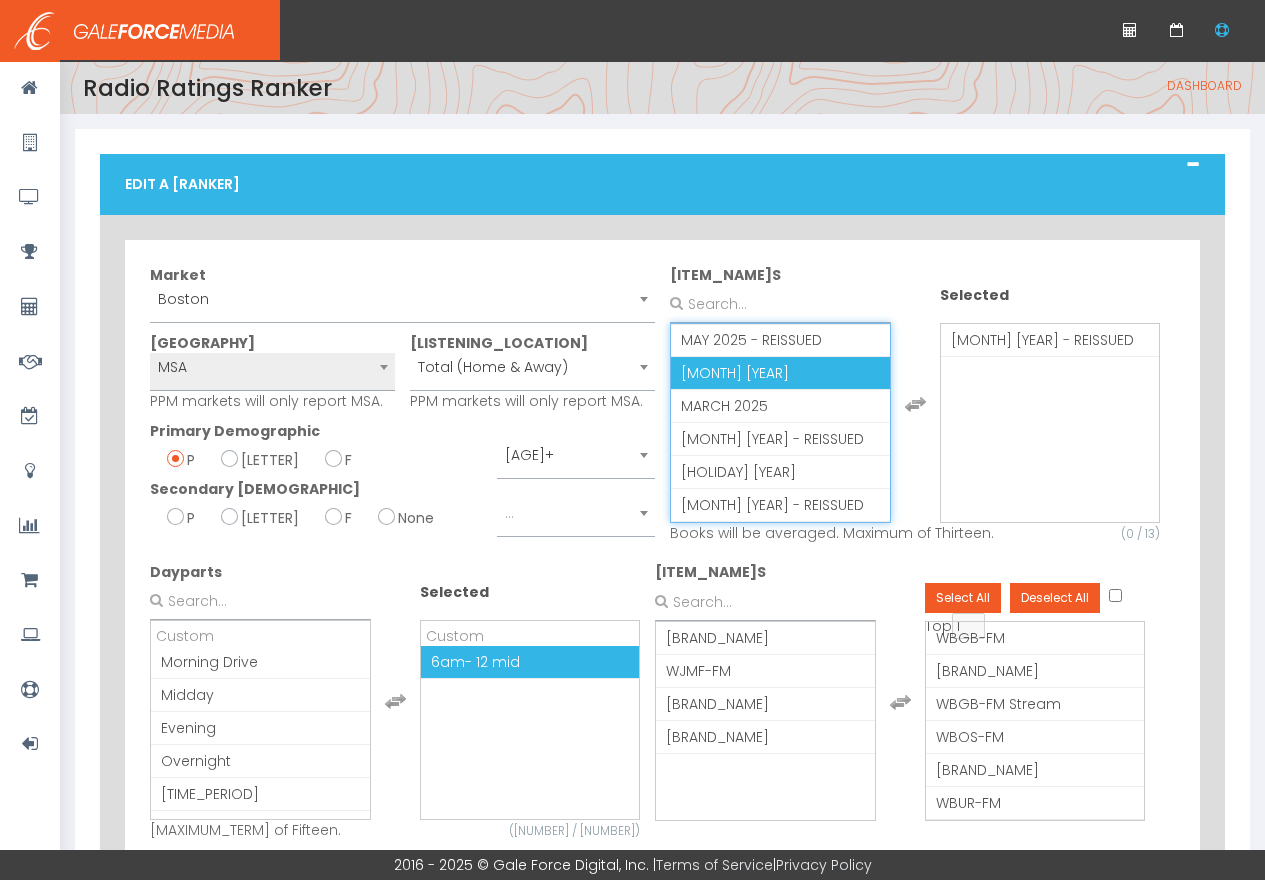 click on "APRIL 2025" at bounding box center (705, 373) 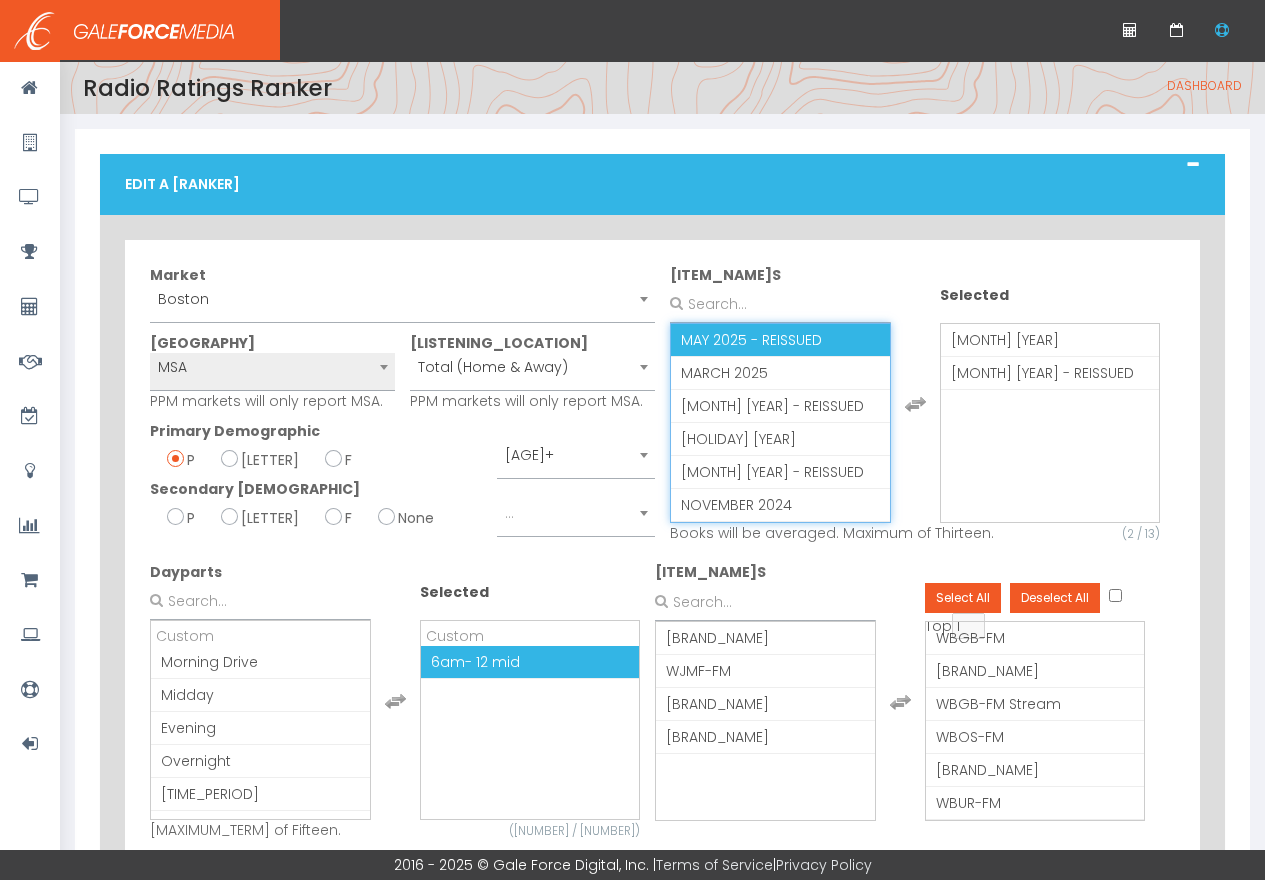 click on "MAY 2025 - REISSUED" at bounding box center (772, 340) 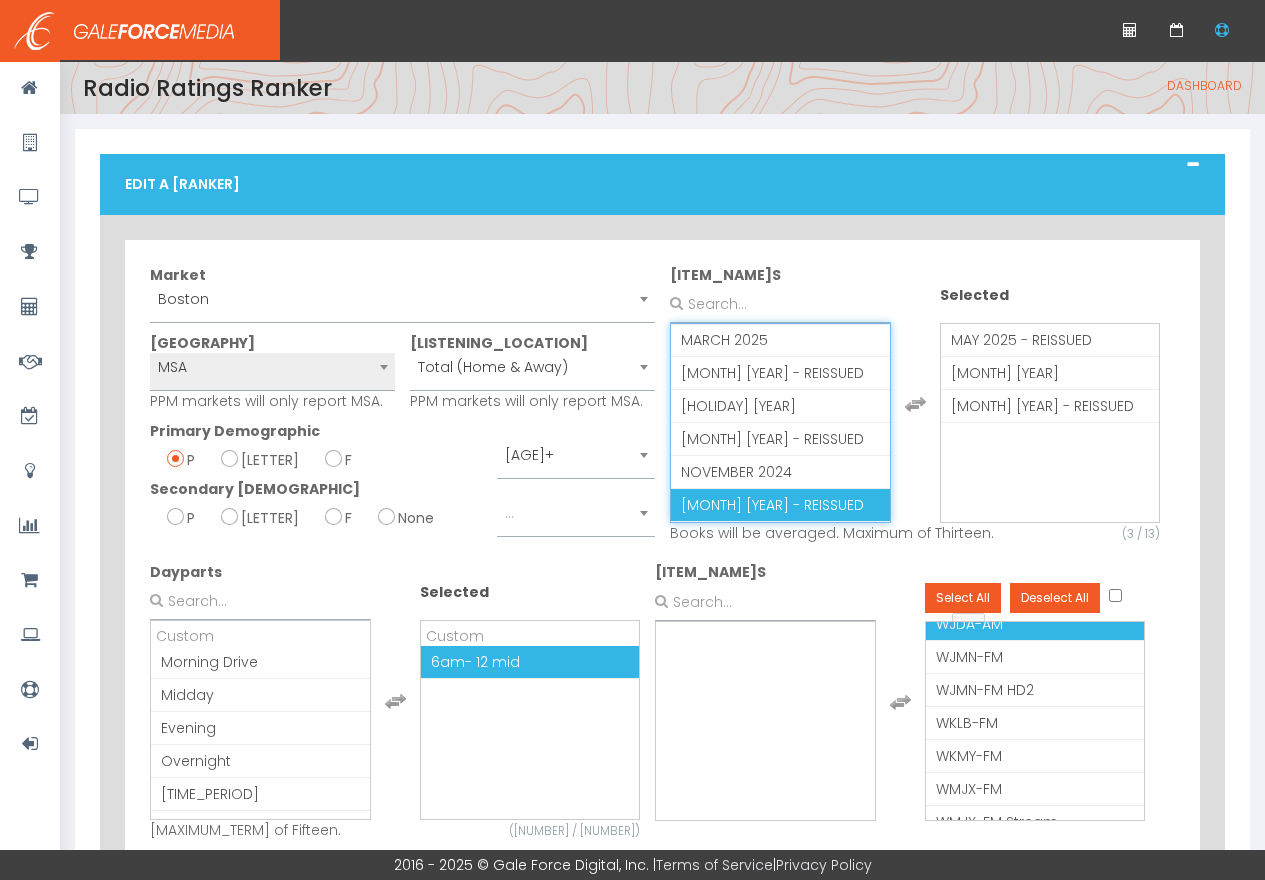 scroll, scrollTop: 602, scrollLeft: 0, axis: vertical 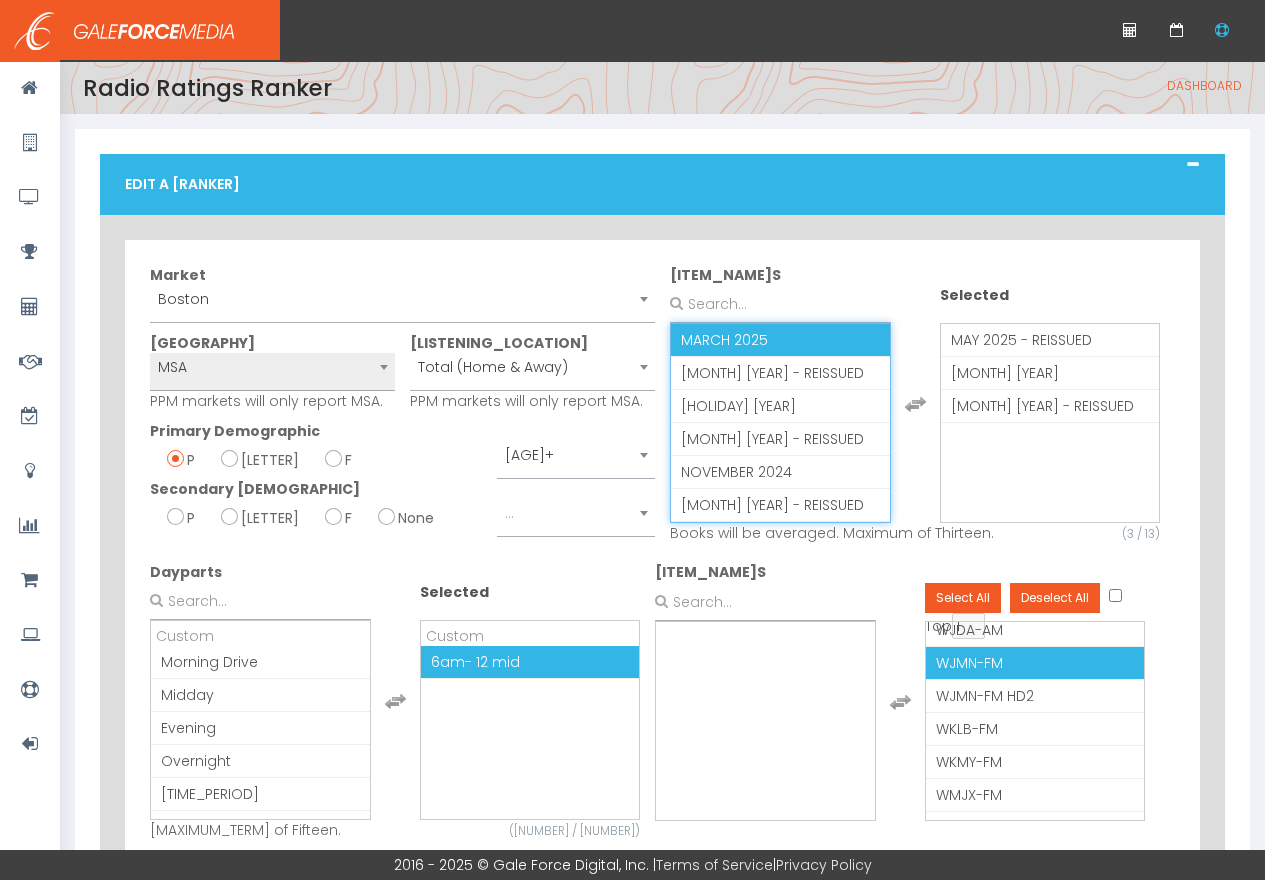 click on "MARCH 2025" at bounding box center [780, 340] 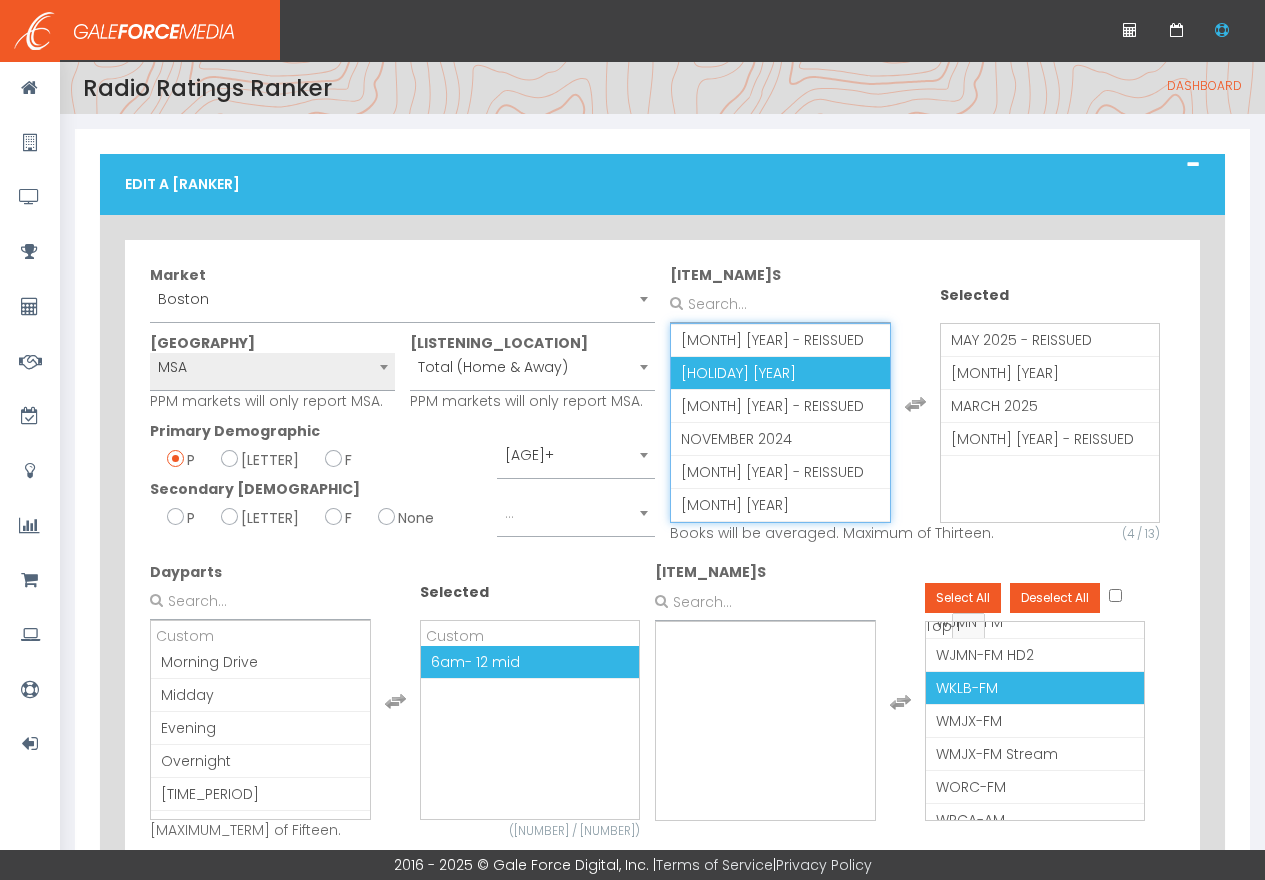 scroll, scrollTop: 642, scrollLeft: 0, axis: vertical 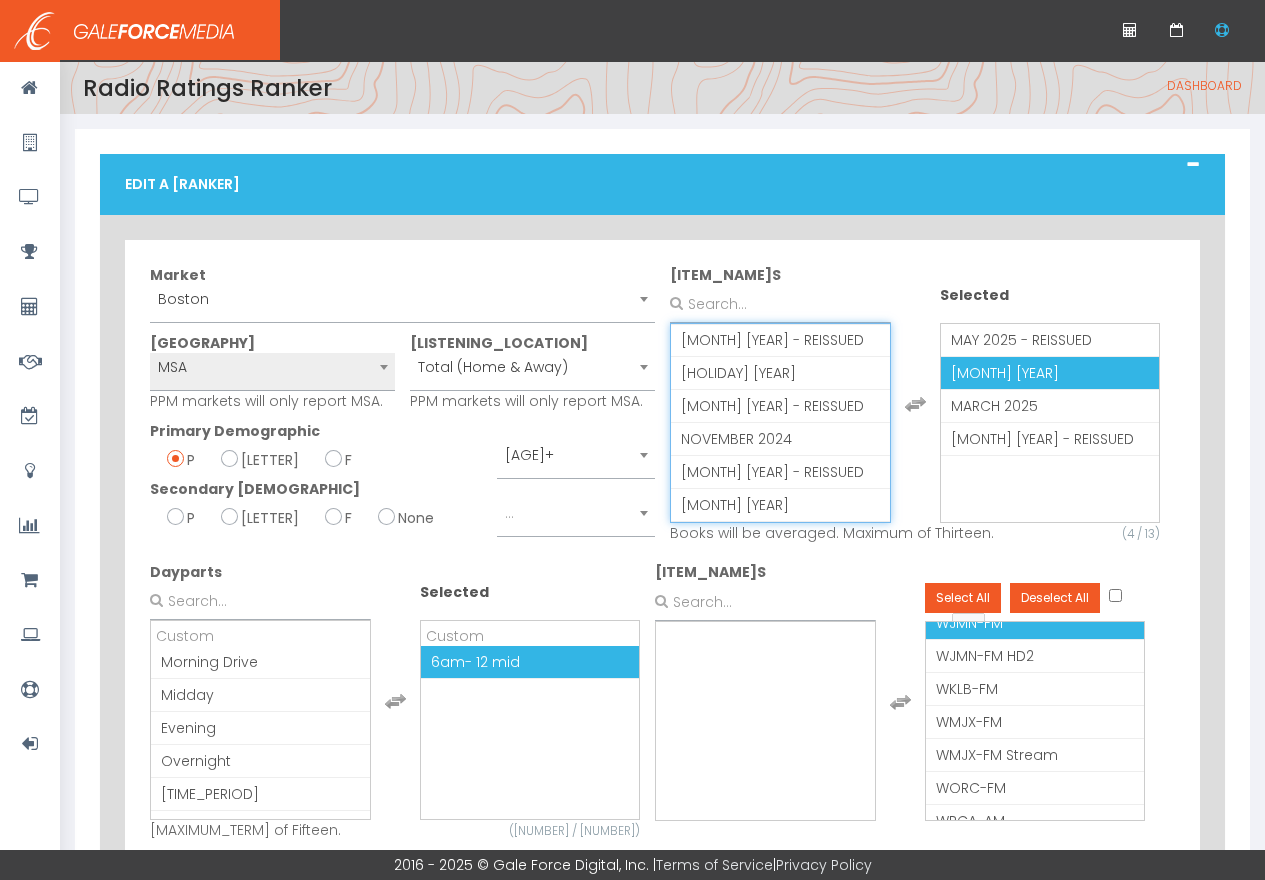 click on "APRIL 2025" at bounding box center [975, 373] 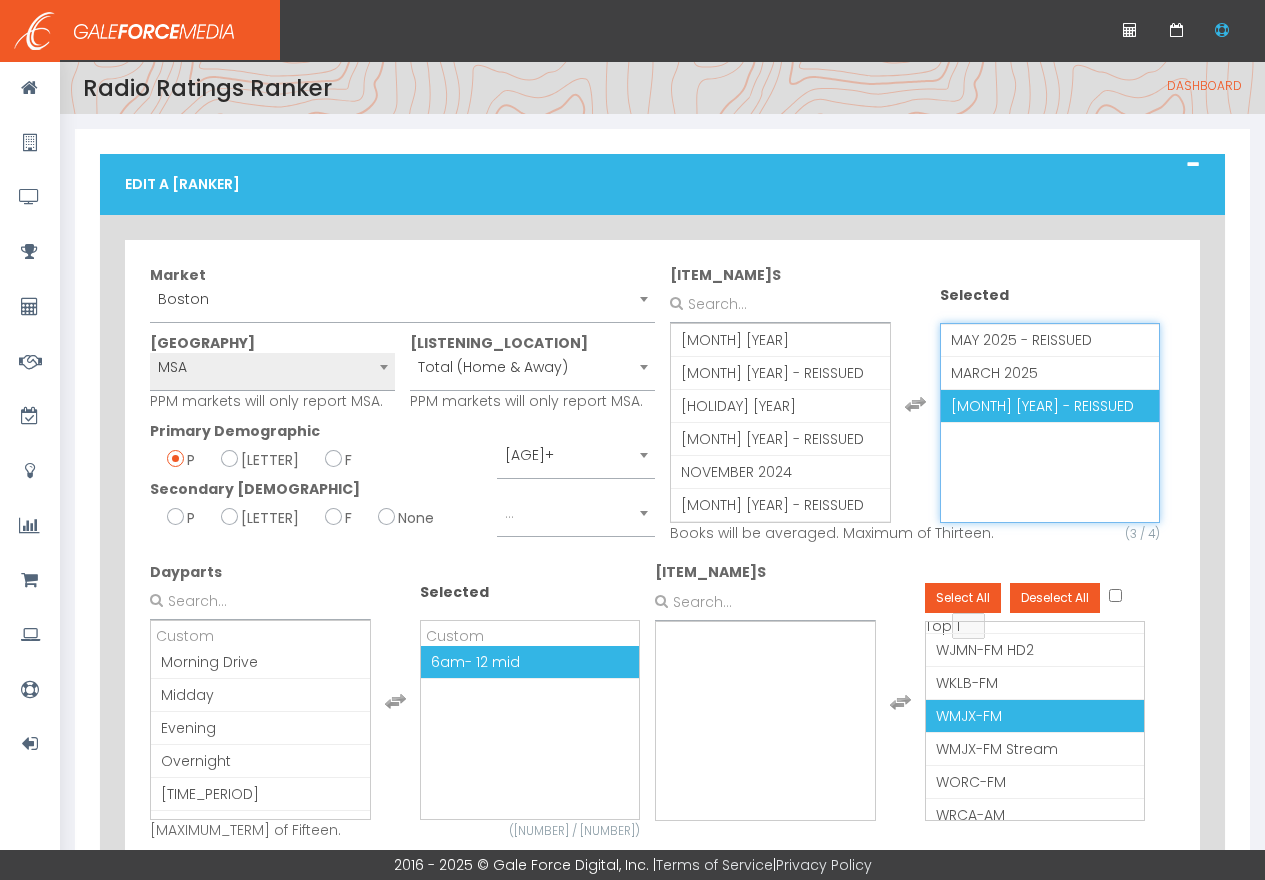 scroll, scrollTop: 666, scrollLeft: 0, axis: vertical 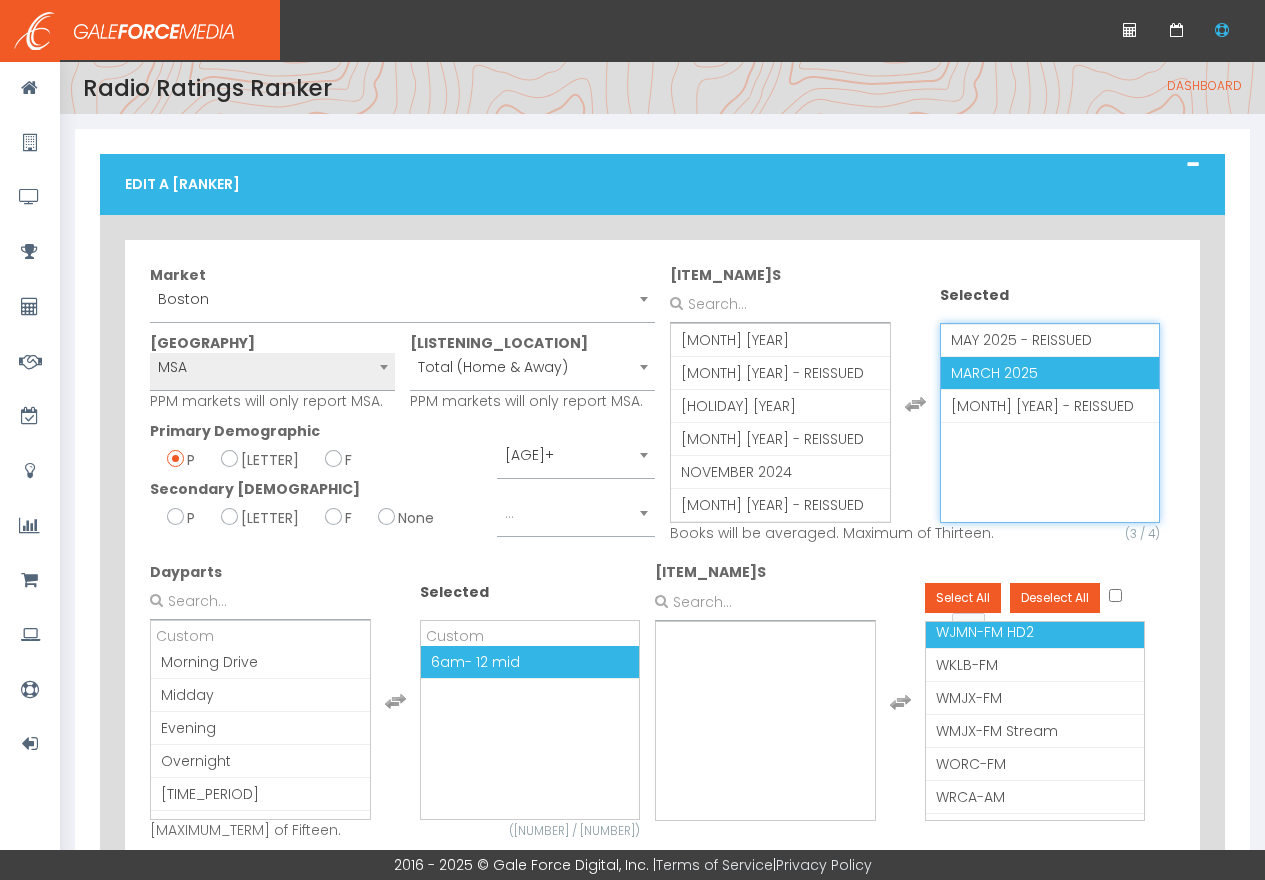 click on "MARCH 2025" at bounding box center [975, 373] 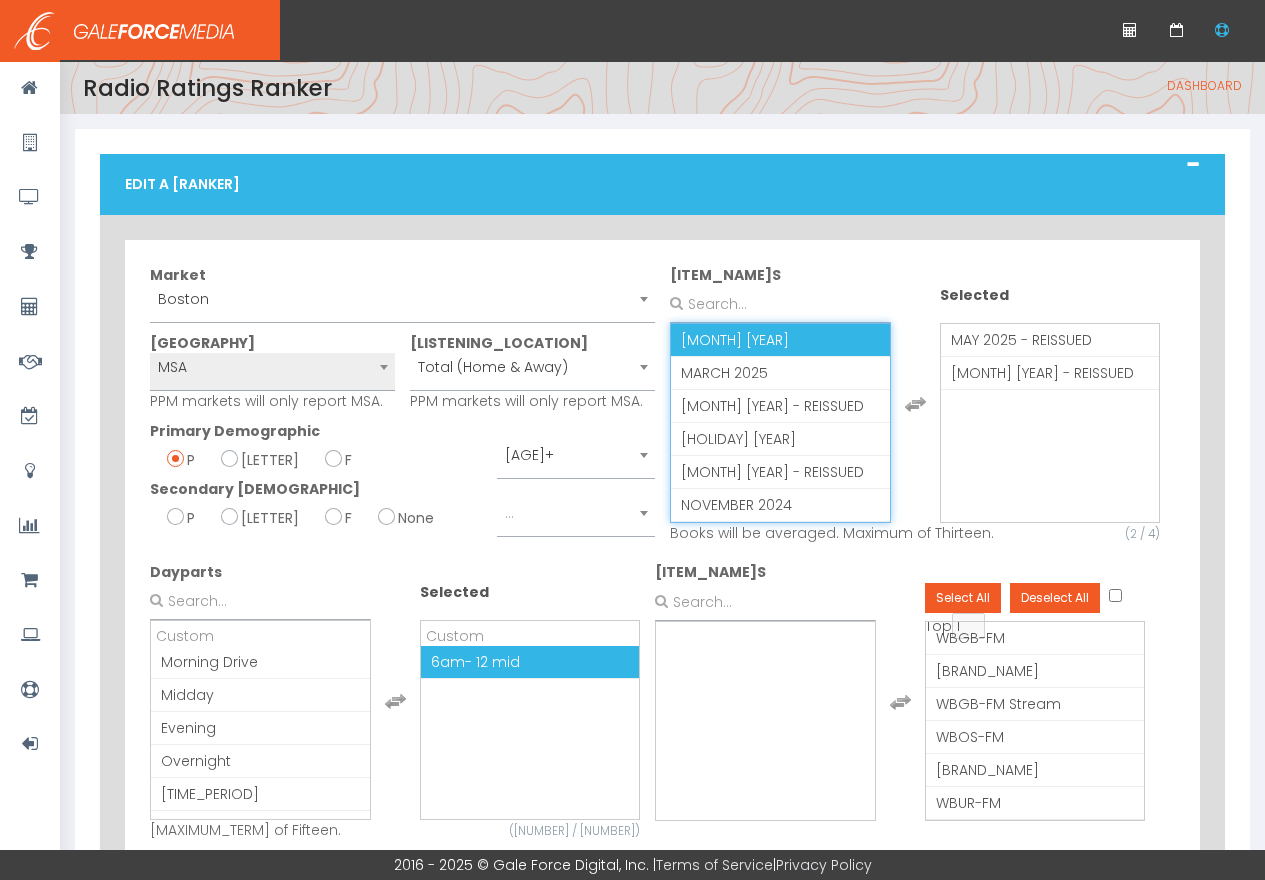 click on "APRIL 2025" at bounding box center (780, 340) 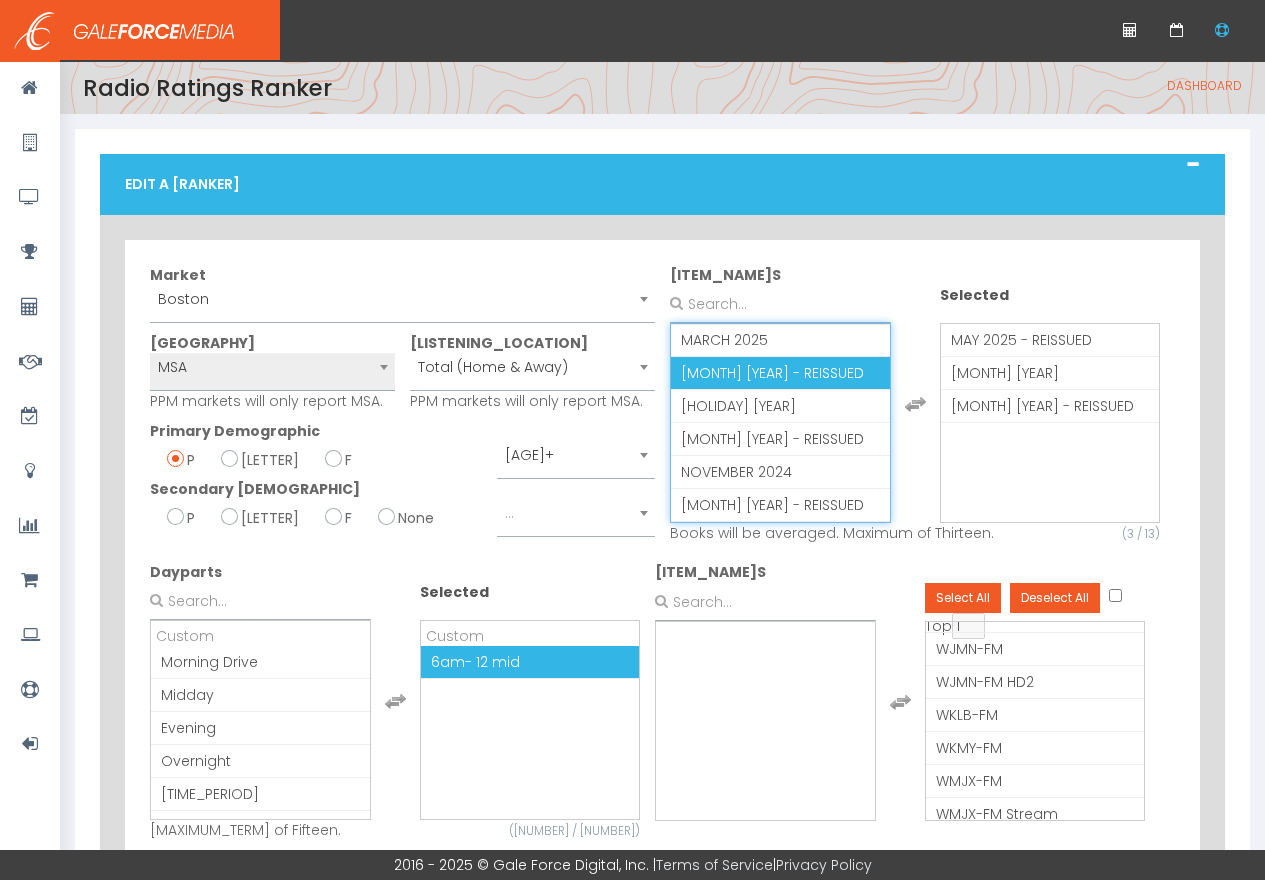 scroll, scrollTop: 631, scrollLeft: 0, axis: vertical 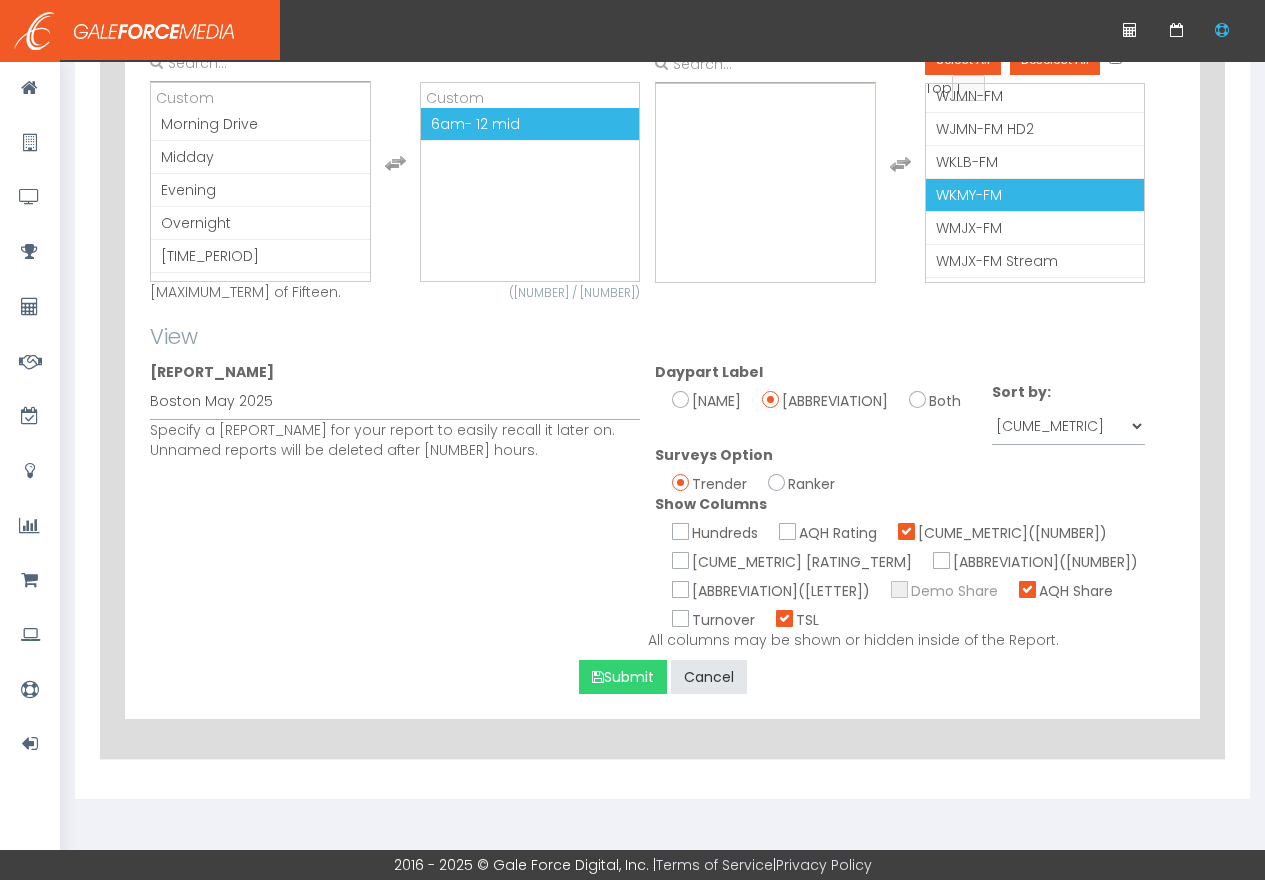 click on "Submit" at bounding box center (623, 648) 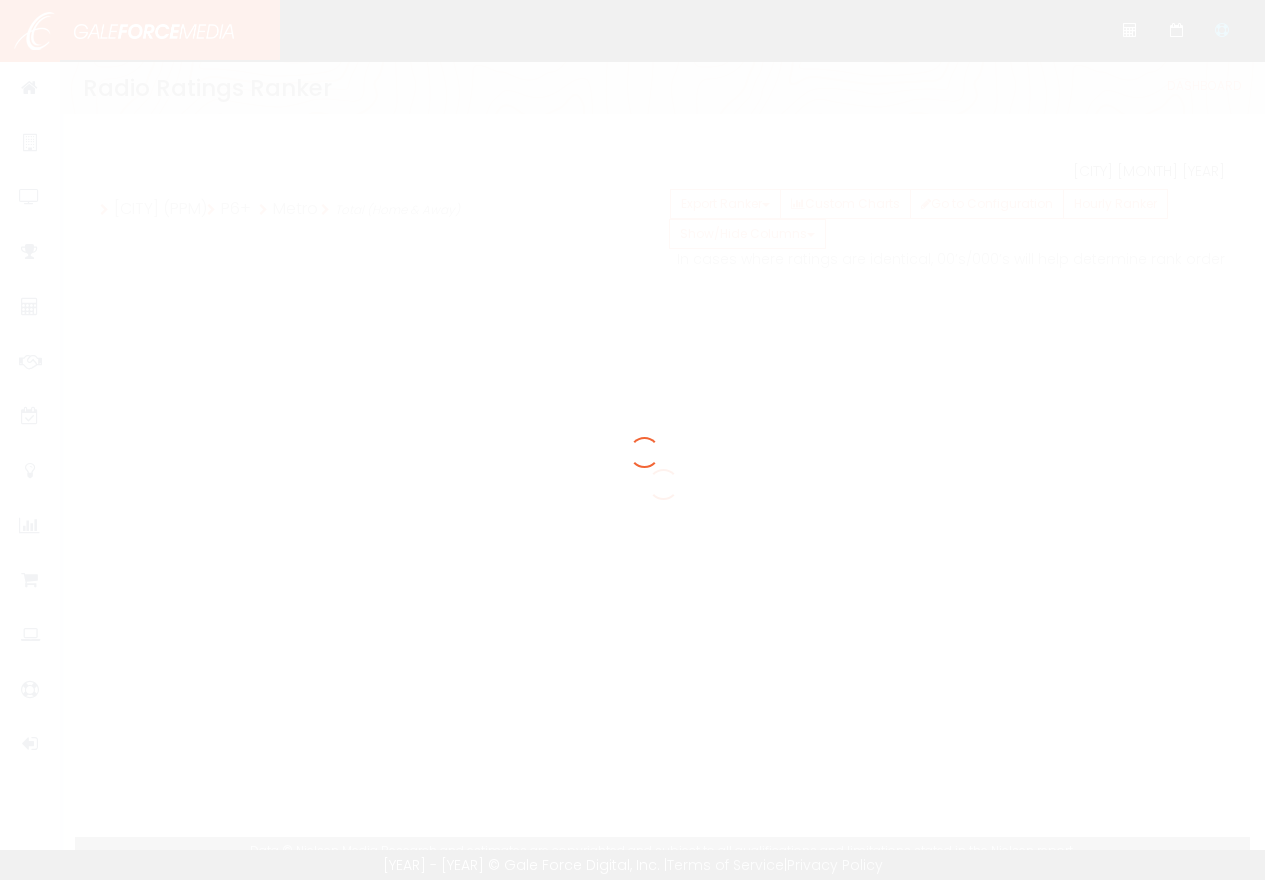 scroll, scrollTop: 0, scrollLeft: 0, axis: both 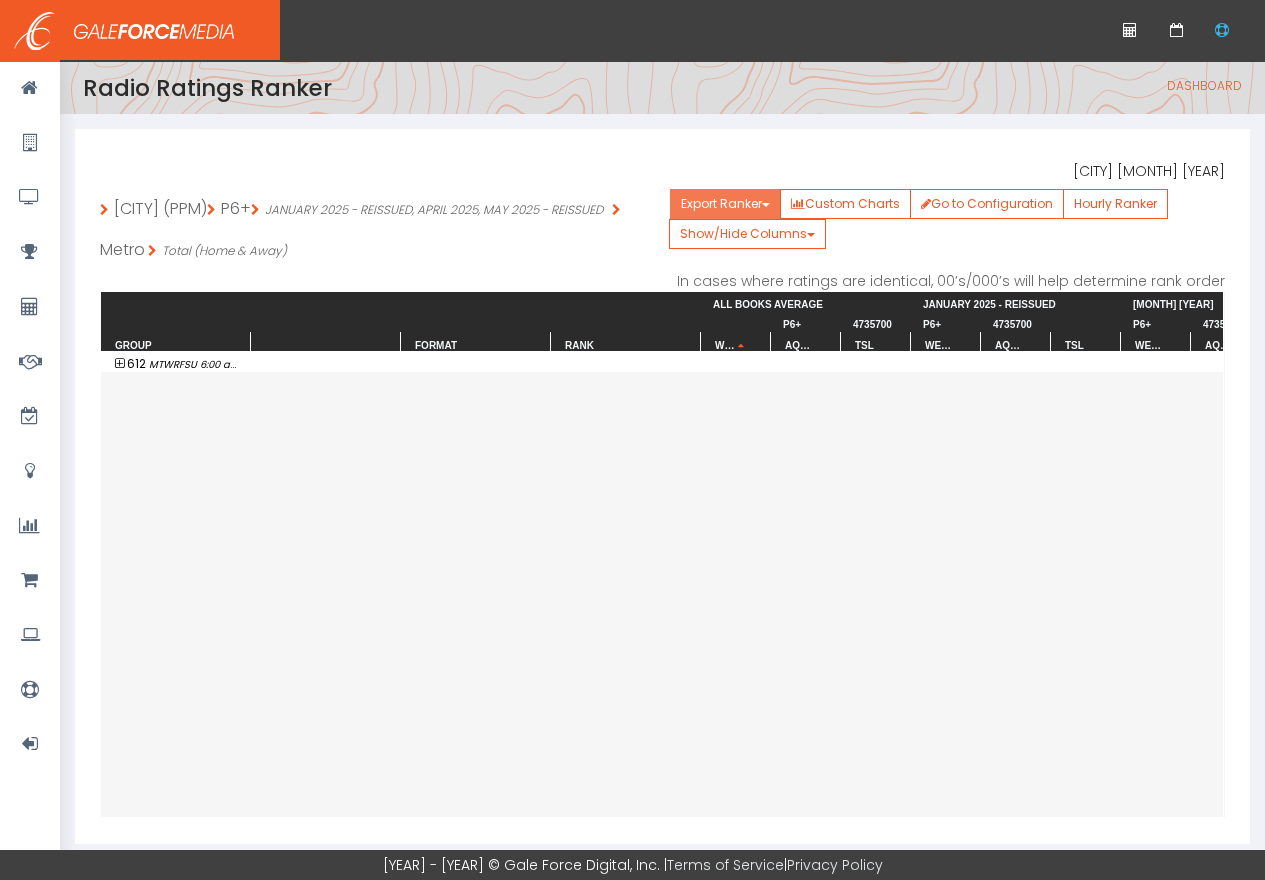 click on "Export Ranker" at bounding box center [725, 204] 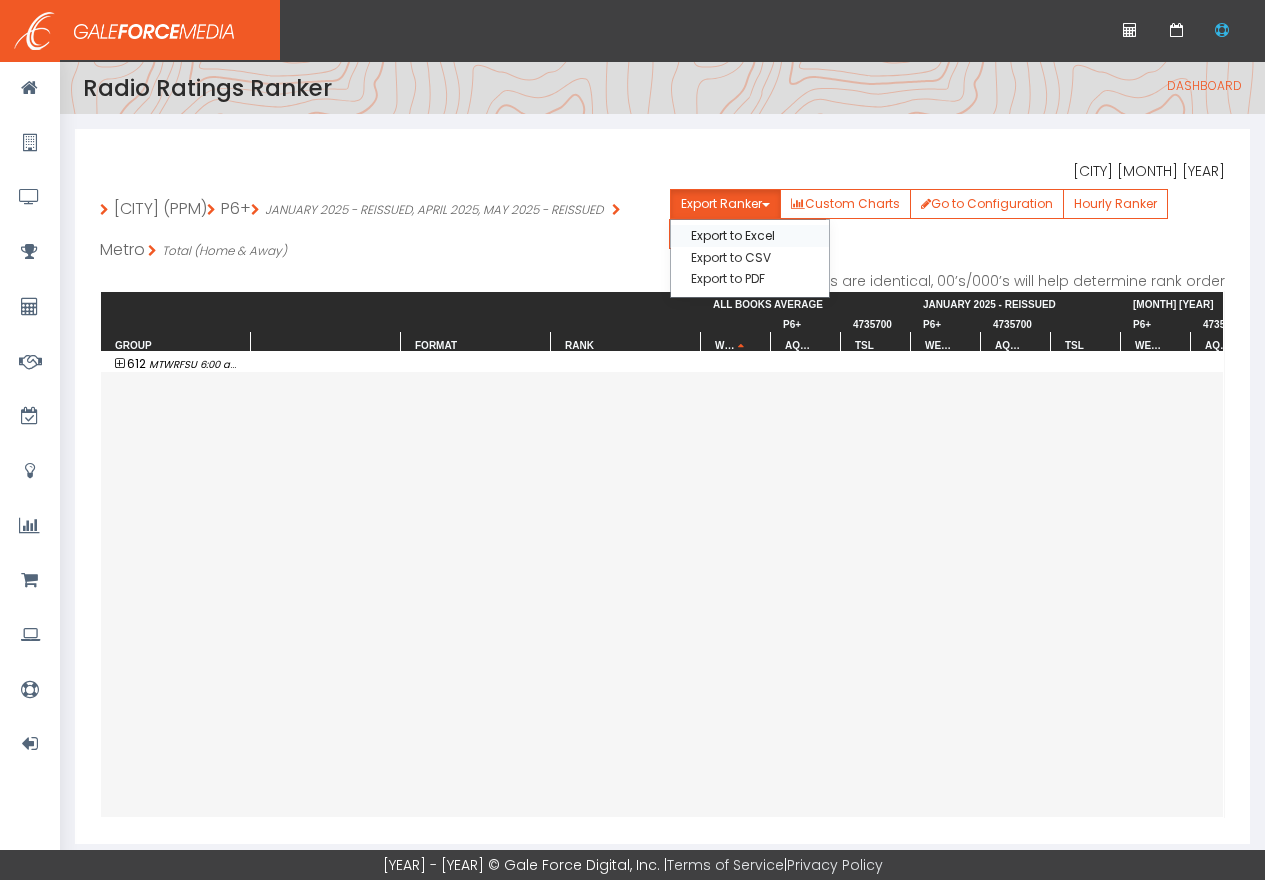 click on "Export to Excel" at bounding box center (750, 235) 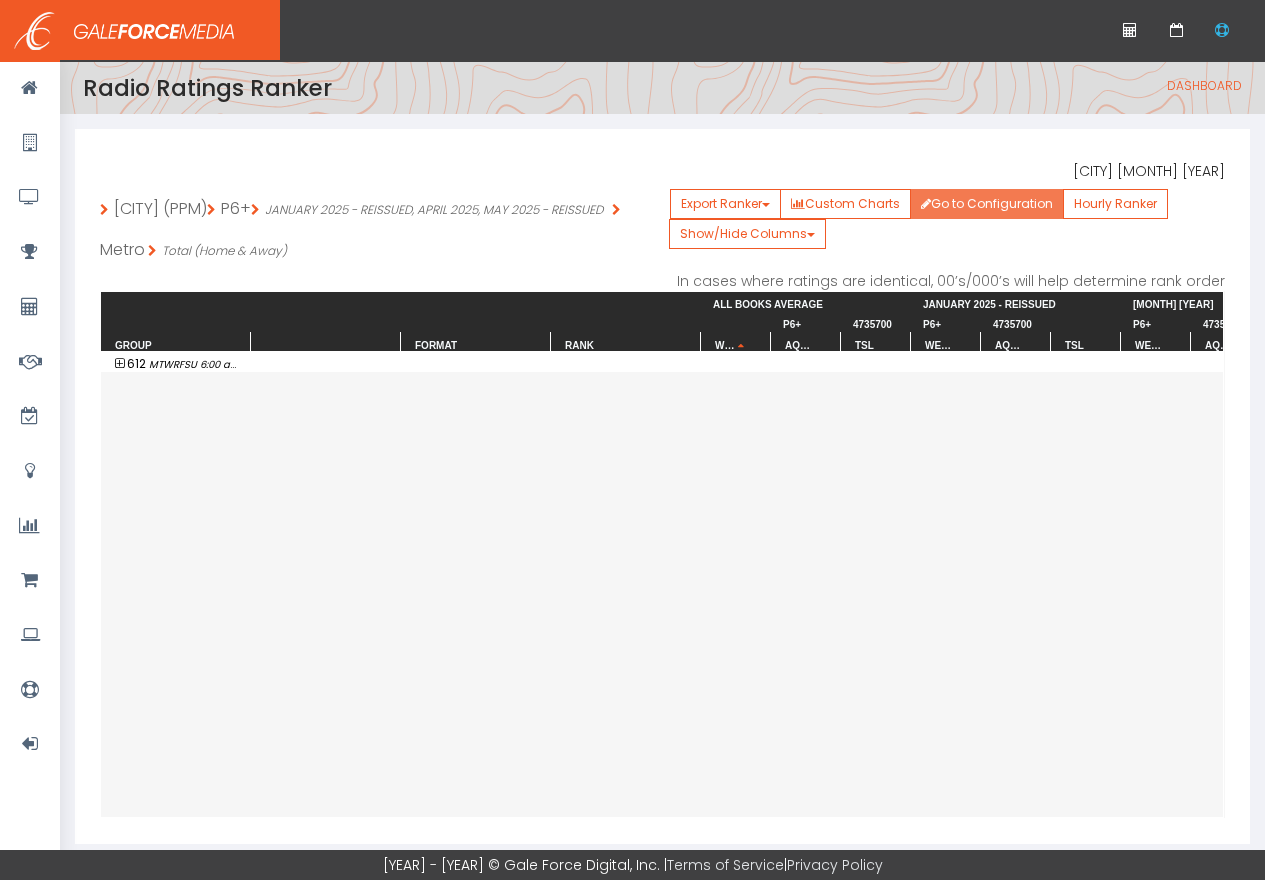 click on "Go to Configuration" at bounding box center (987, 204) 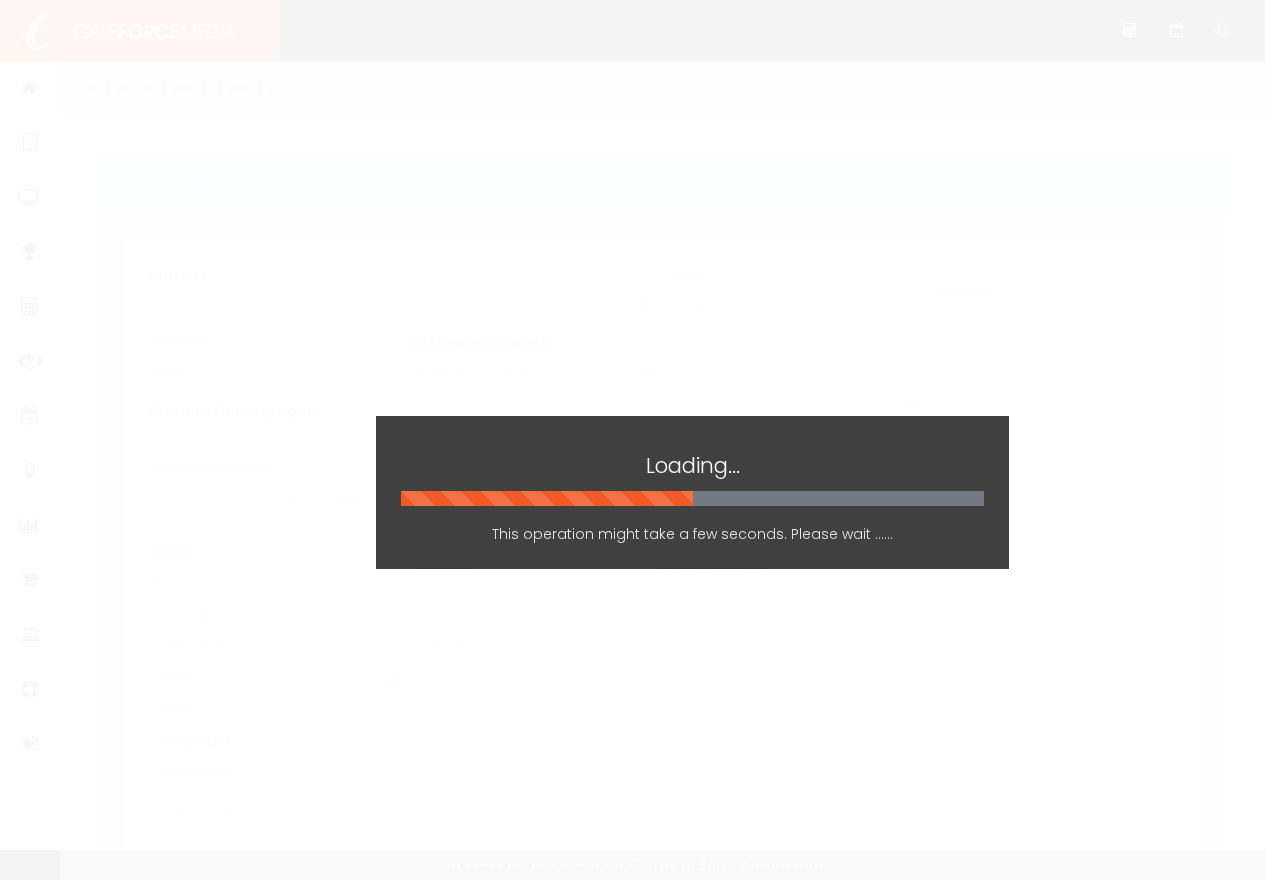 scroll, scrollTop: 0, scrollLeft: 0, axis: both 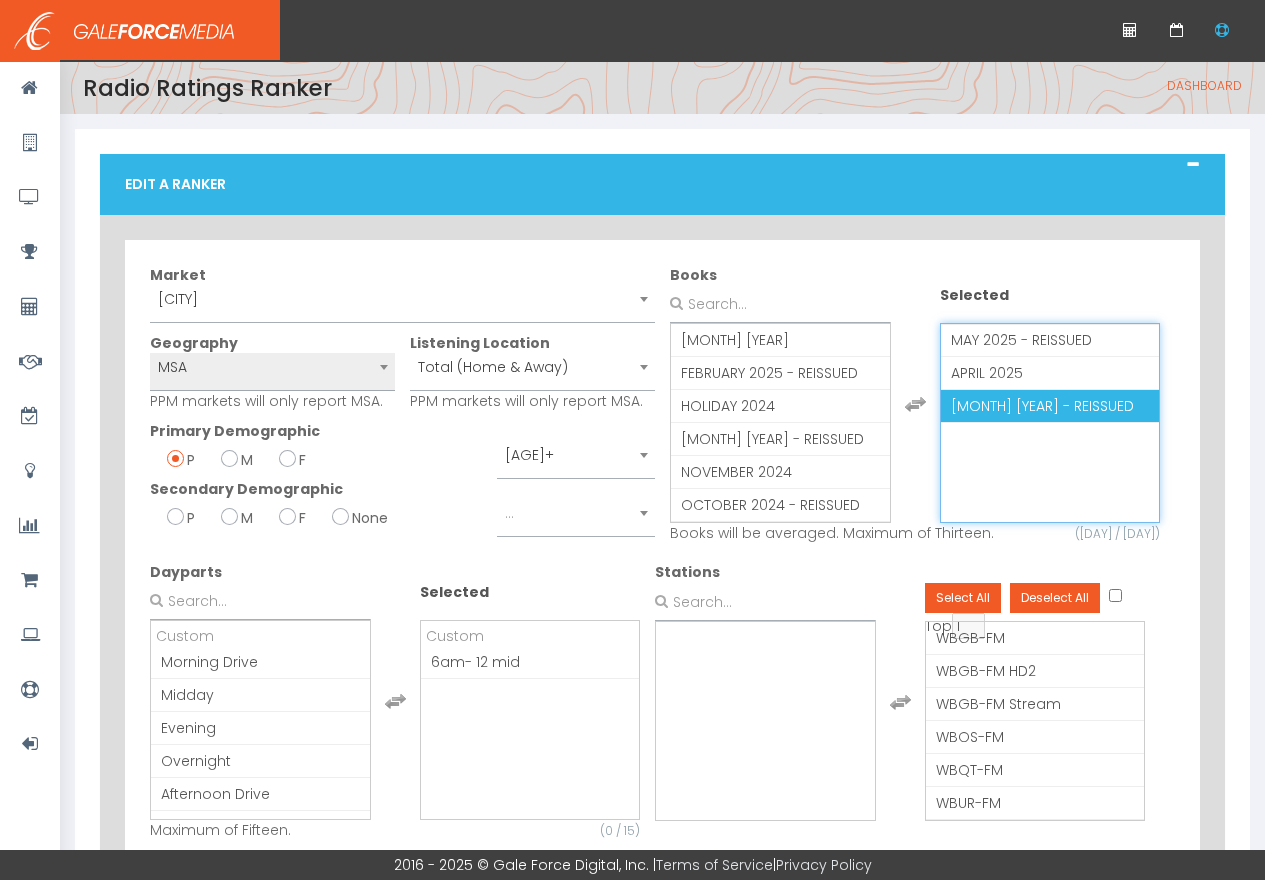 click on "[MONTH] [YEAR] - REISSUED" at bounding box center [1042, 406] 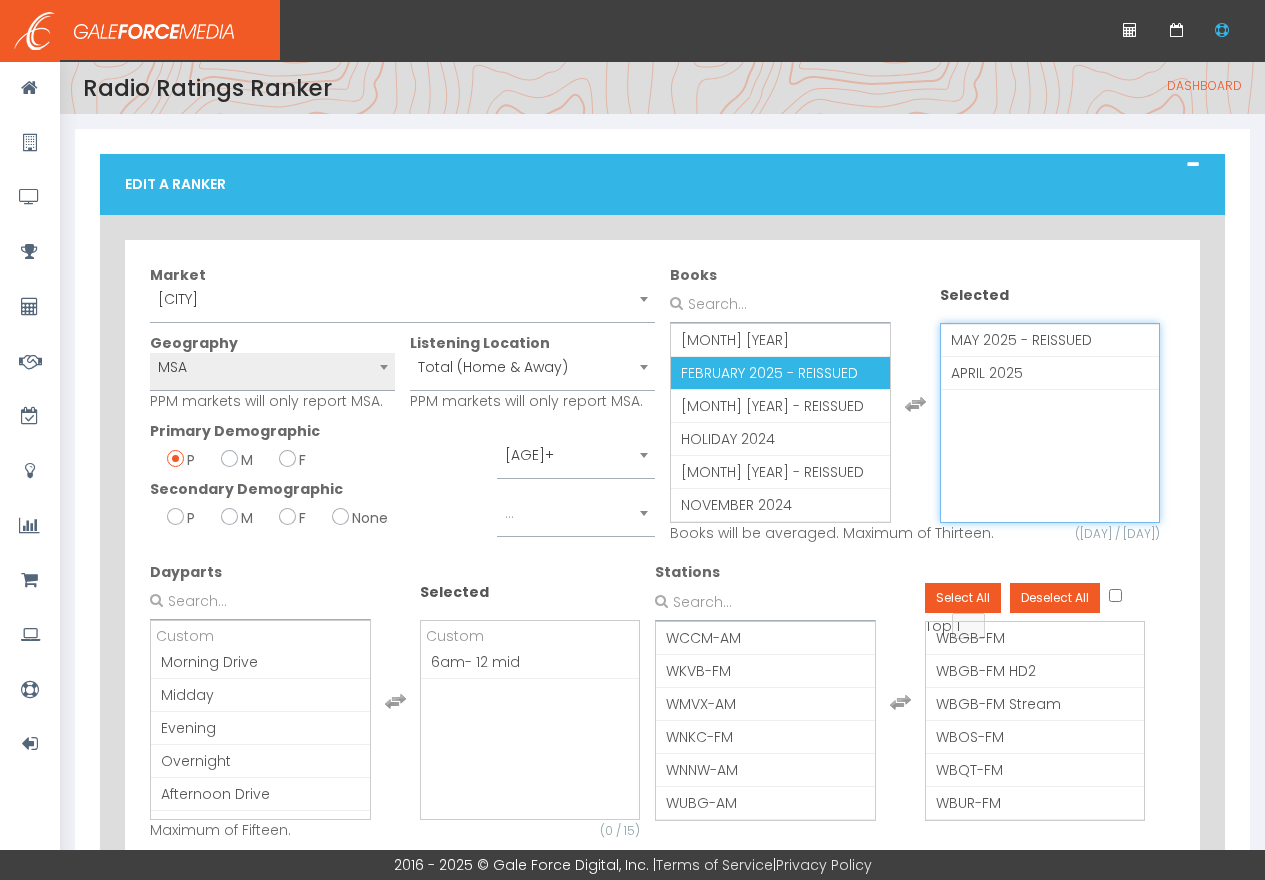 click on "FEBRUARY 2025 - REISSUED" at bounding box center (769, 373) 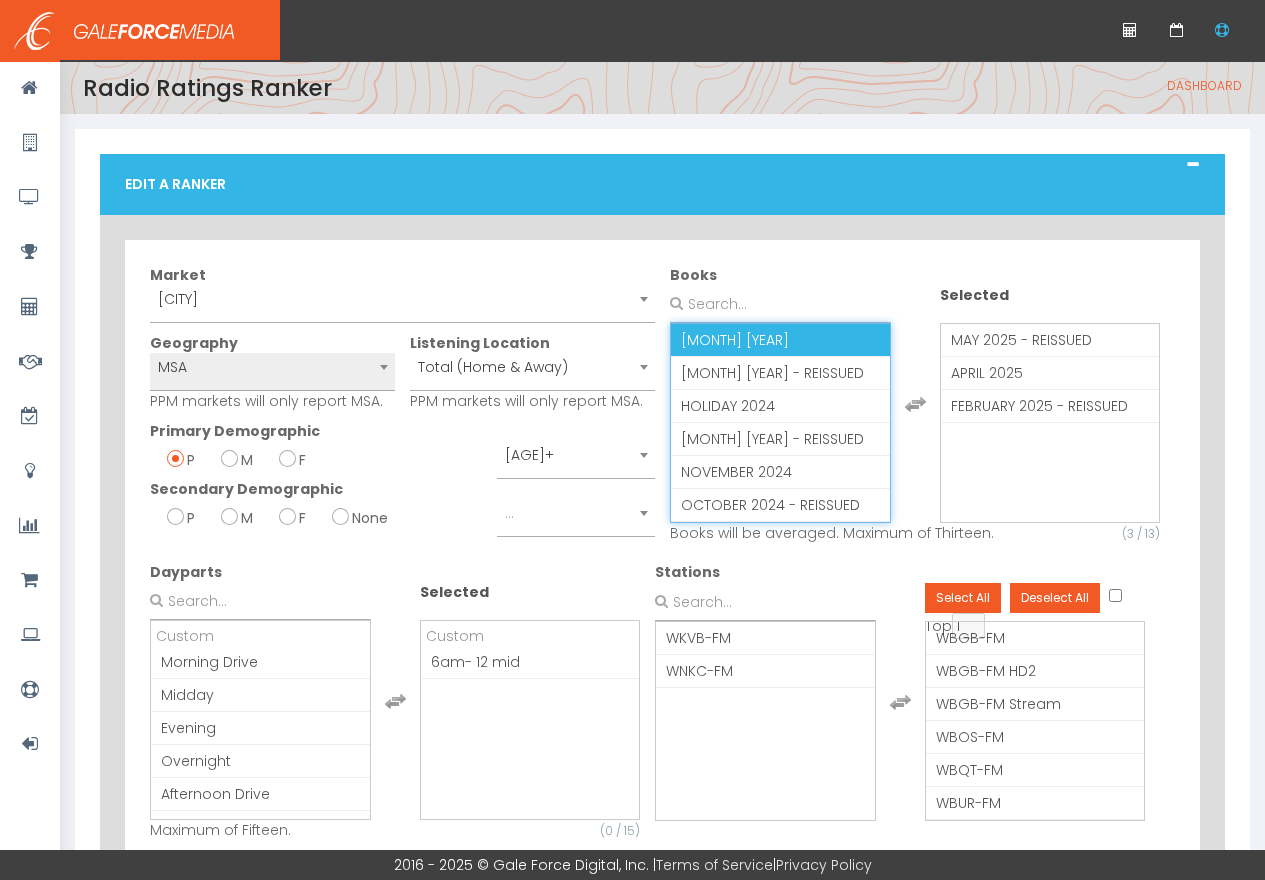 click on "MARCH 2025" at bounding box center [780, 340] 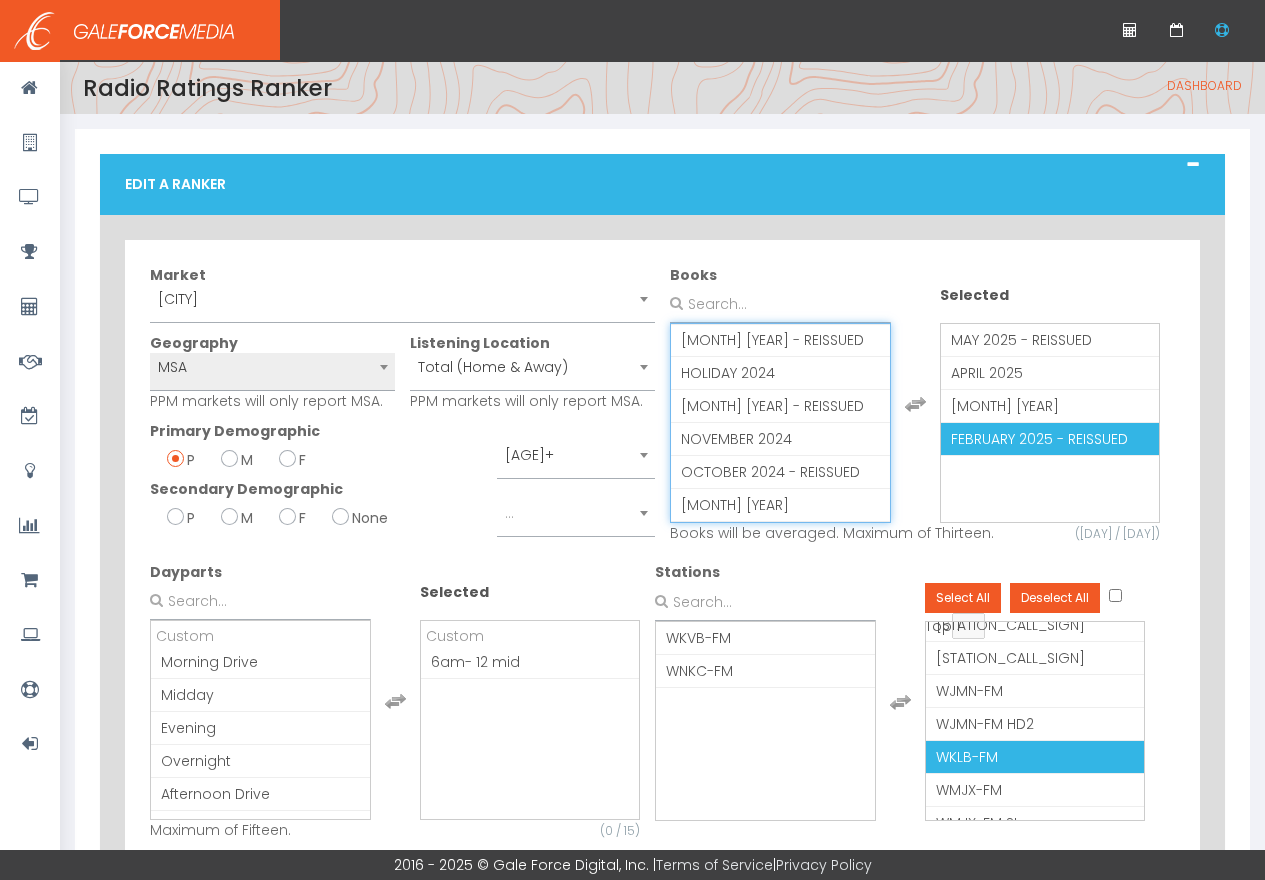 scroll, scrollTop: 546, scrollLeft: 0, axis: vertical 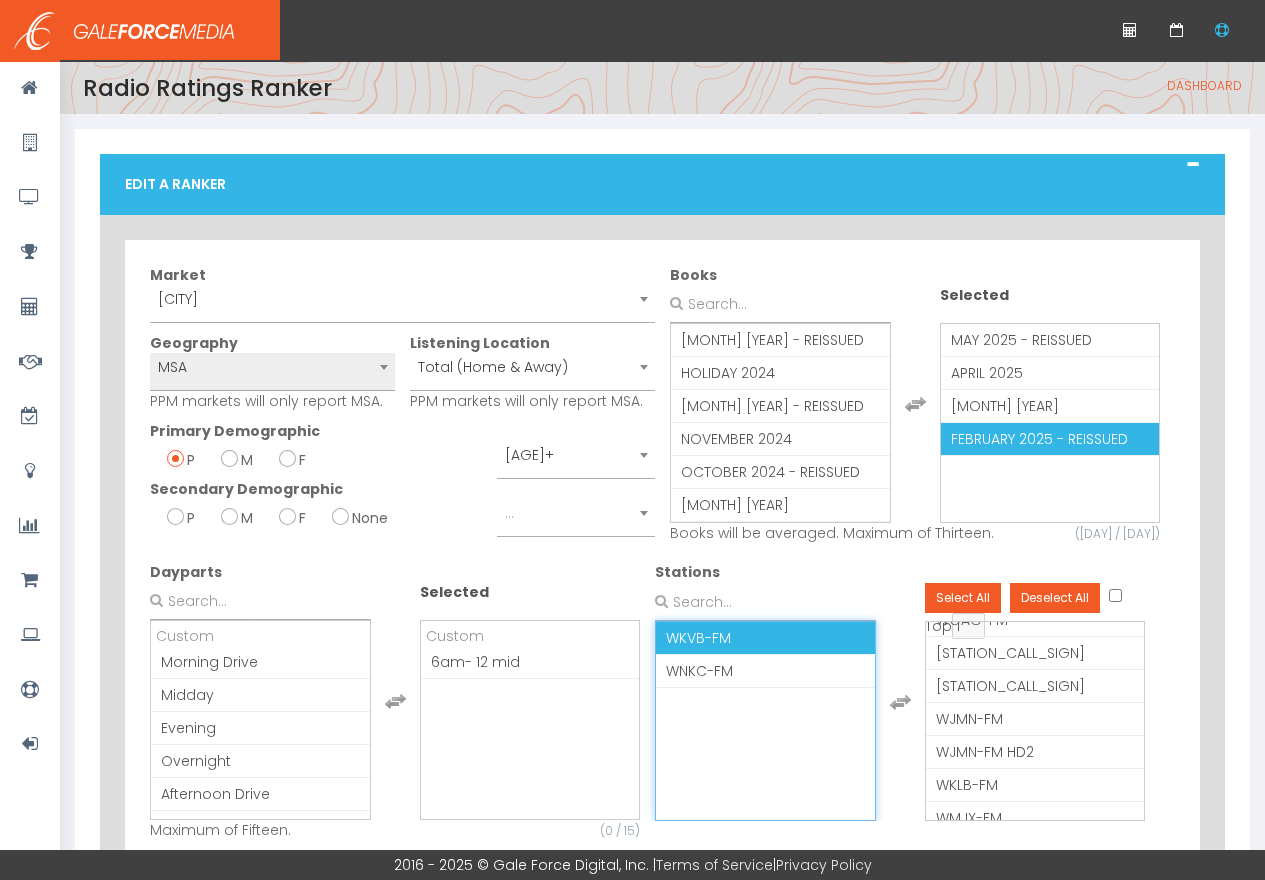 click on "WKVB-FM" at bounding box center [698, 638] 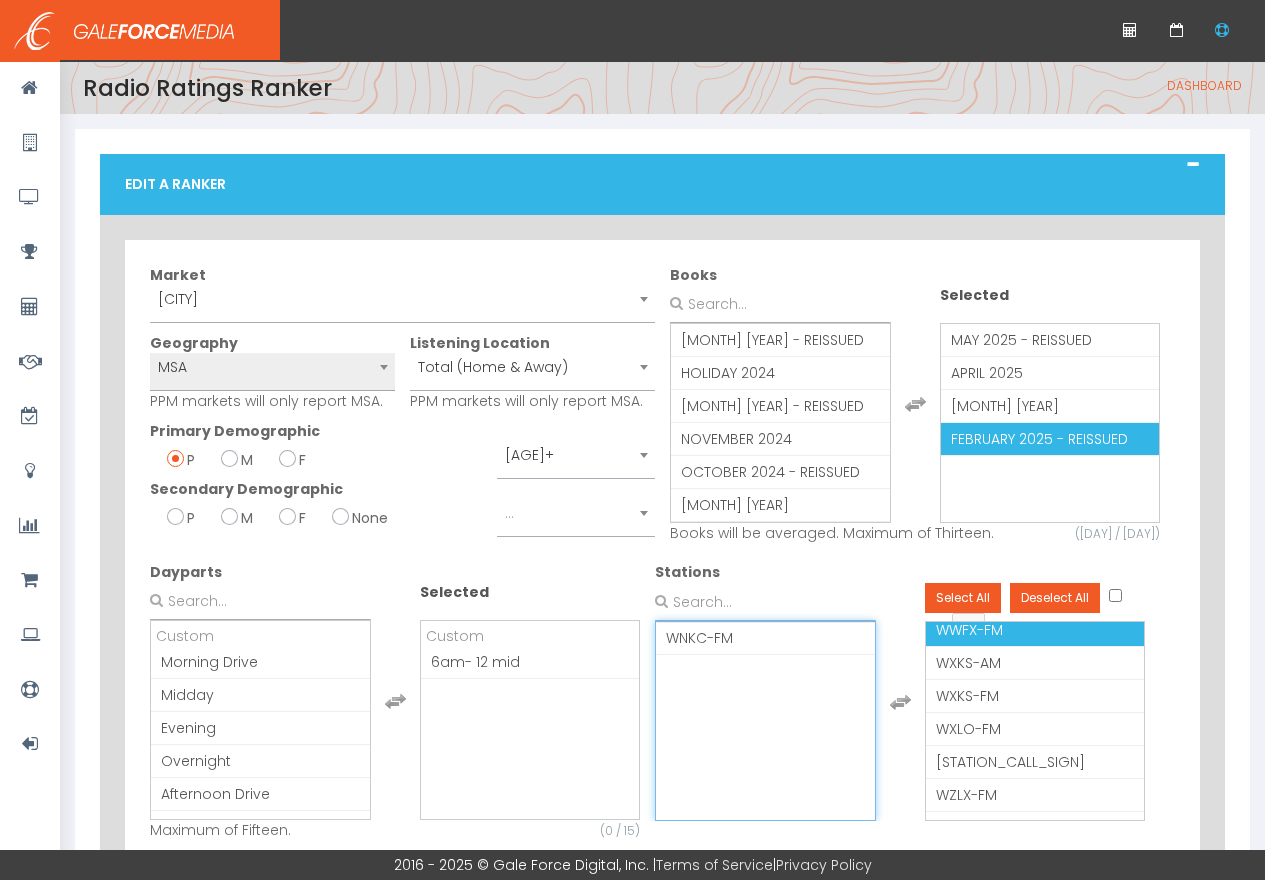 scroll, scrollTop: 1089, scrollLeft: 0, axis: vertical 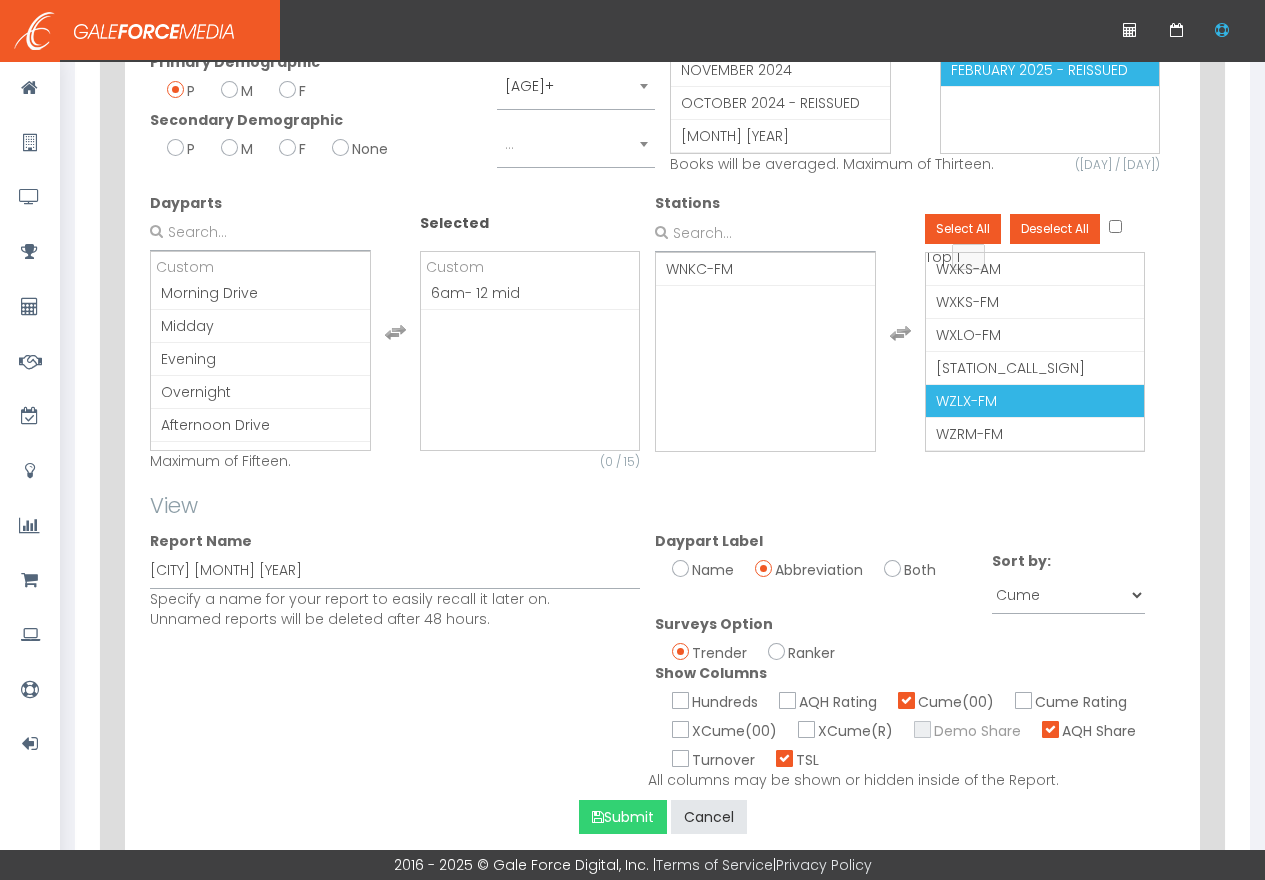 click on "Submit" at bounding box center [623, 817] 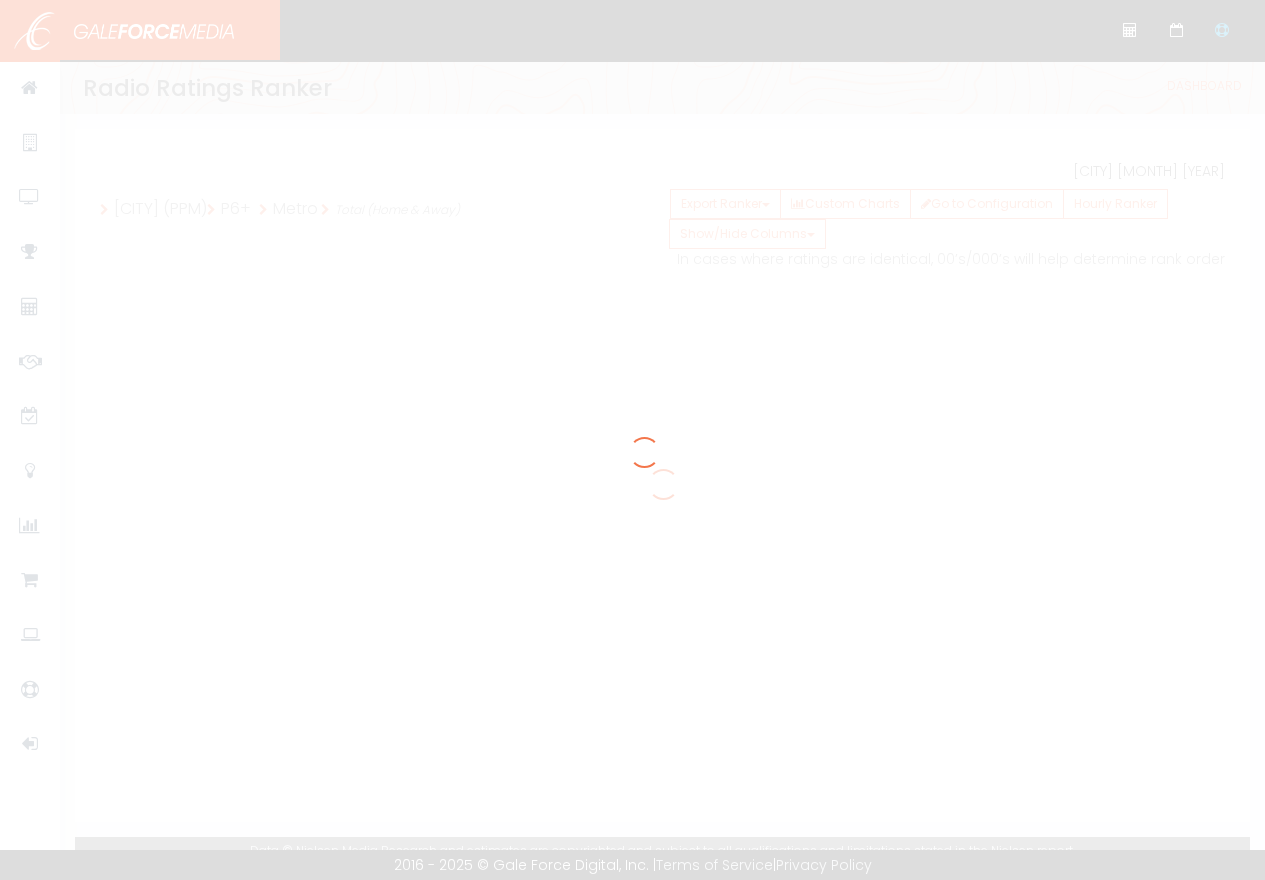 scroll, scrollTop: 0, scrollLeft: 0, axis: both 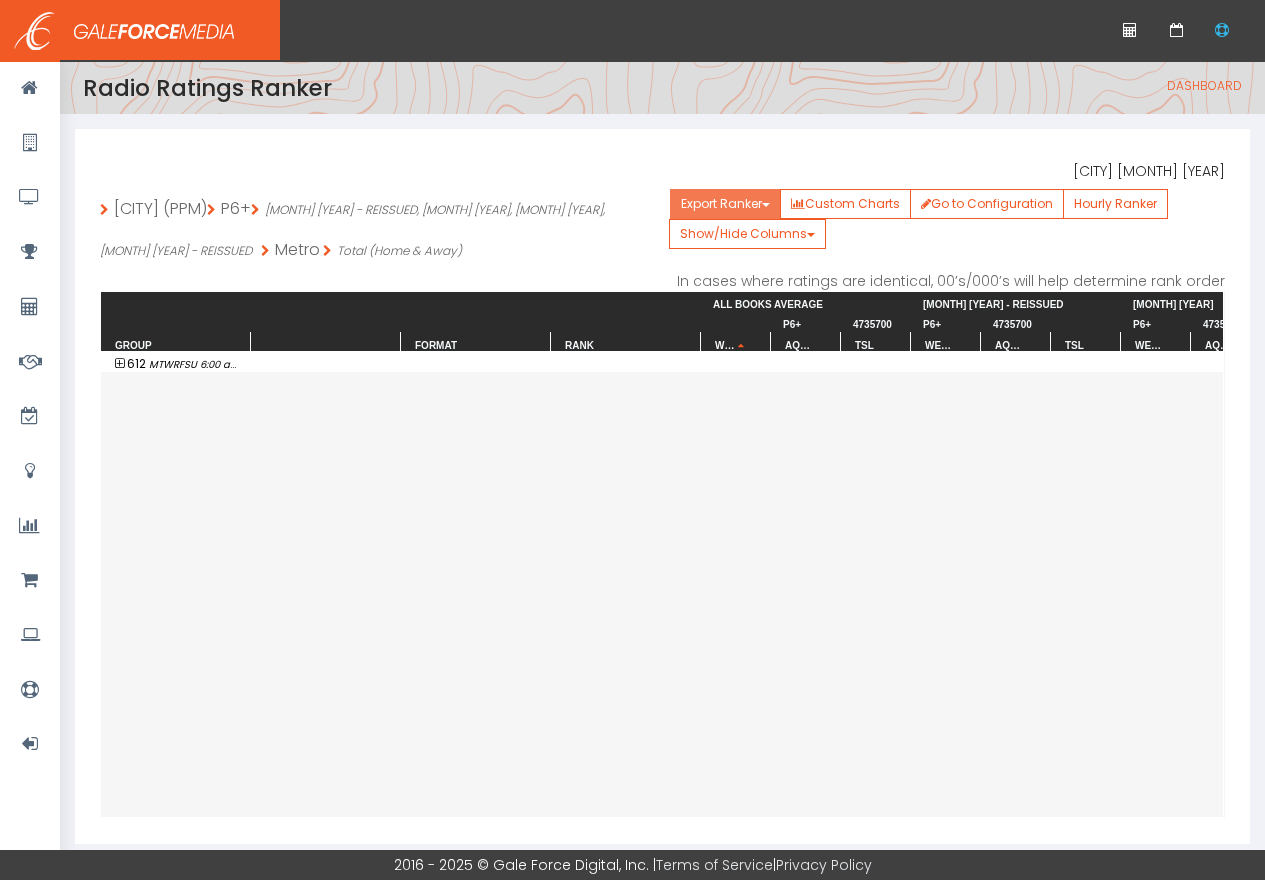 click on "Export Ranker" at bounding box center [725, 204] 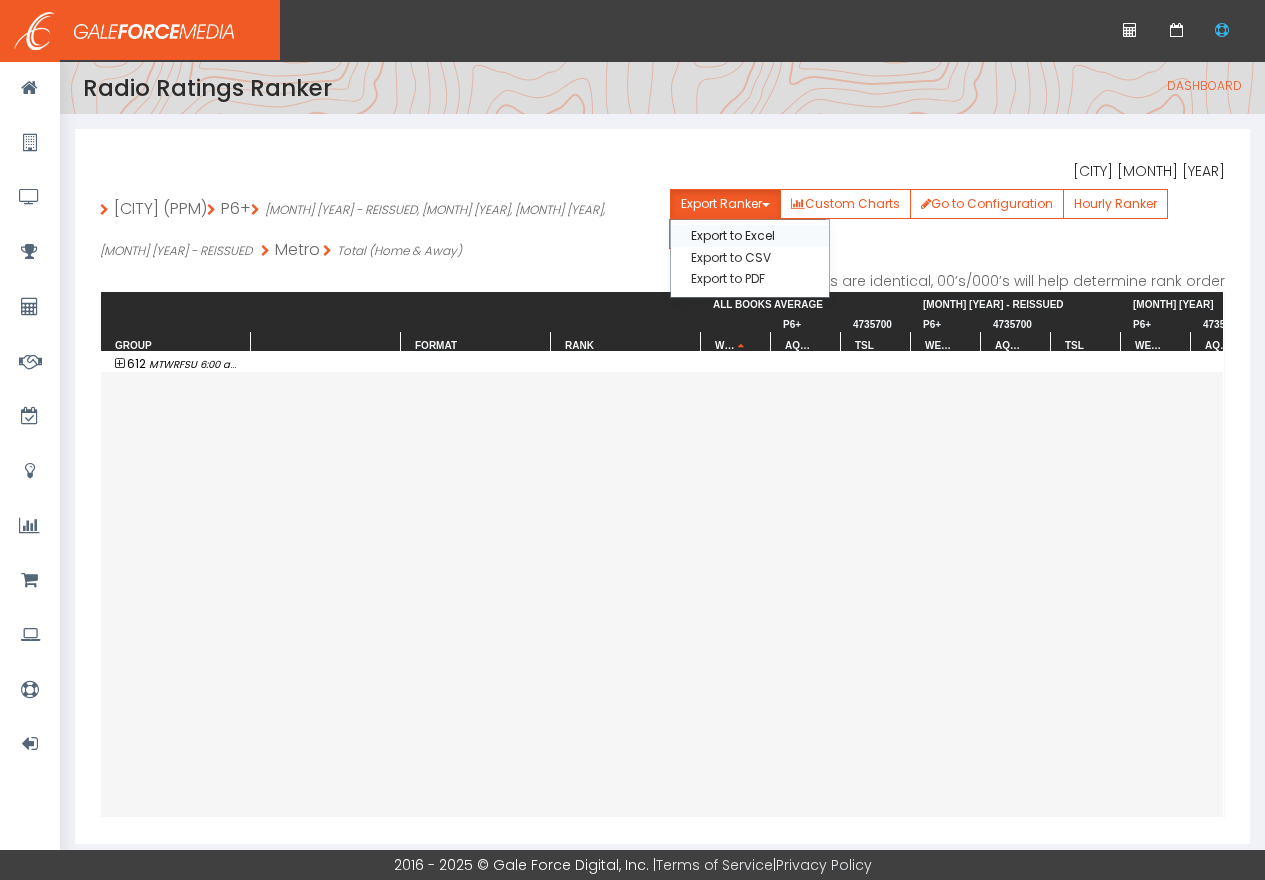 click on "Export to Excel" at bounding box center (750, 235) 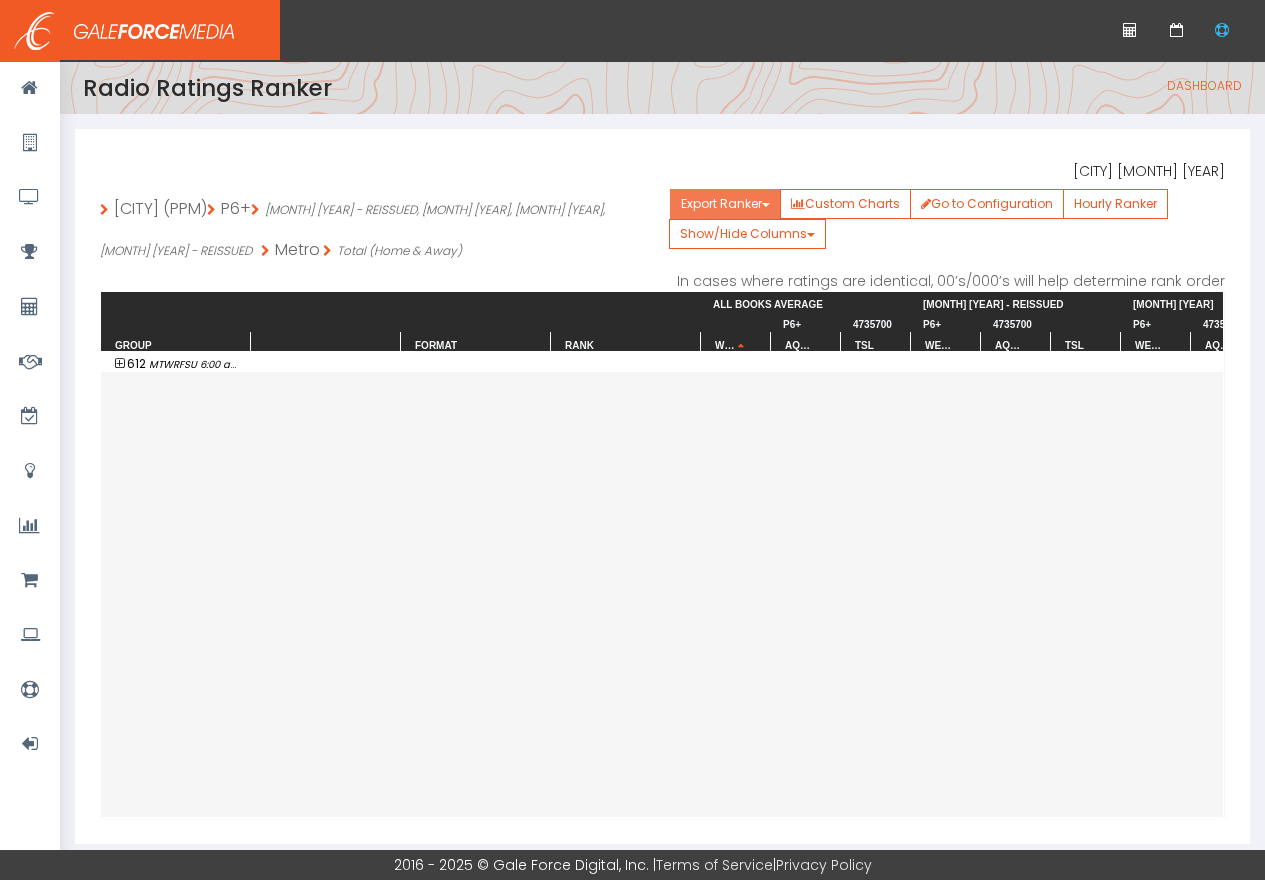 click on "Export Ranker" at bounding box center (725, 204) 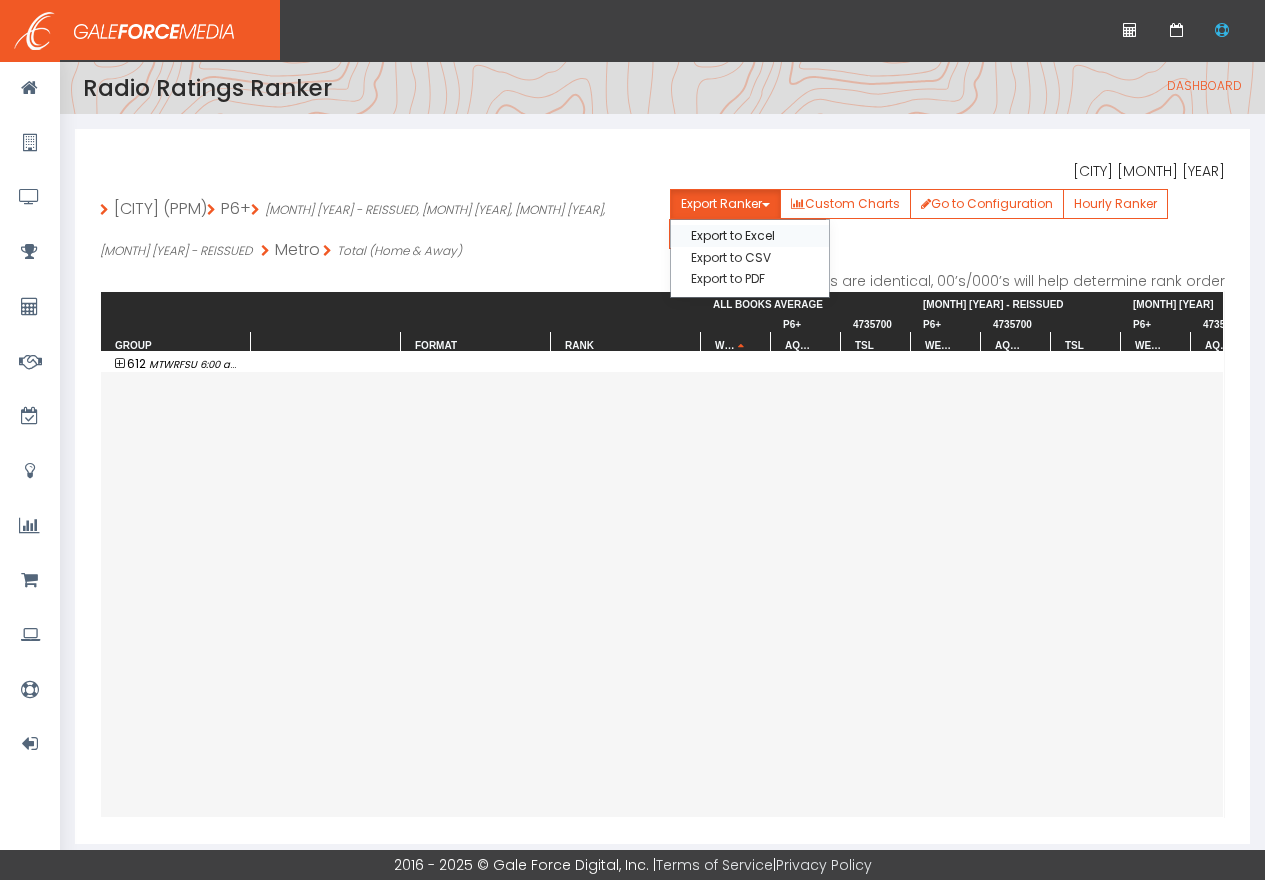 click on "Export to Excel" at bounding box center [750, 235] 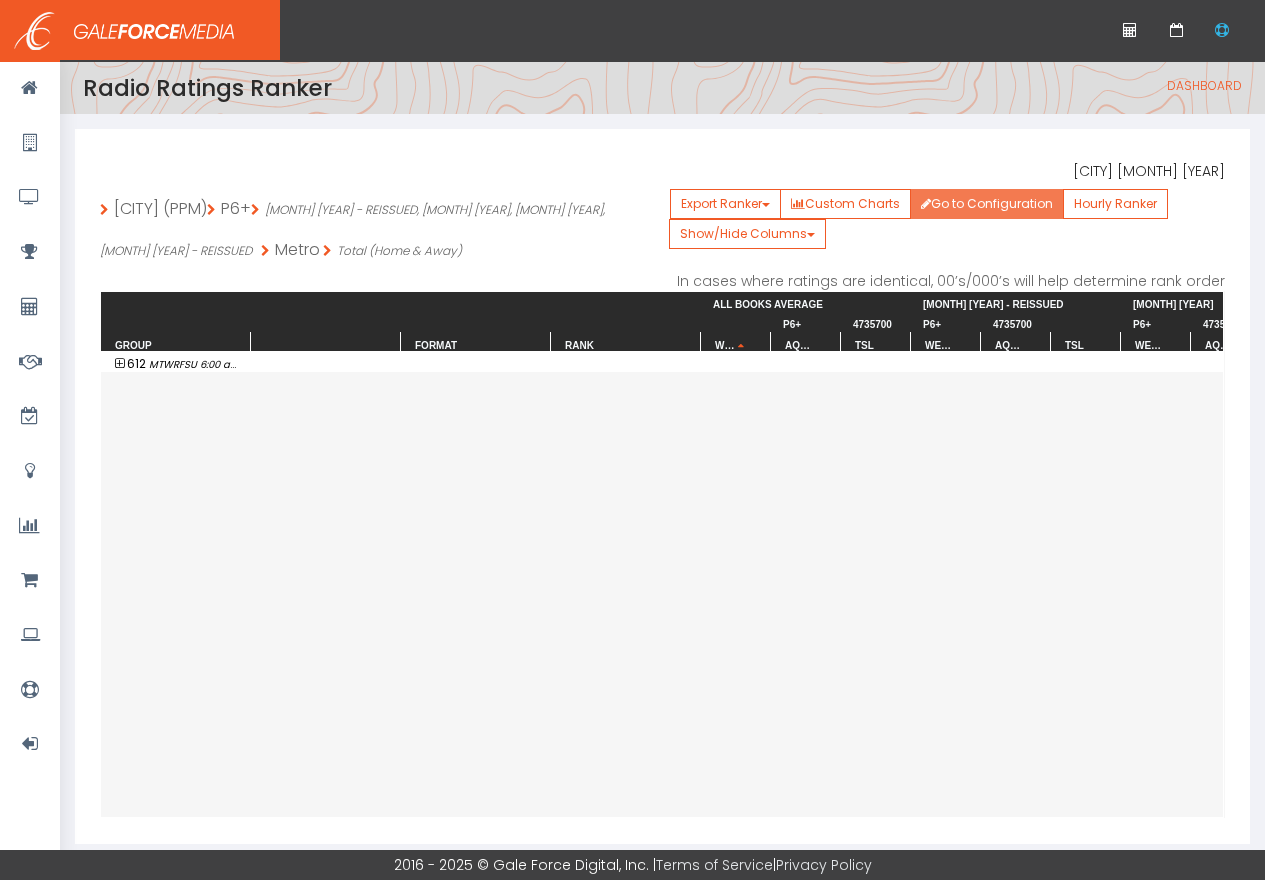 click on "Go to Configuration" at bounding box center (987, 204) 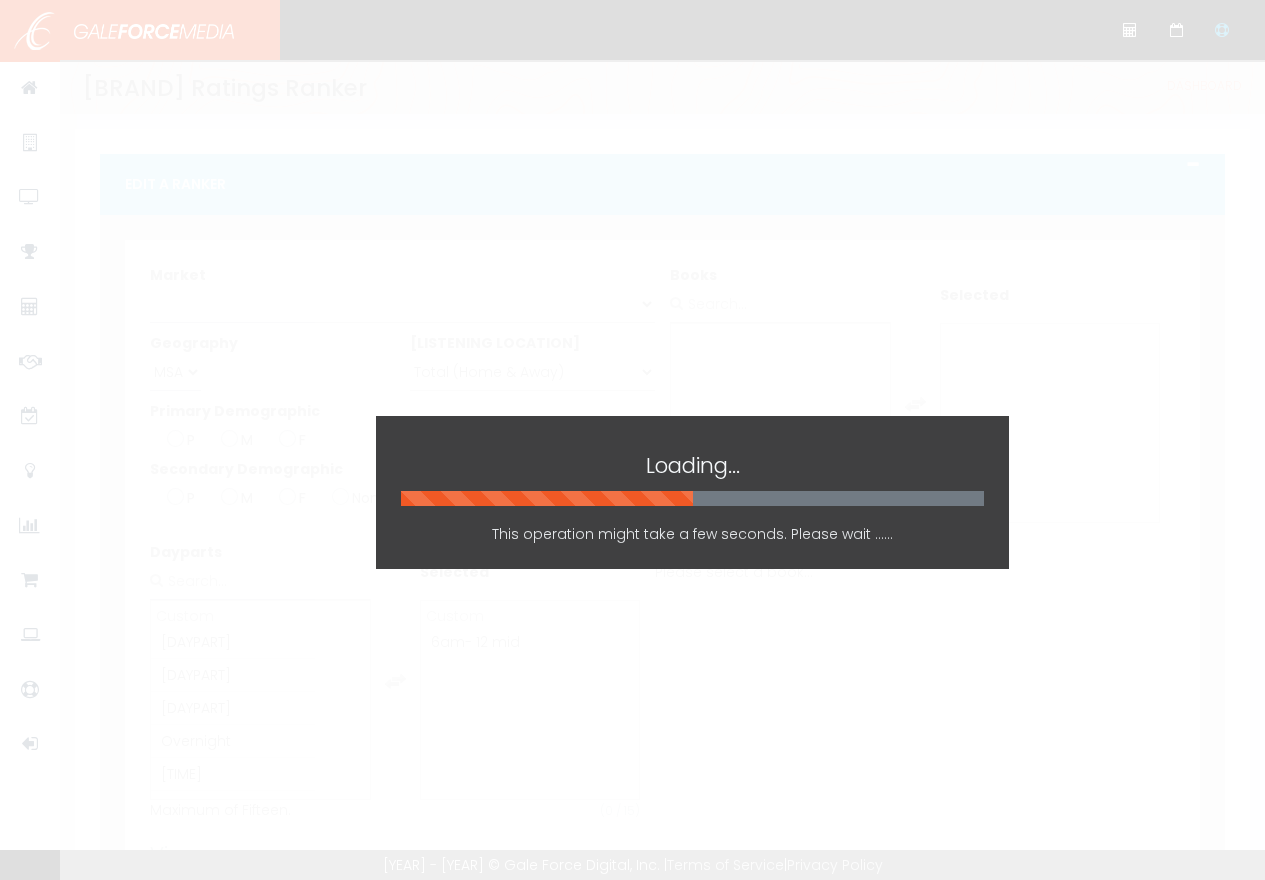 scroll, scrollTop: 0, scrollLeft: 0, axis: both 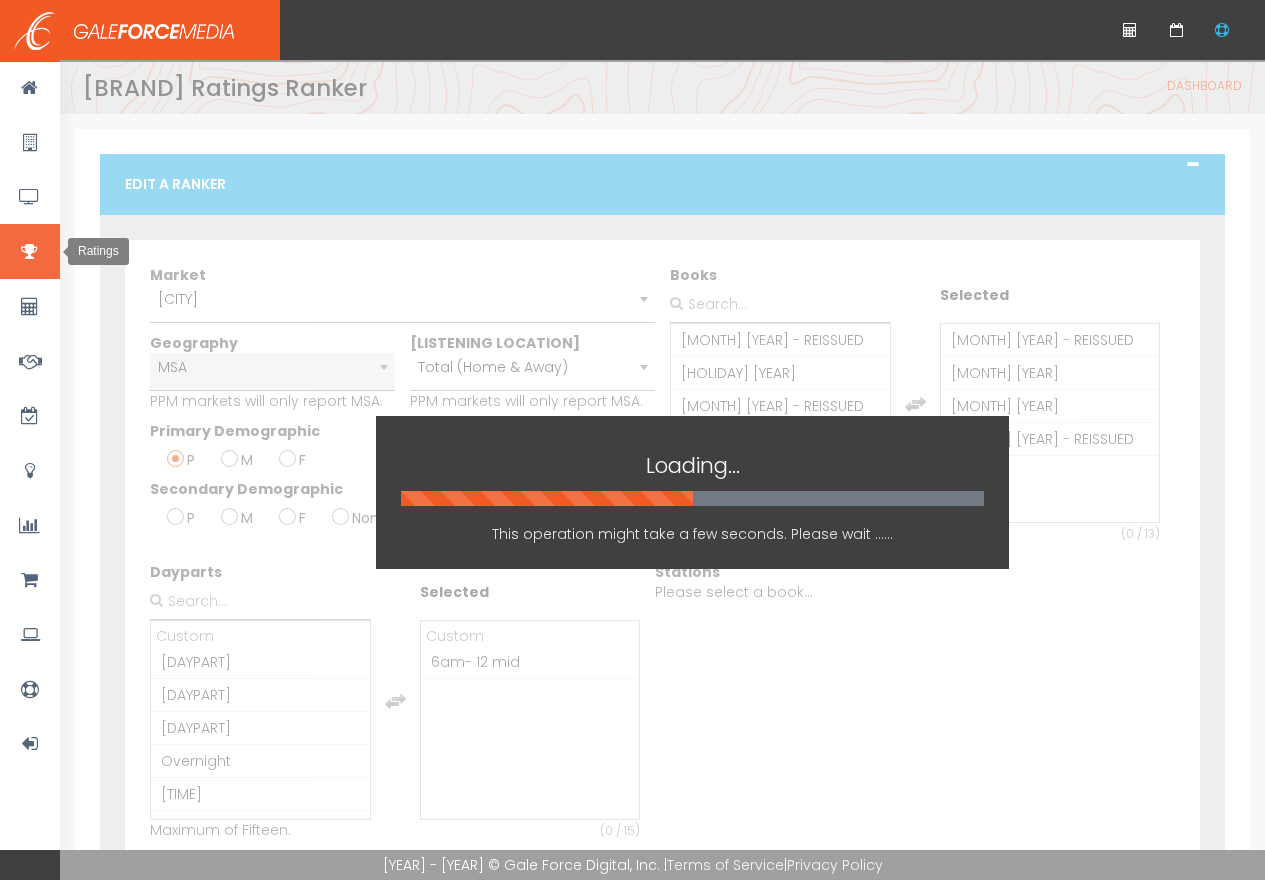 click at bounding box center (29, 252) 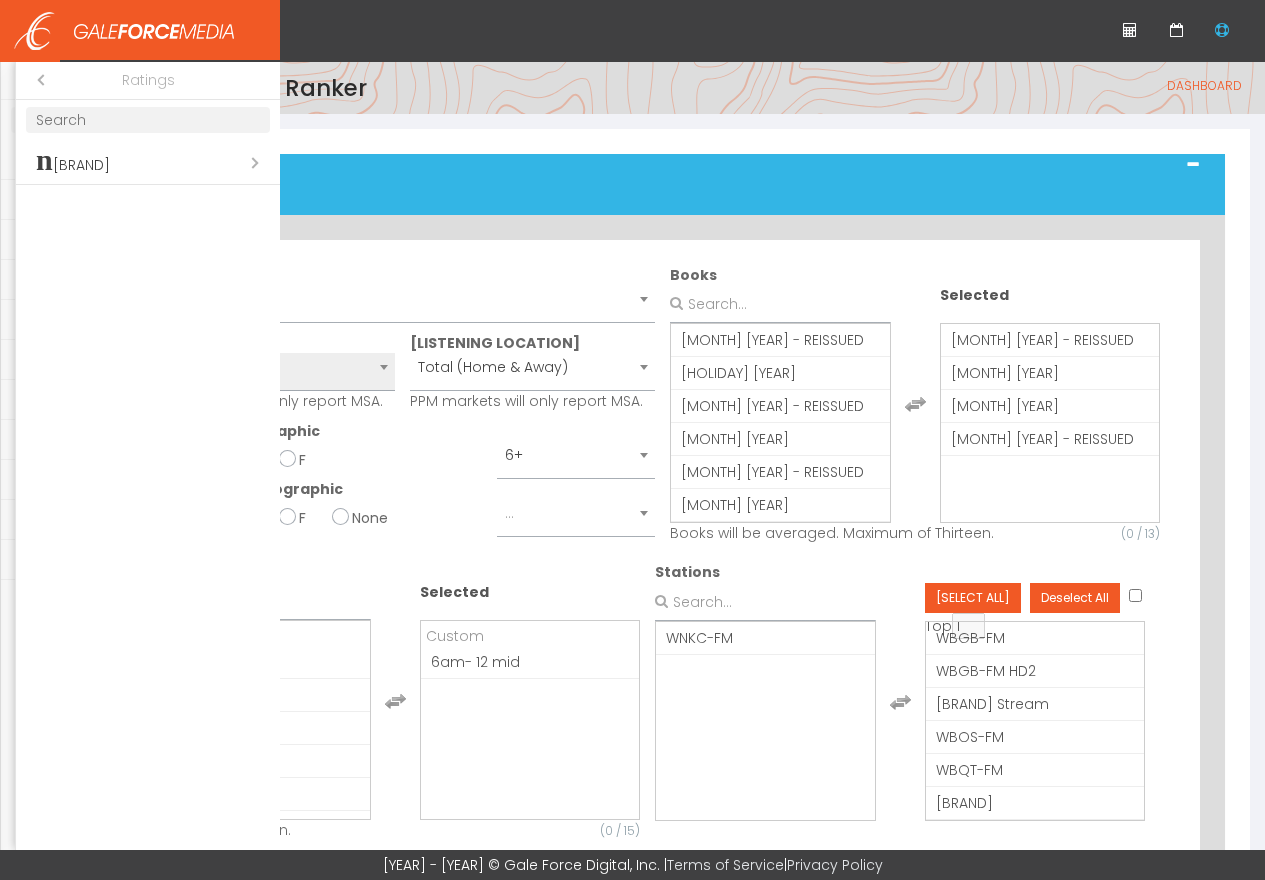 click on "Open submenu (n   Nielsen)" at bounding box center (148, 162) 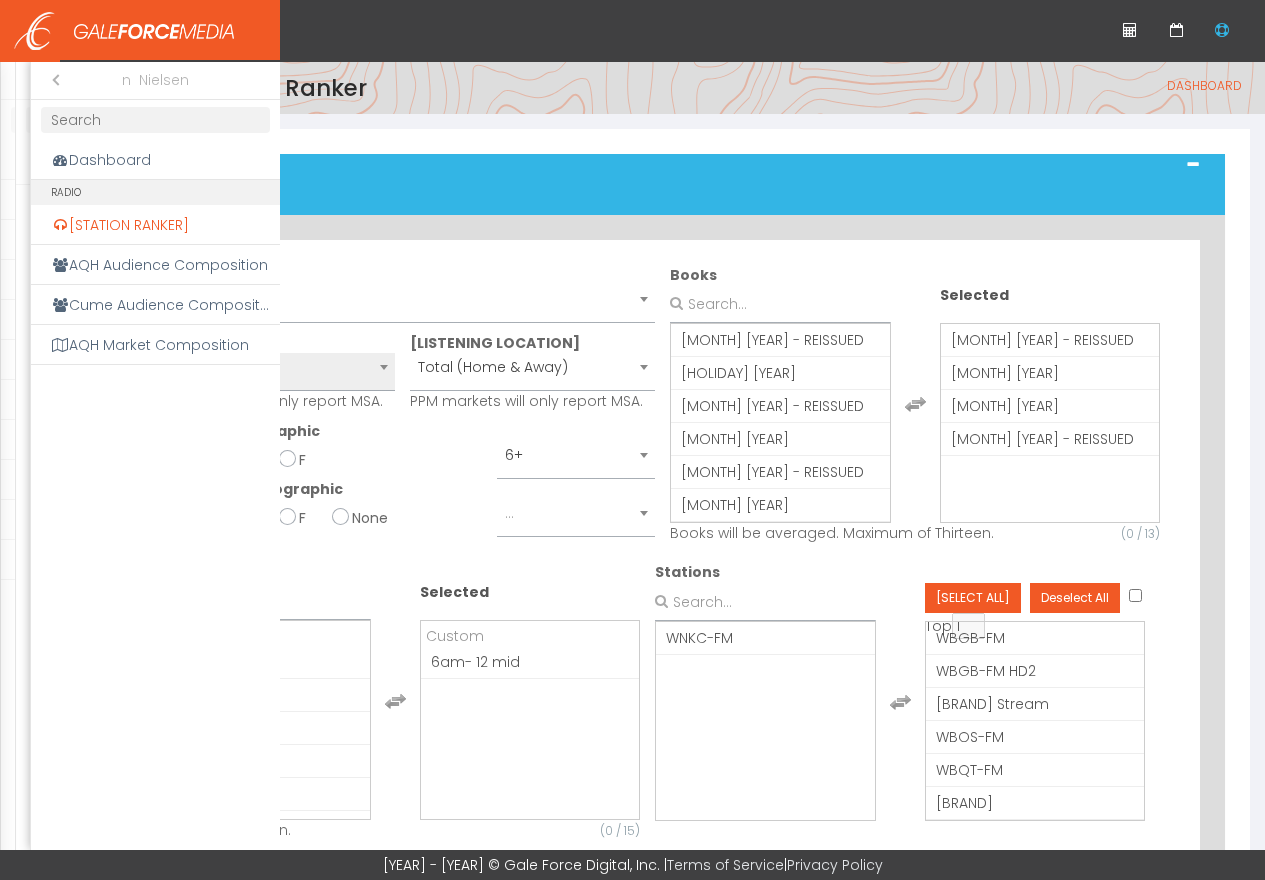 click on "Station Ranker" at bounding box center [155, 225] 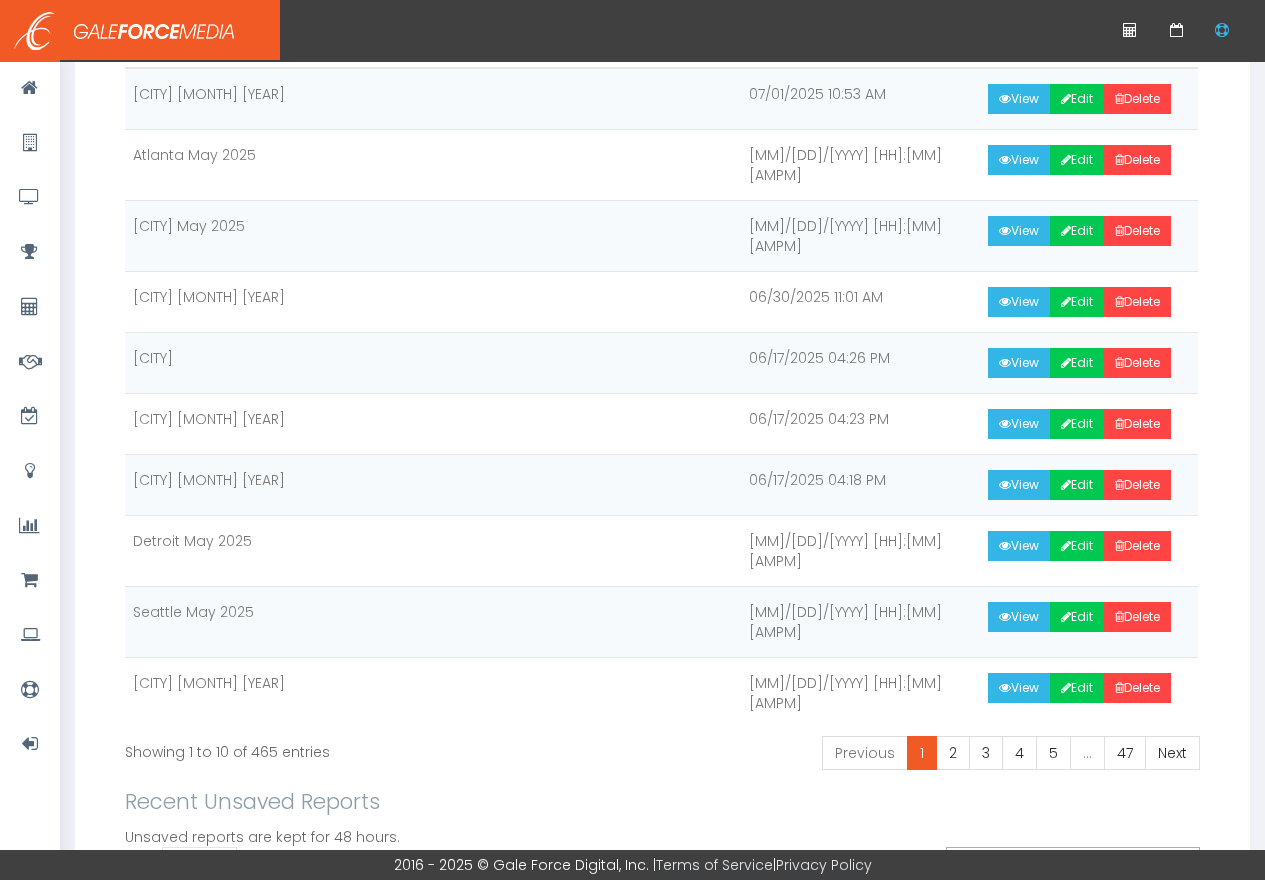 scroll, scrollTop: 331, scrollLeft: 0, axis: vertical 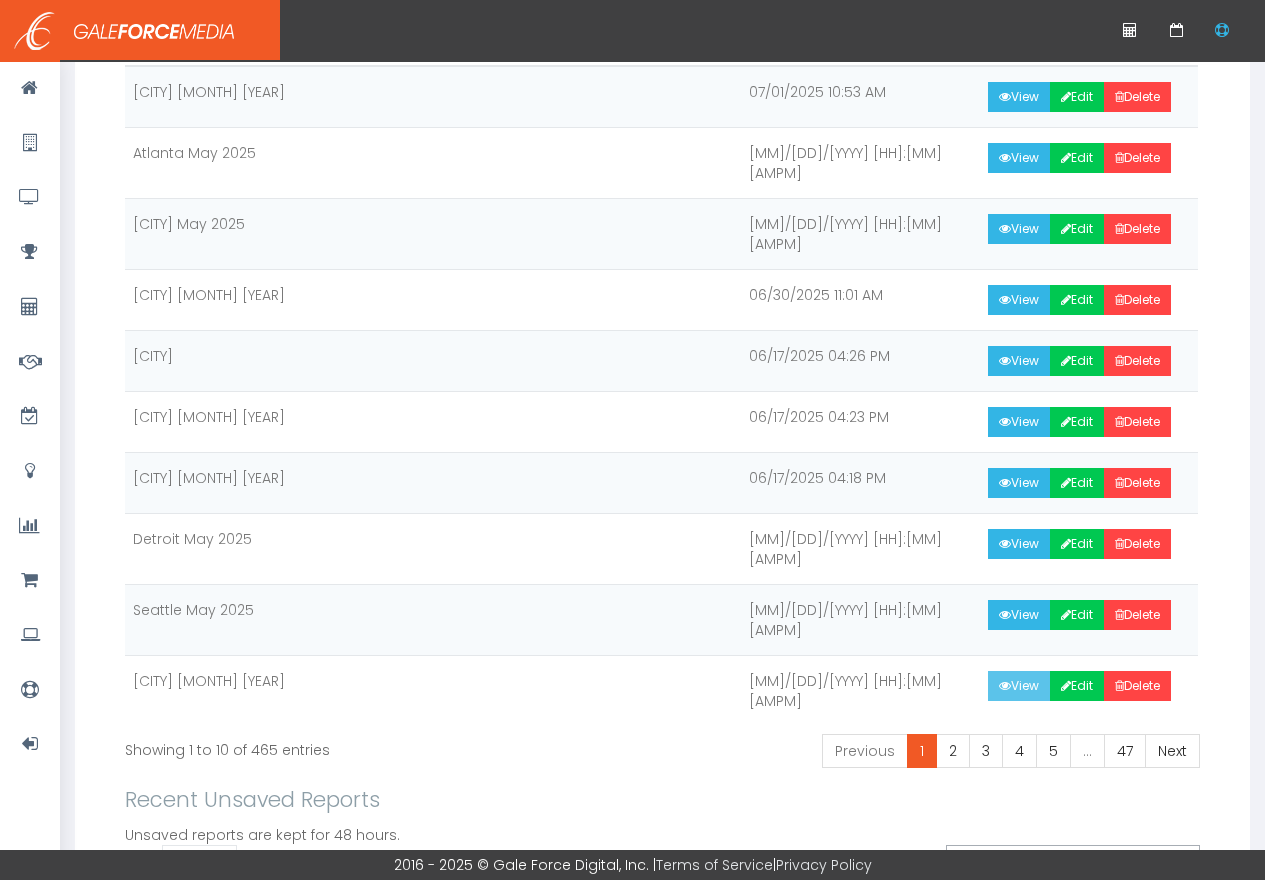 click on "View" at bounding box center (1019, 736) 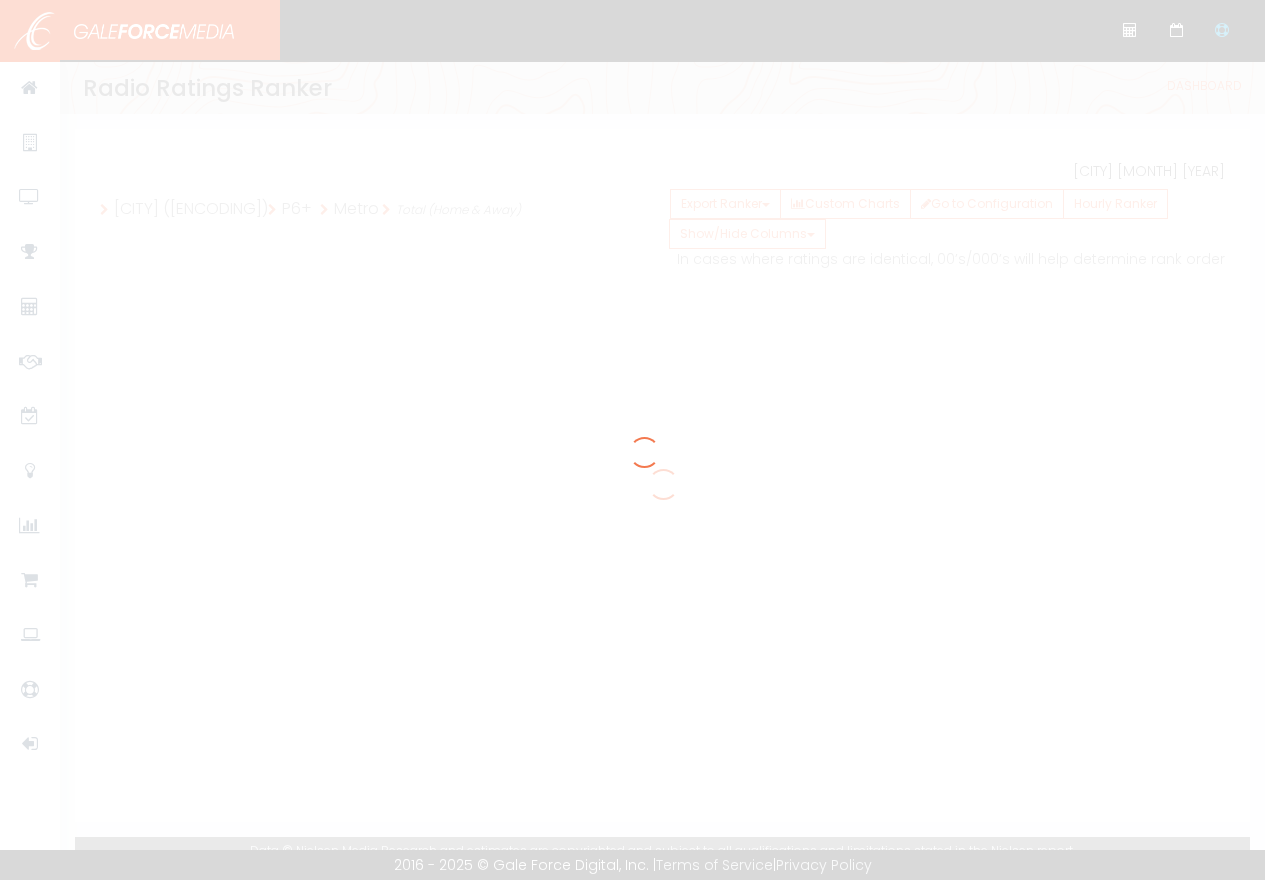 scroll, scrollTop: 0, scrollLeft: 0, axis: both 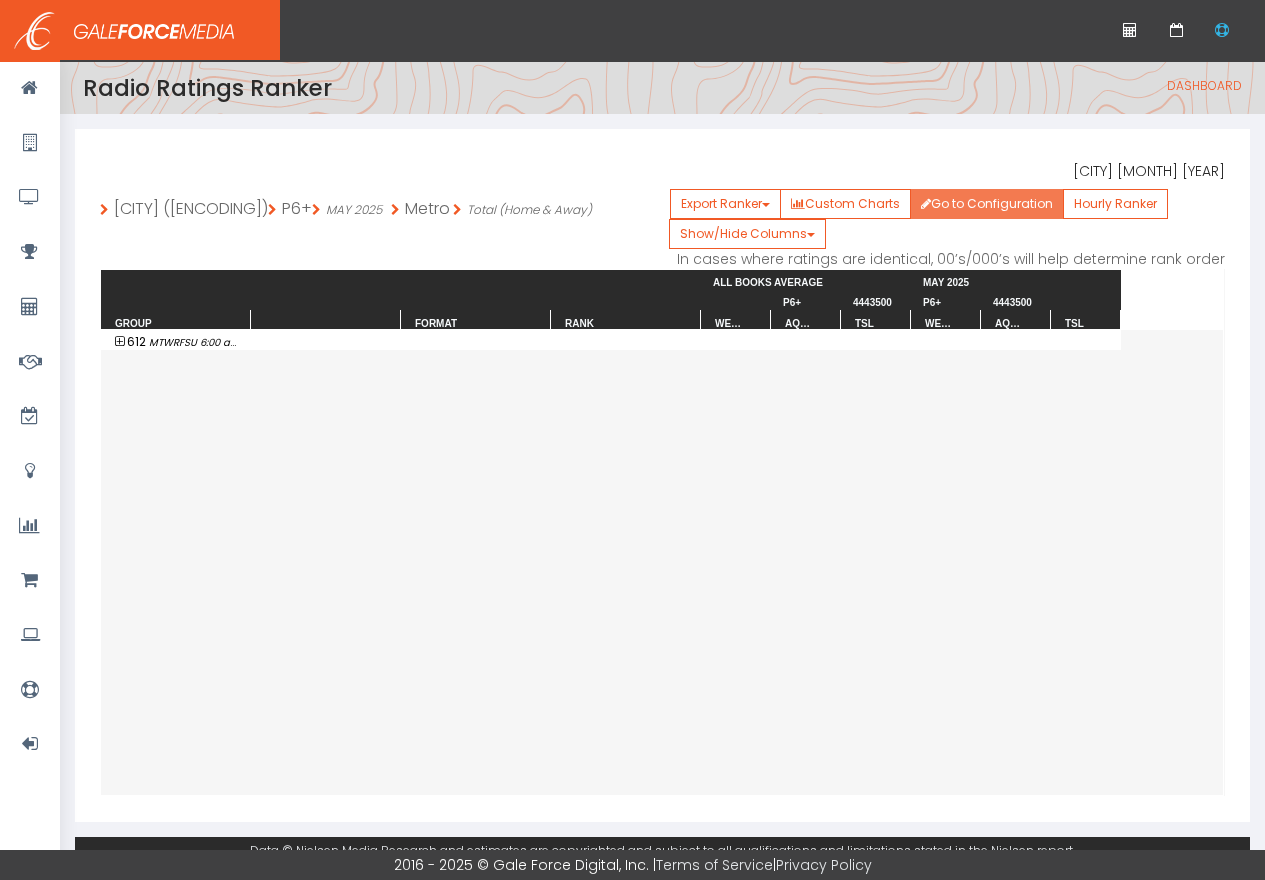 click on "Go to Configuration" at bounding box center (987, 204) 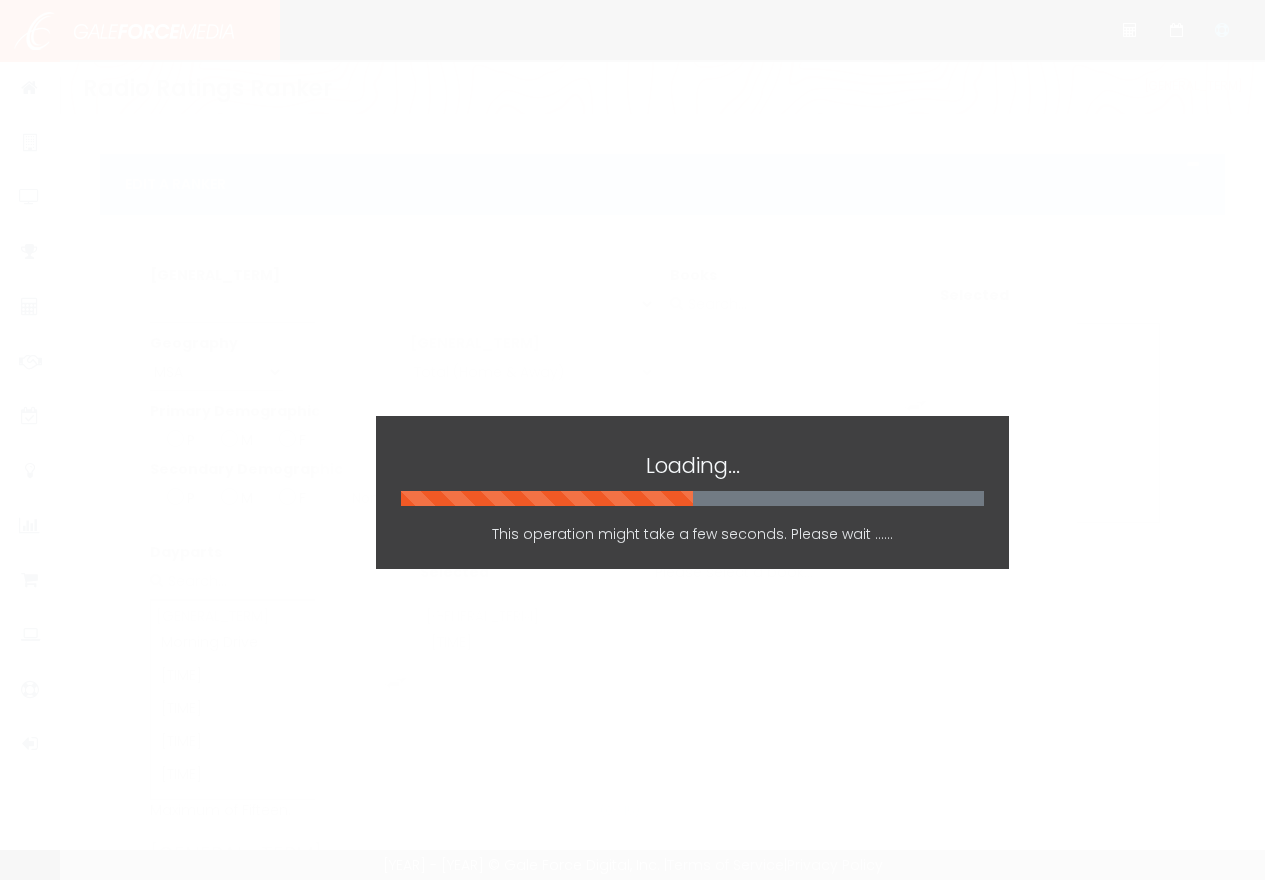 scroll, scrollTop: 0, scrollLeft: 0, axis: both 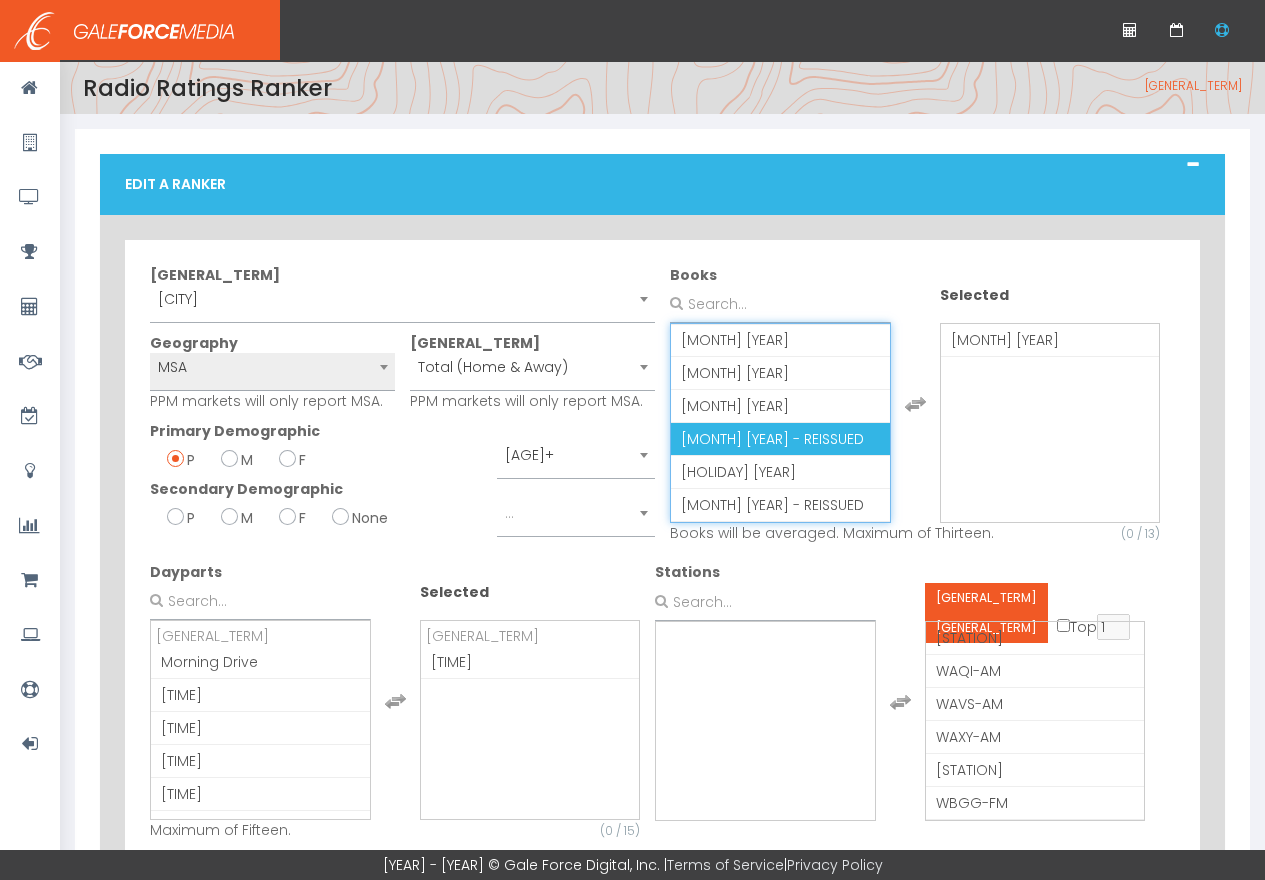 click on "JANUARY 2025 - REISSUED" at bounding box center (772, 439) 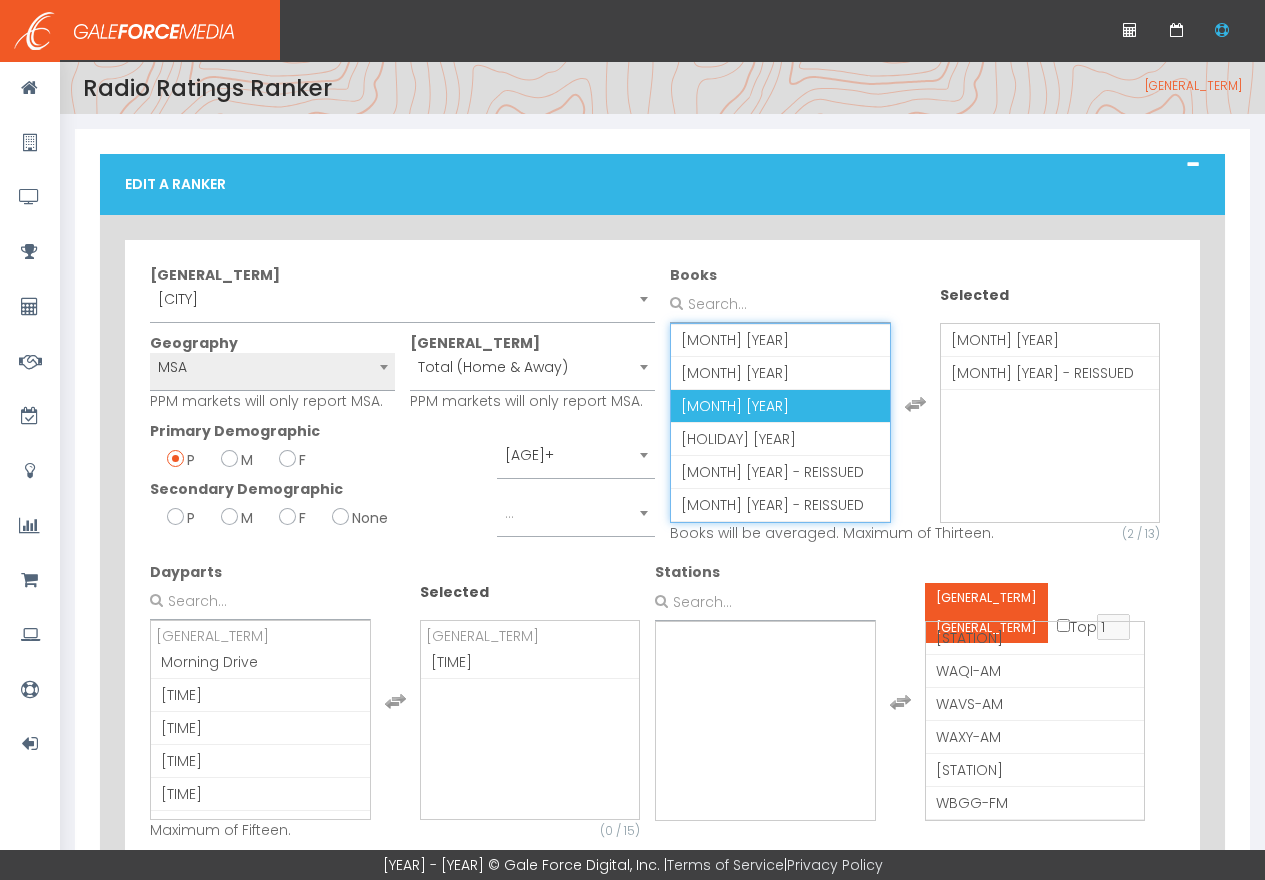 click on "FEBRUARY 2025" at bounding box center (730, 406) 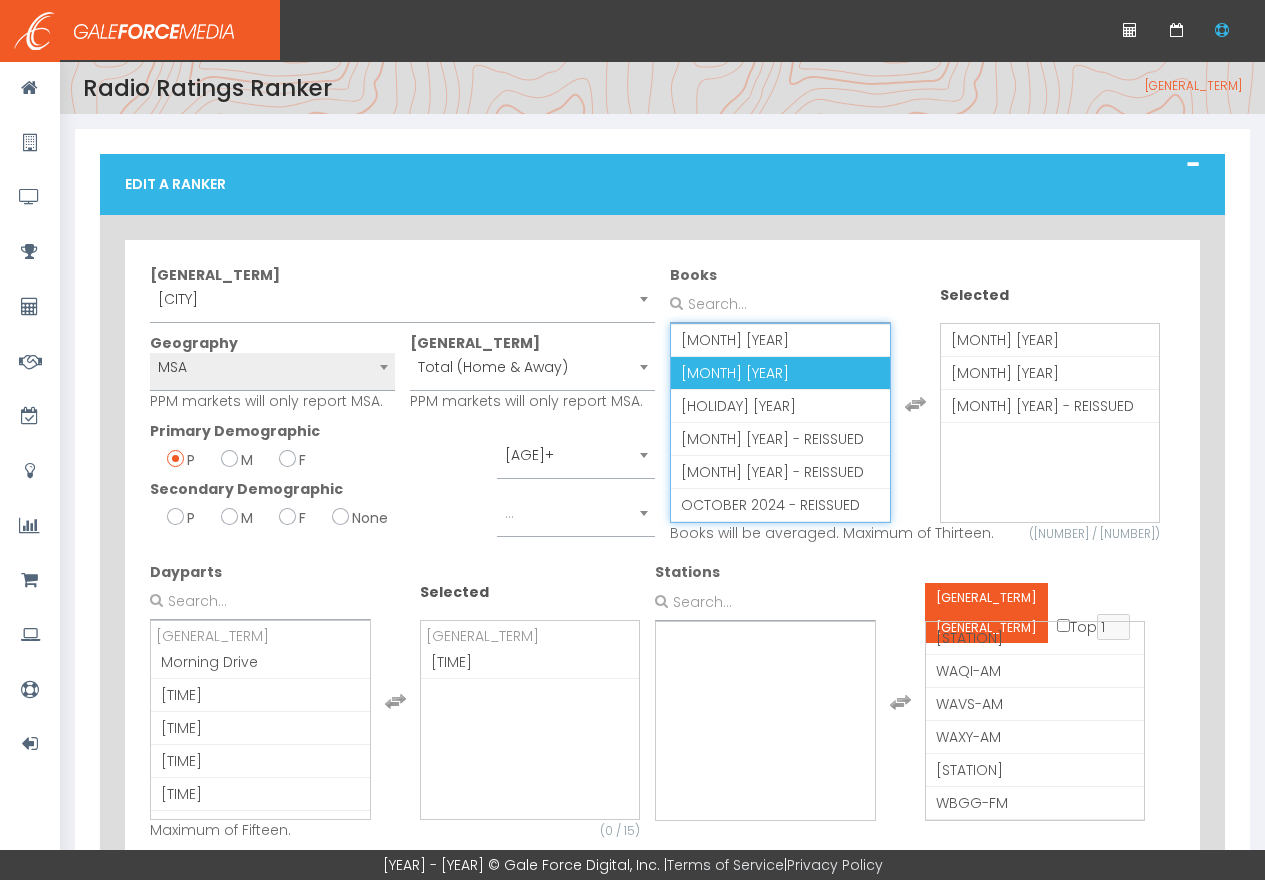 click on "MARCH 2025" at bounding box center [735, 373] 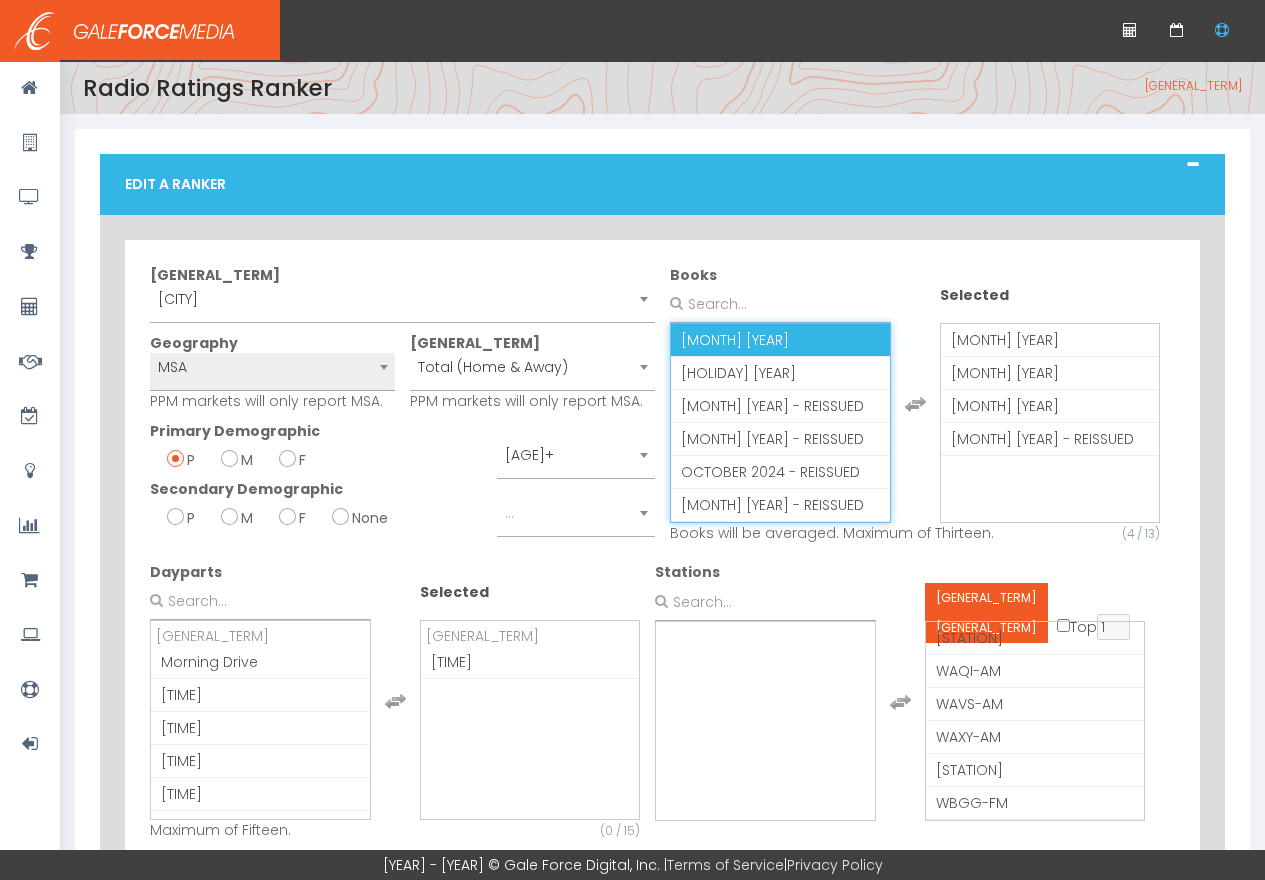 click on "APRIL 2025" at bounding box center (721, 340) 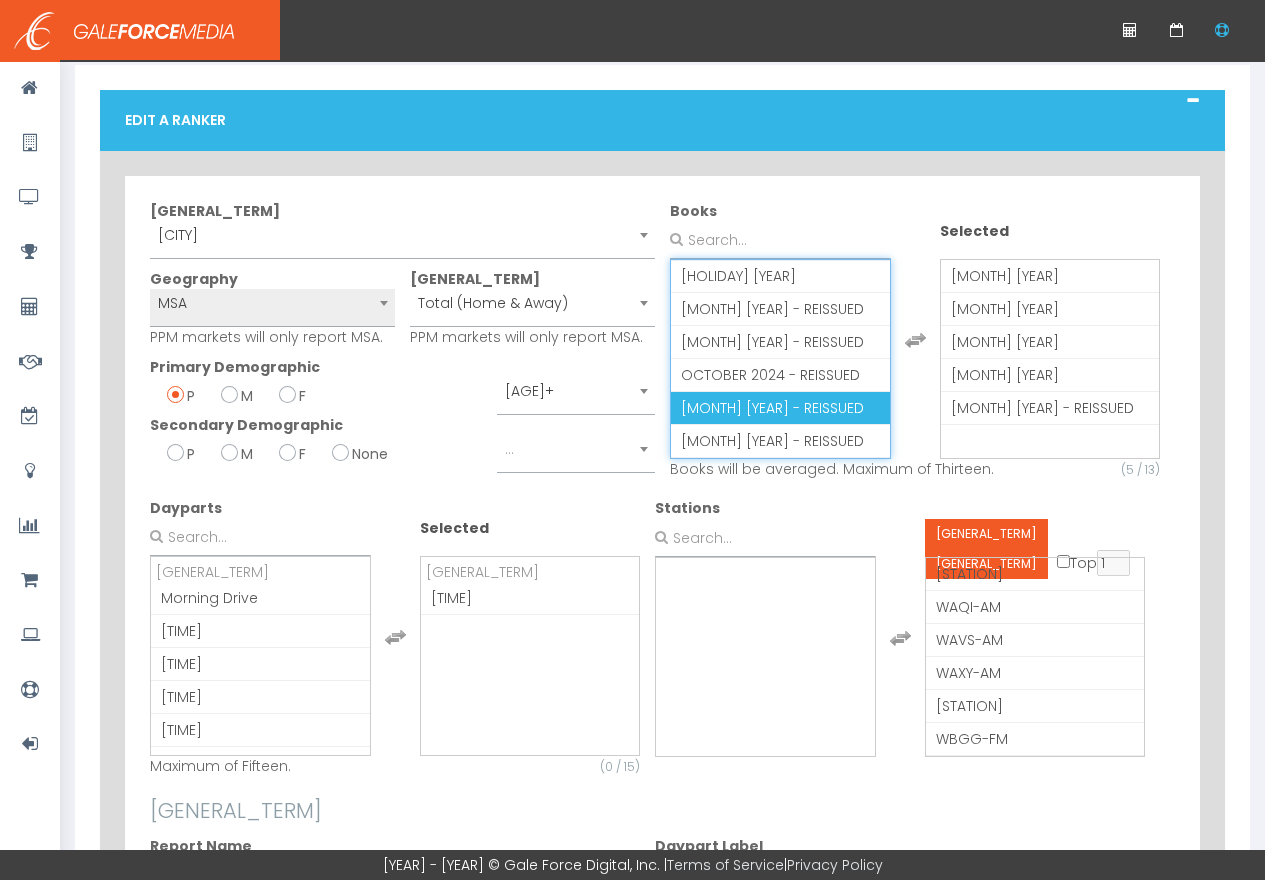 scroll, scrollTop: 104, scrollLeft: 0, axis: vertical 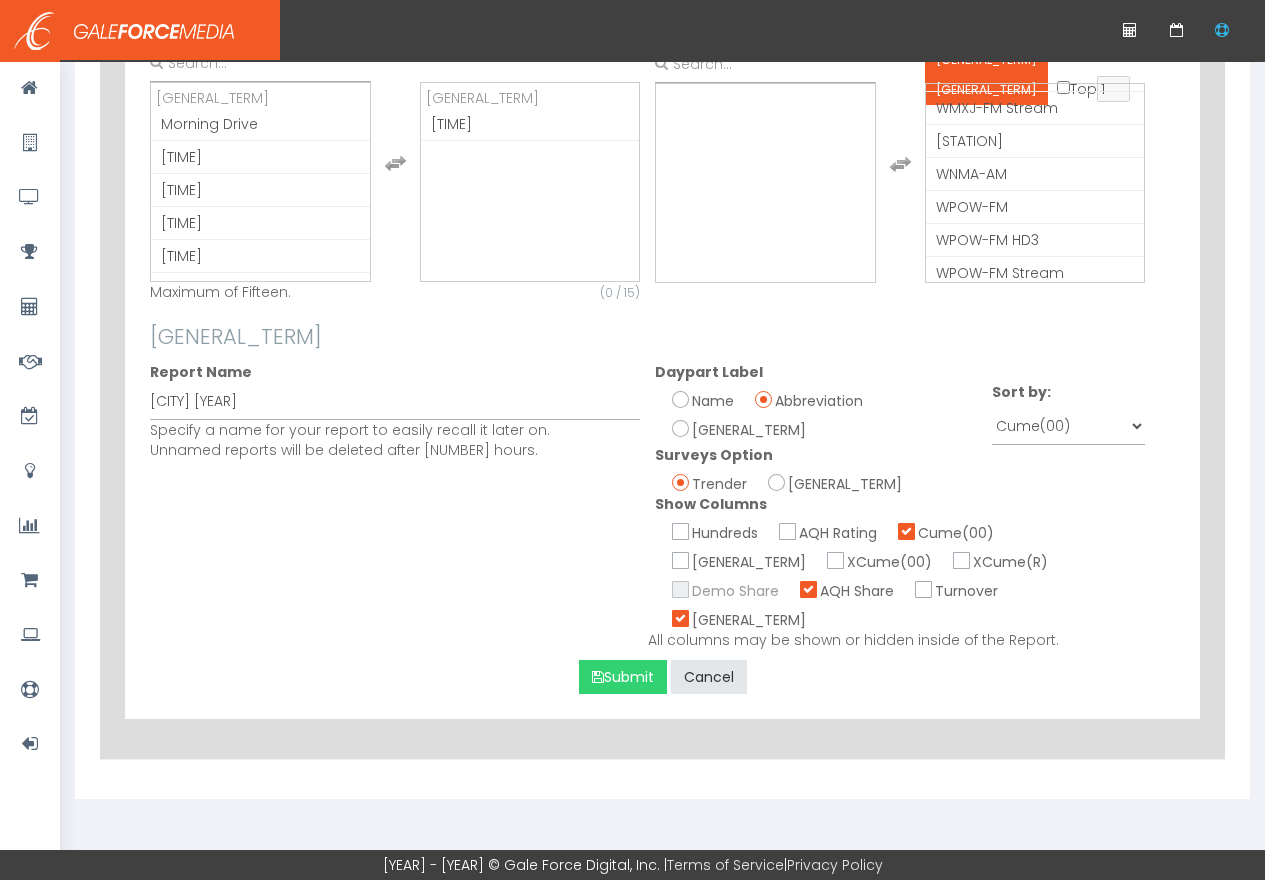 click on "Submit" at bounding box center [623, 648] 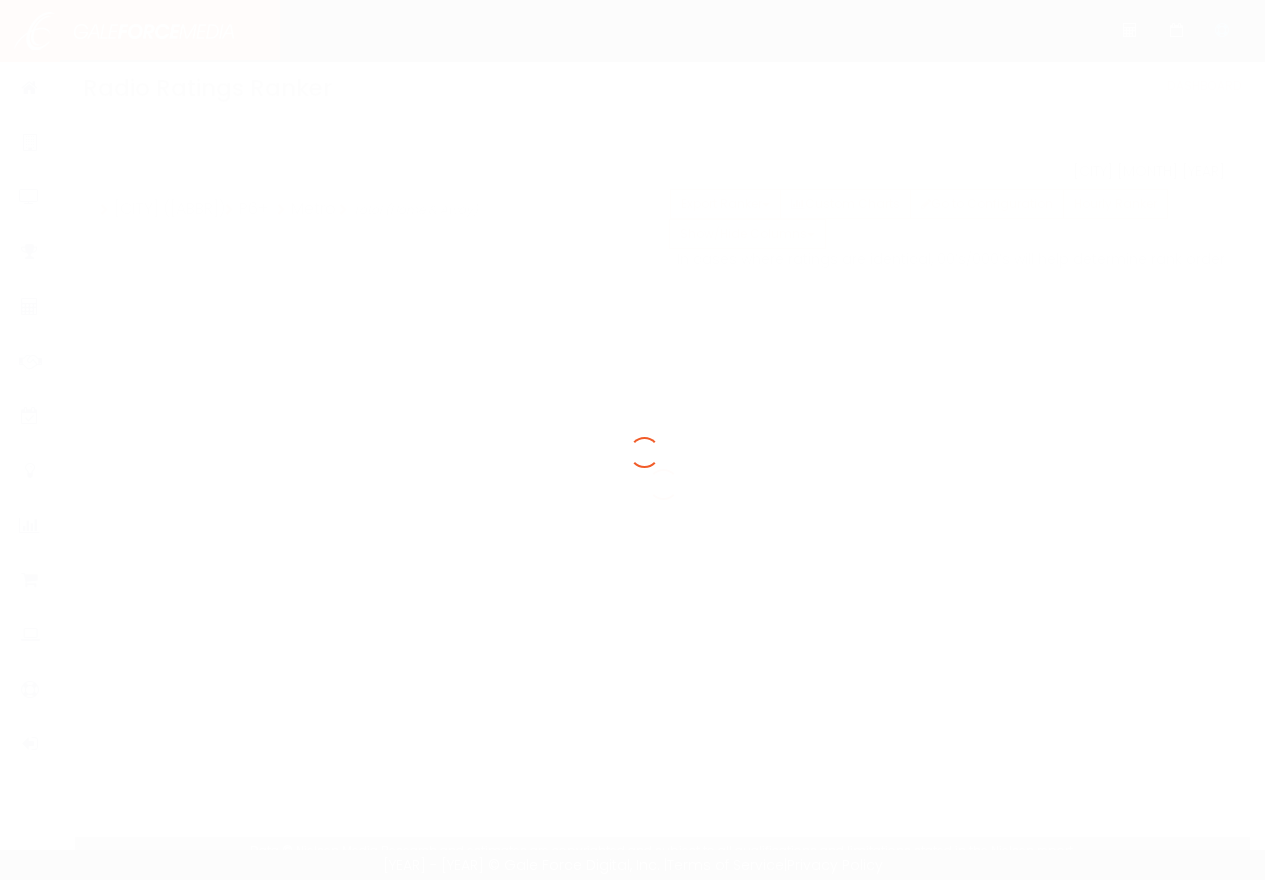 scroll, scrollTop: 0, scrollLeft: 0, axis: both 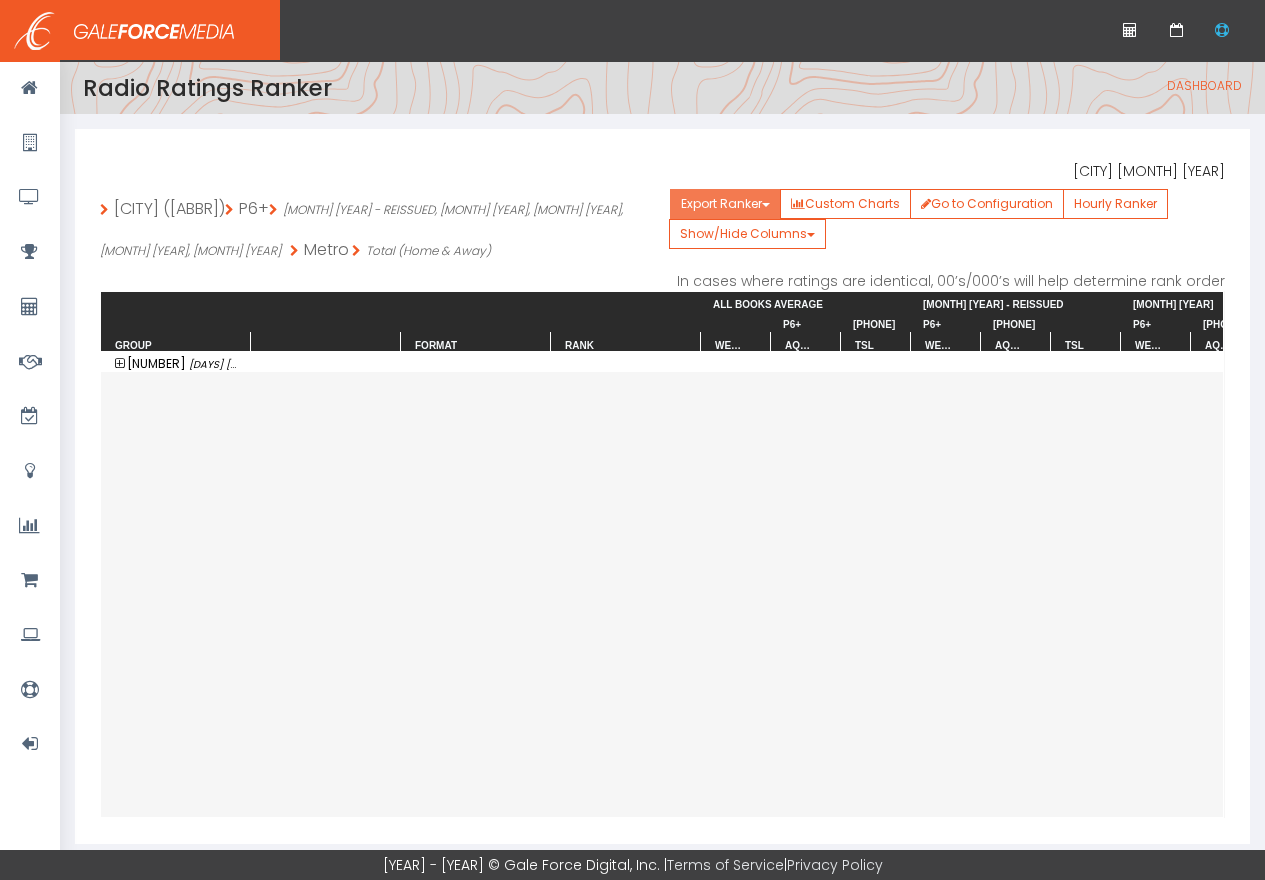 click on "Export Ranker" at bounding box center (725, 204) 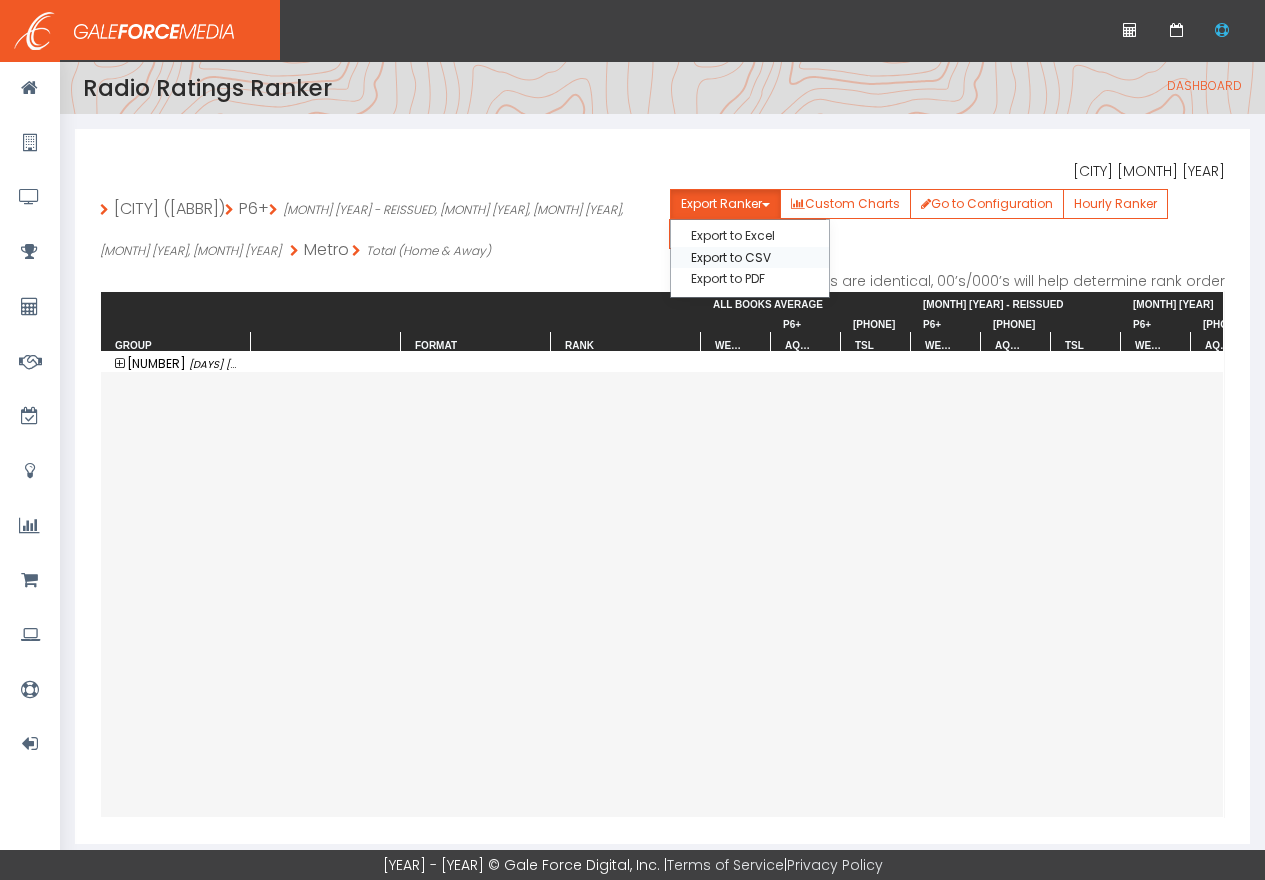 click on "Export to CSV" at bounding box center (750, 235) 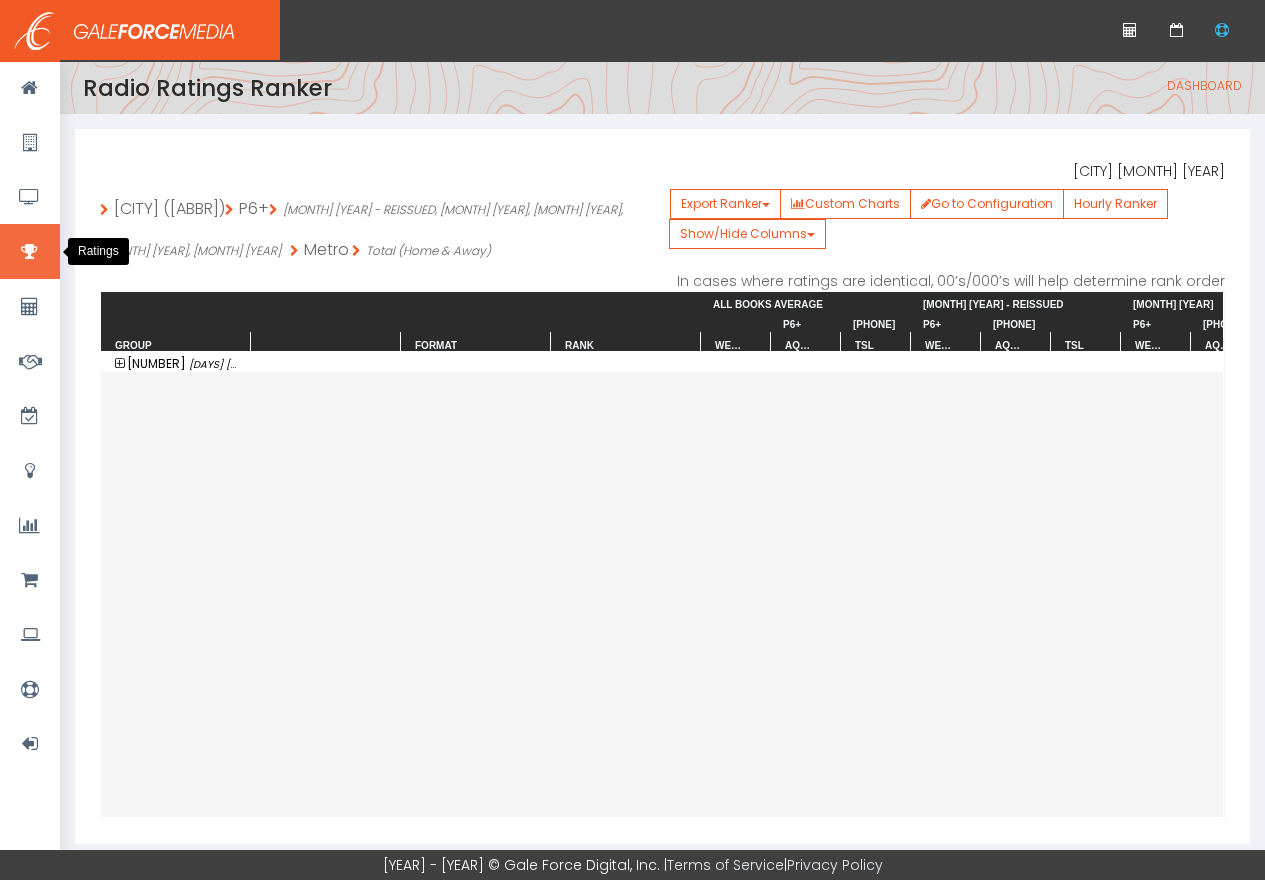 click at bounding box center (30, 251) 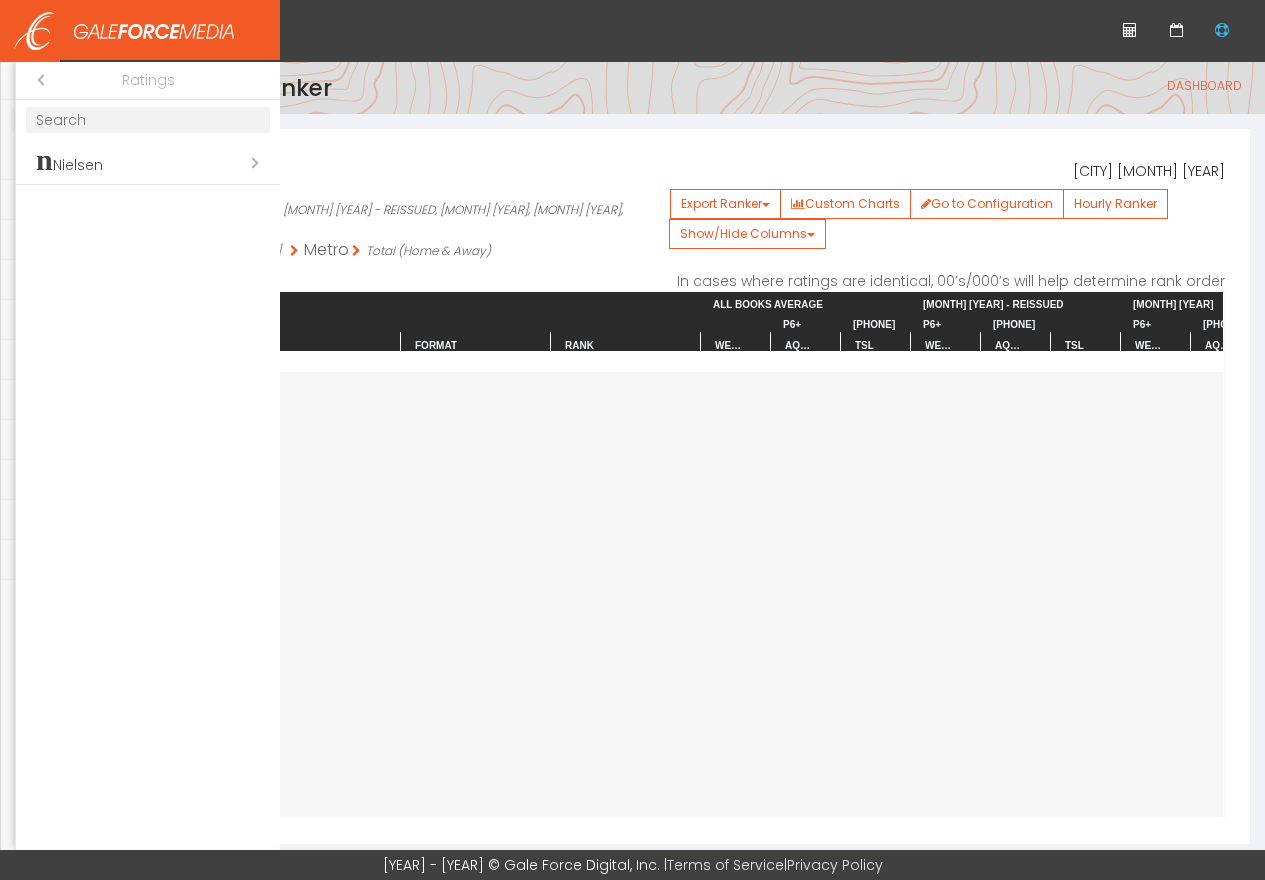 click on "Open submenu (n   Nielsen)" at bounding box center [148, 162] 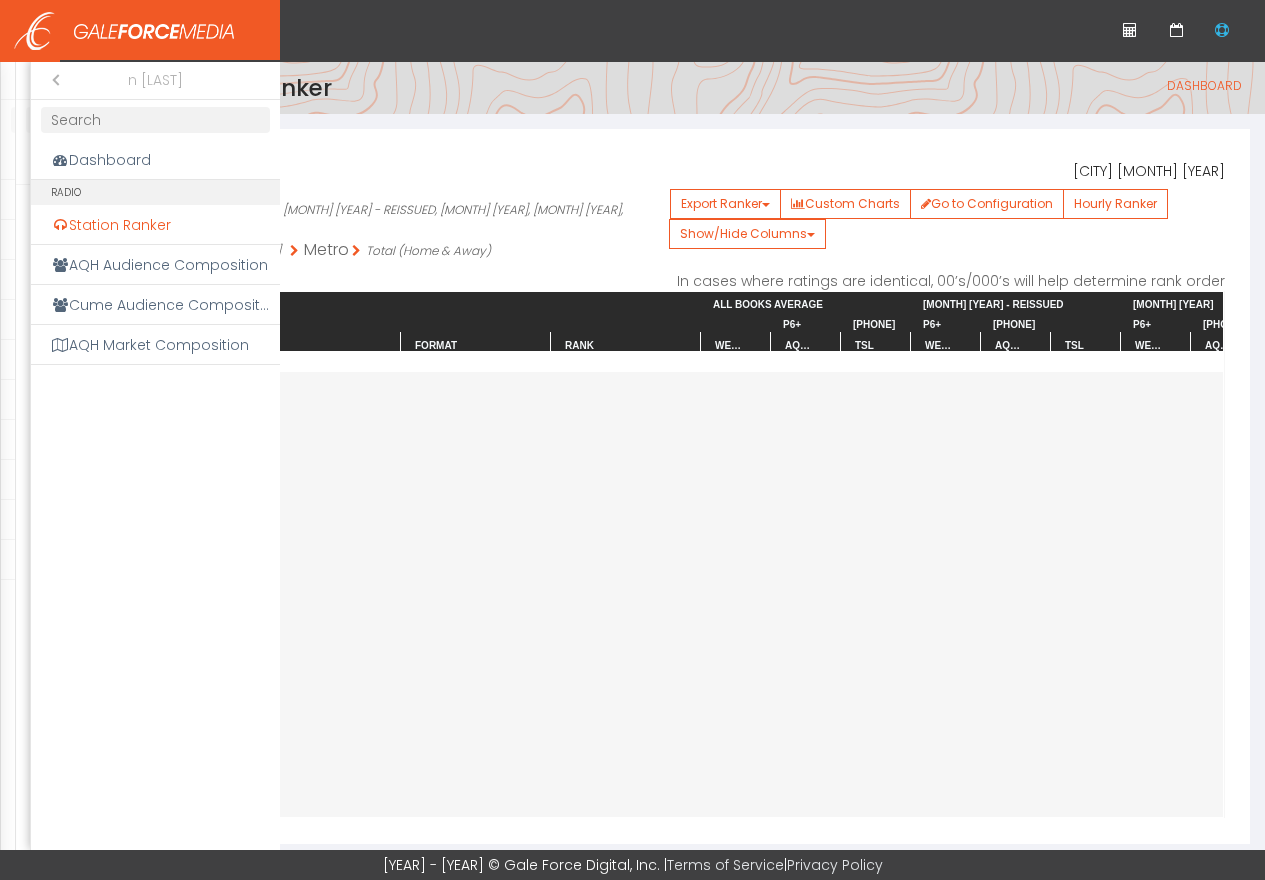 click on "Station Ranker" at bounding box center [155, 225] 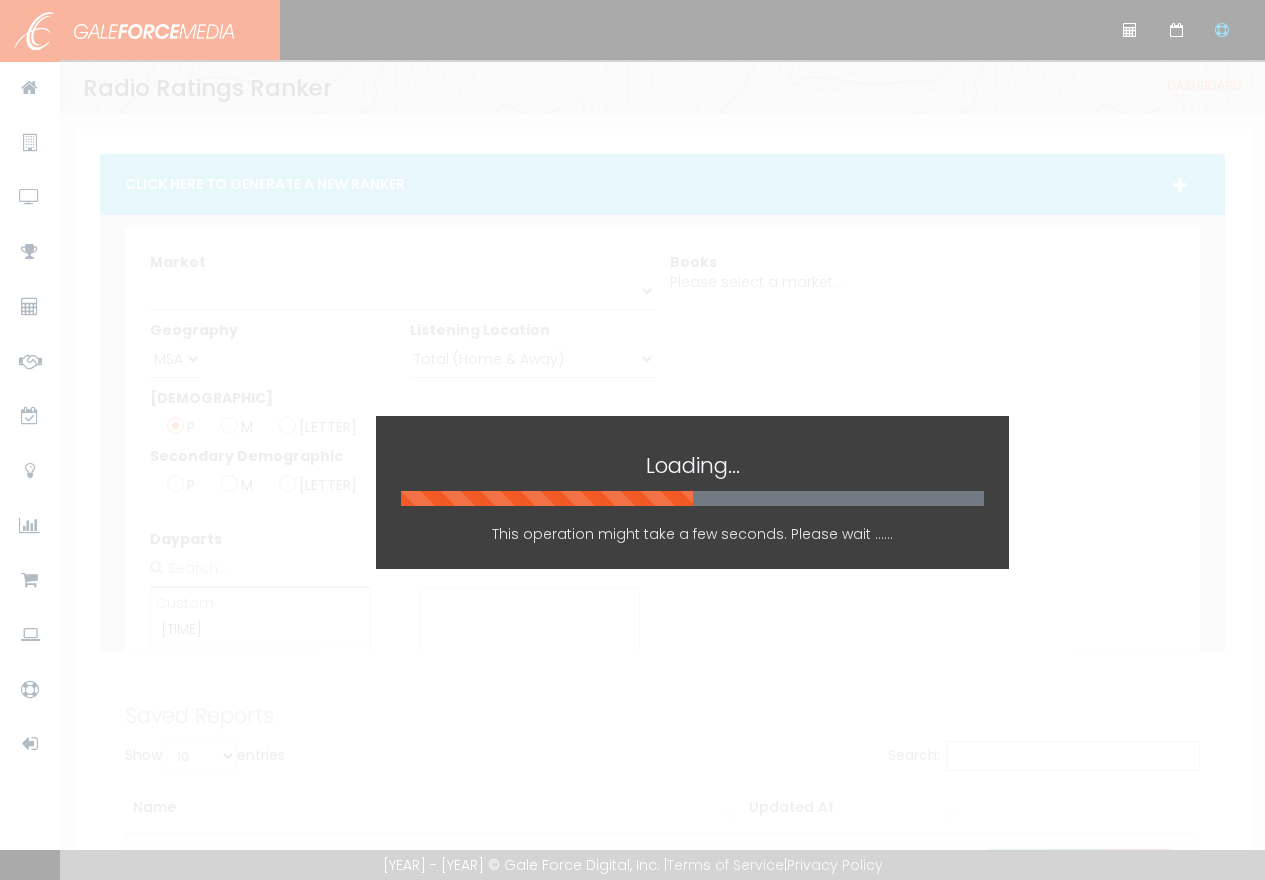 scroll, scrollTop: 0, scrollLeft: 0, axis: both 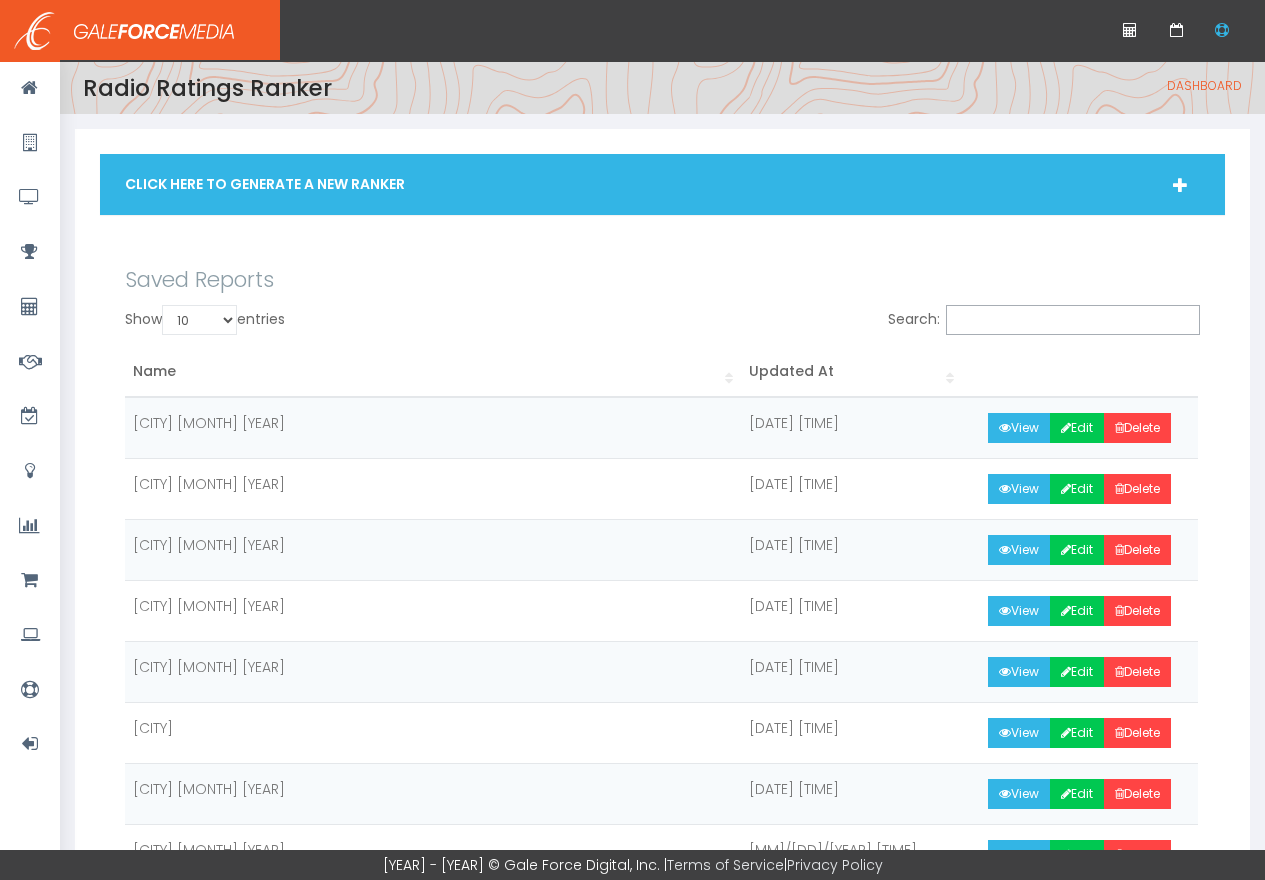 click on "Saved Reports" at bounding box center [662, 280] 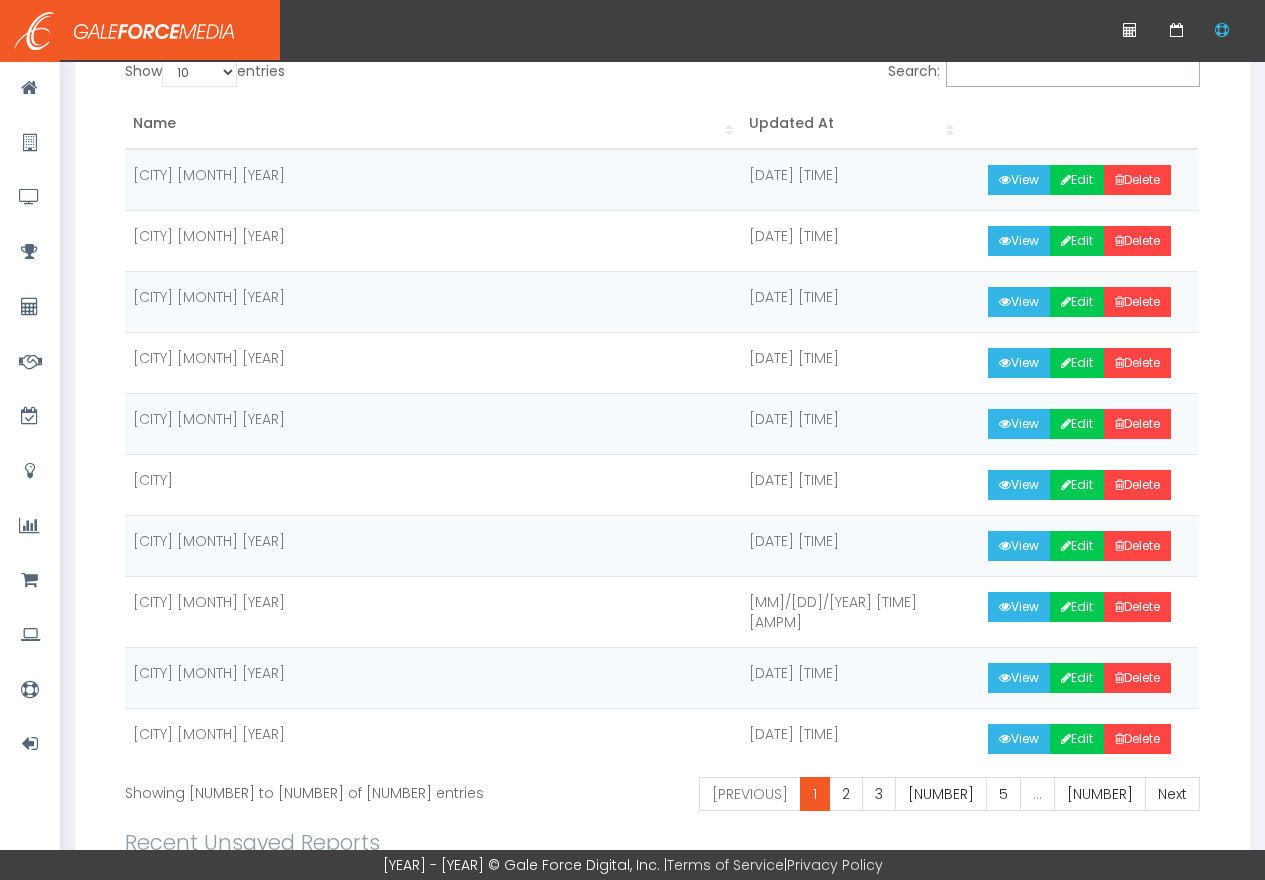 scroll, scrollTop: 250, scrollLeft: 0, axis: vertical 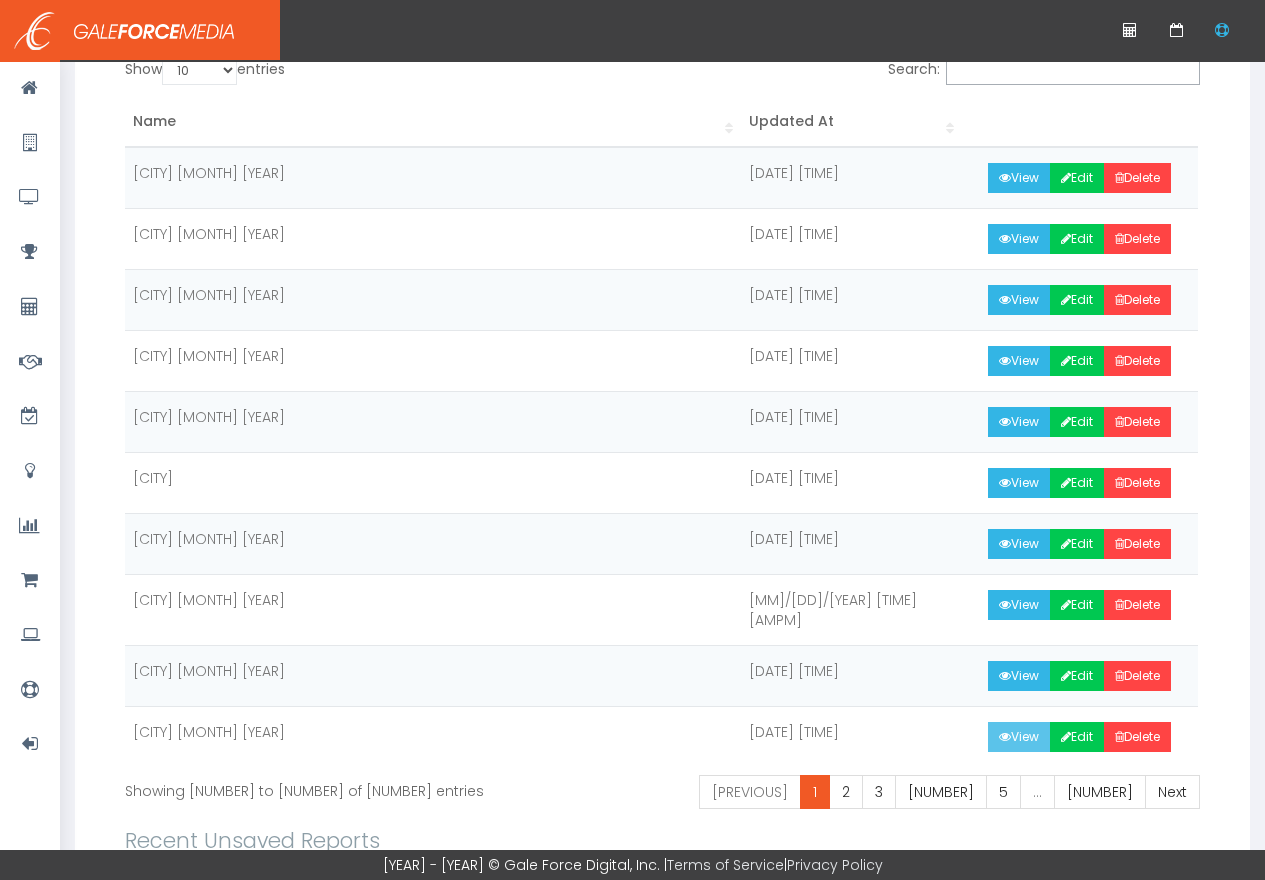 click at bounding box center [999, 797] 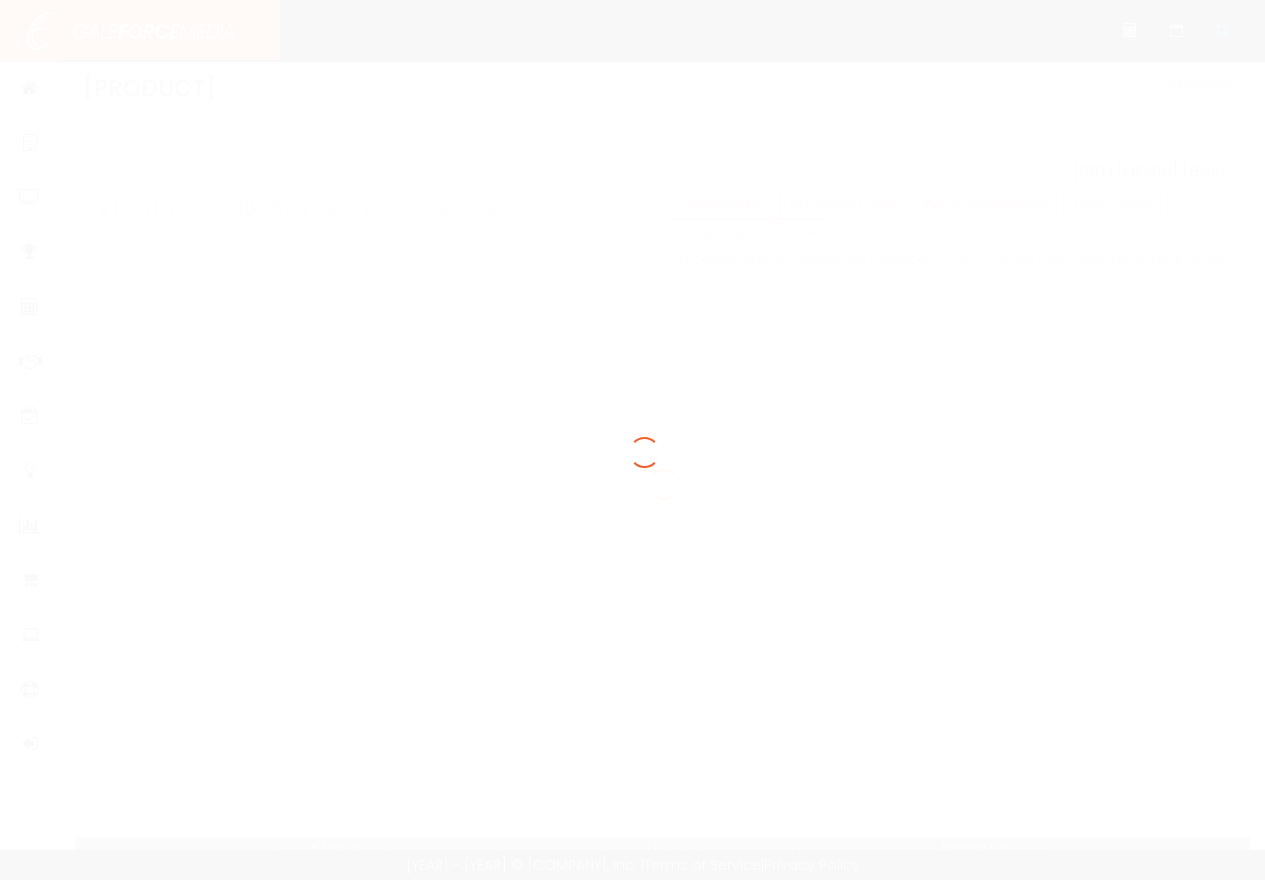 scroll, scrollTop: 0, scrollLeft: 0, axis: both 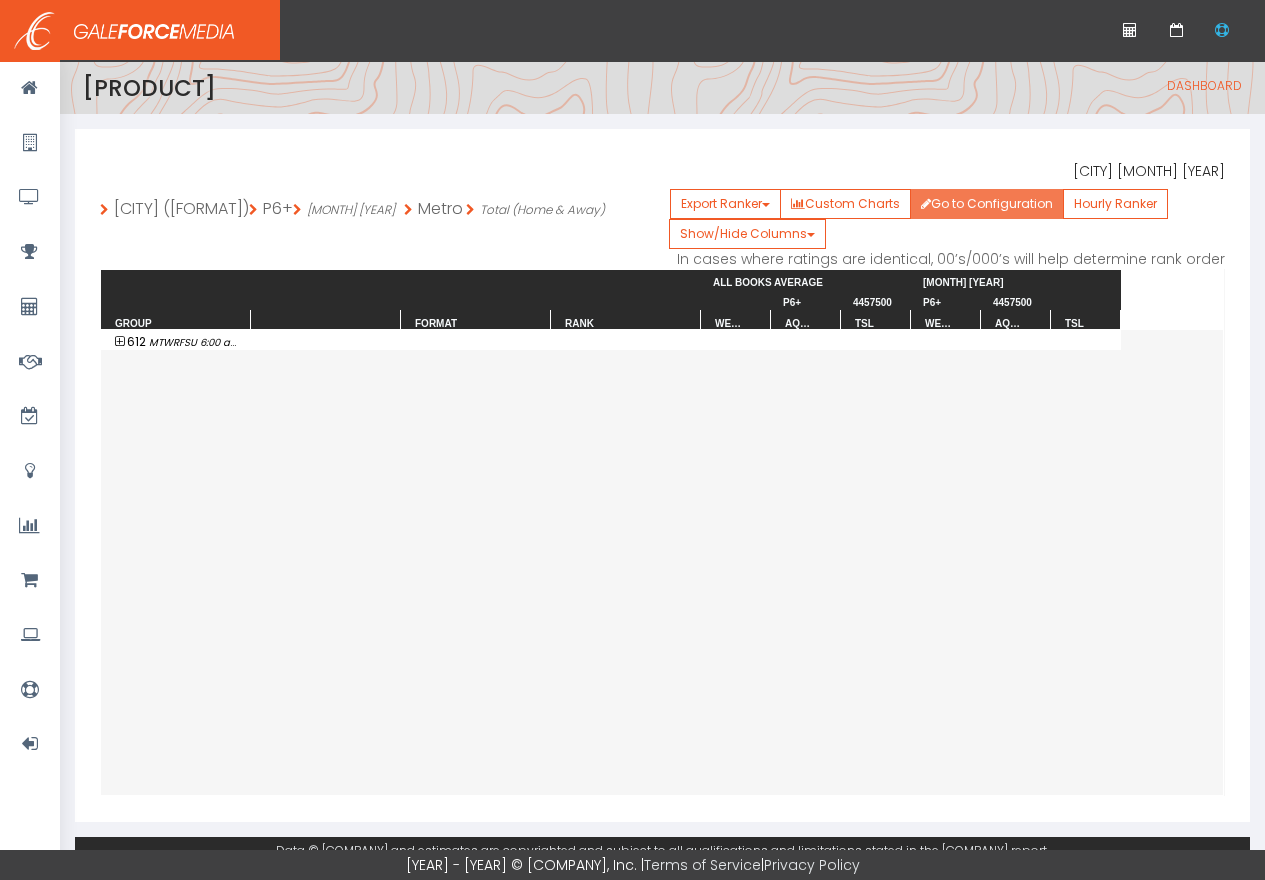 click on "Go to Configuration" at bounding box center [987, 204] 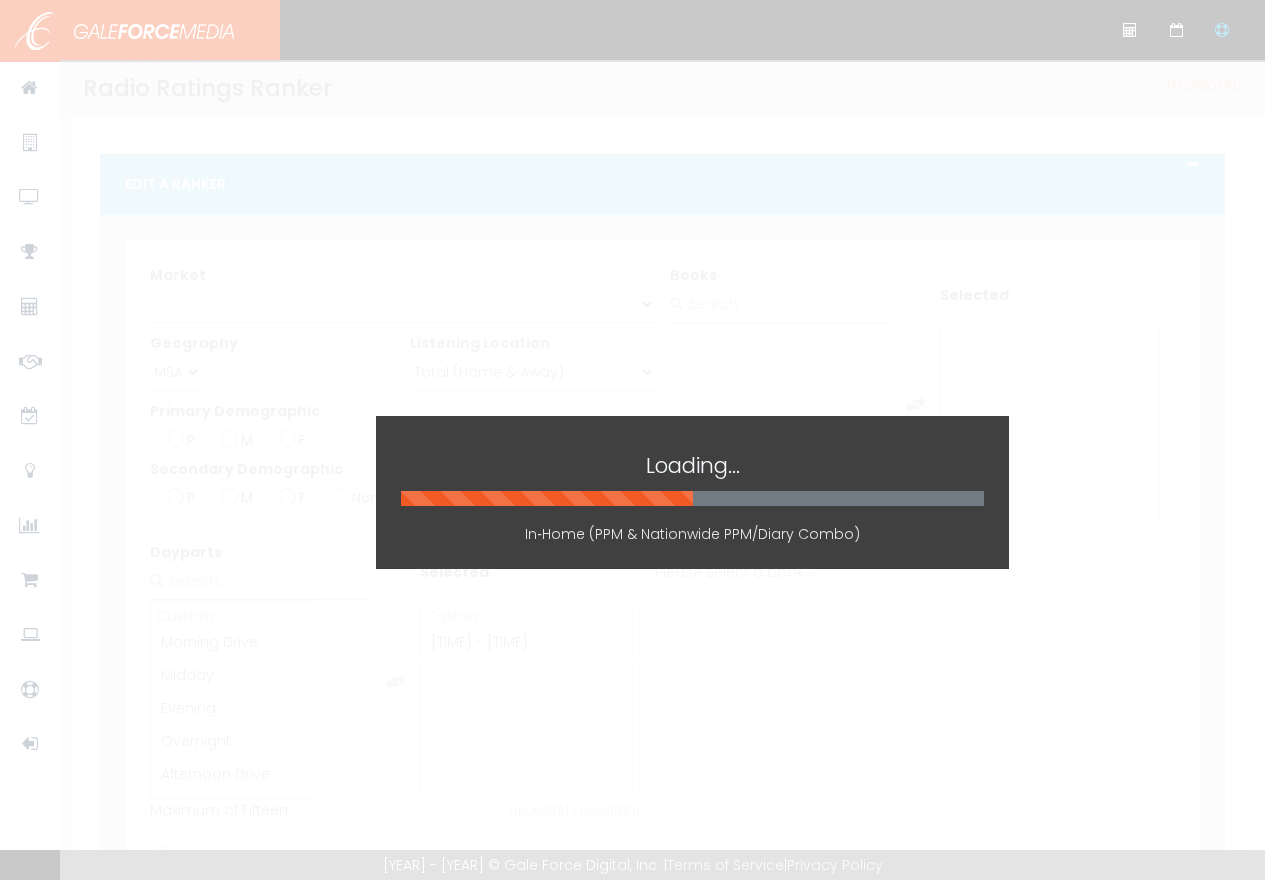 scroll, scrollTop: 0, scrollLeft: 0, axis: both 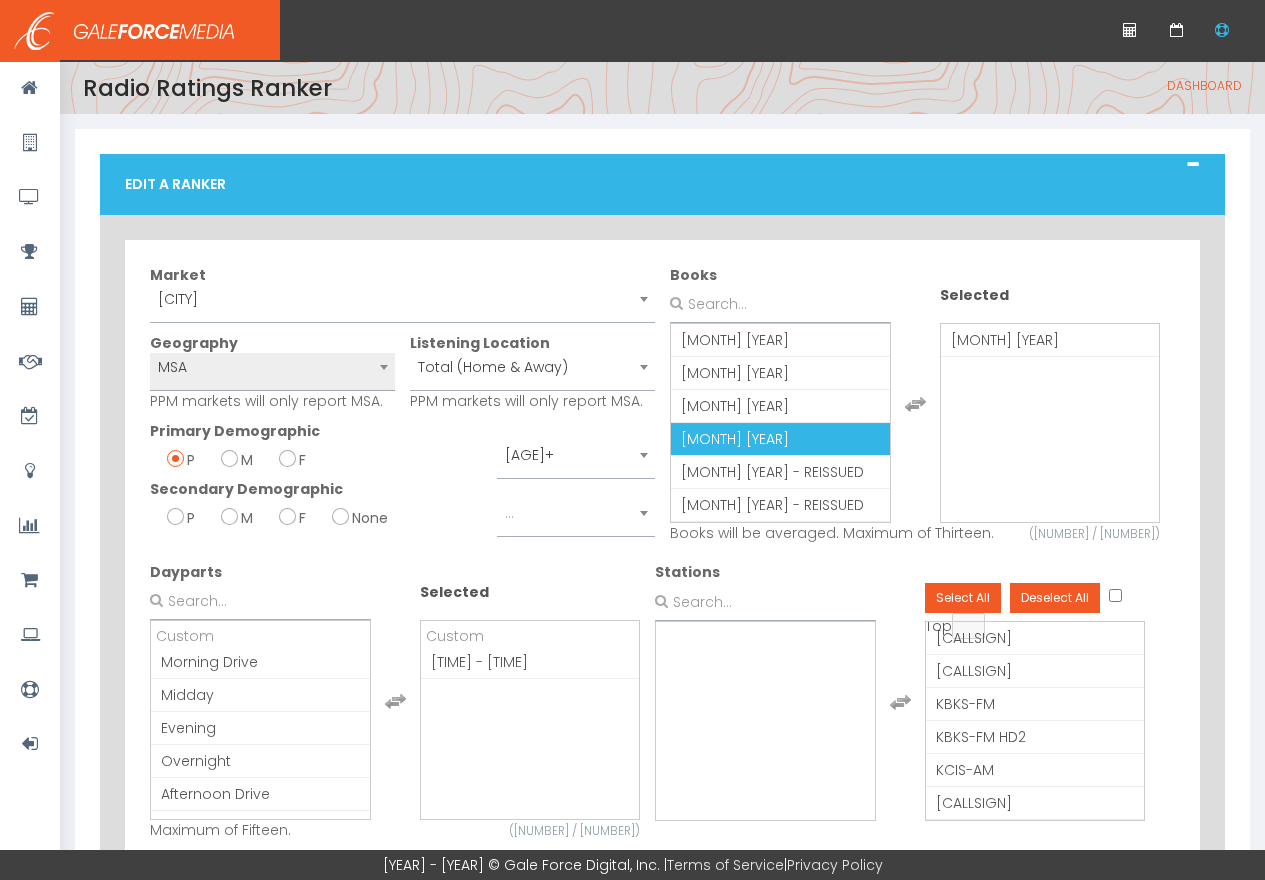 click on "[MONTH] [YEAR]" at bounding box center [710, 439] 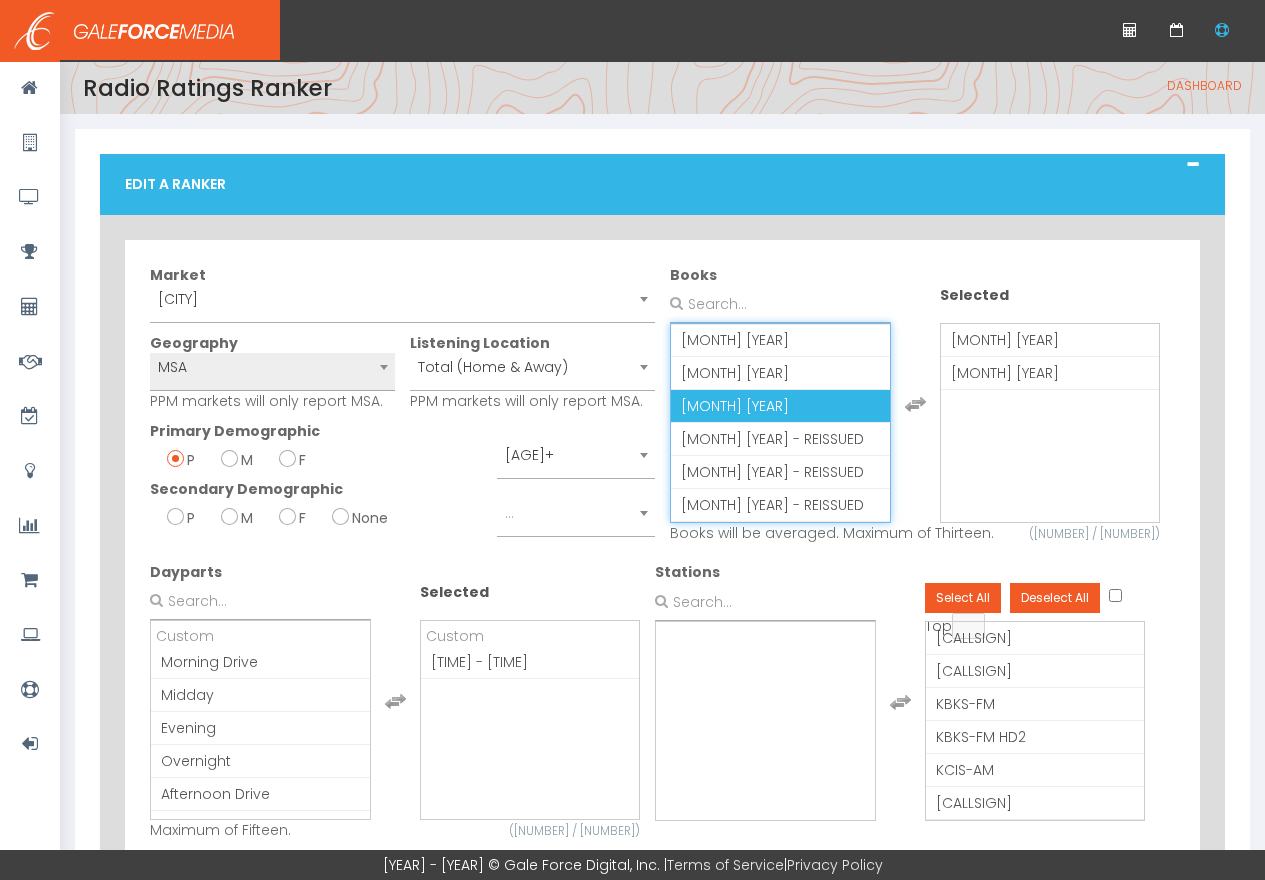 click on "[MONTH] [YEAR]" at bounding box center (713, 406) 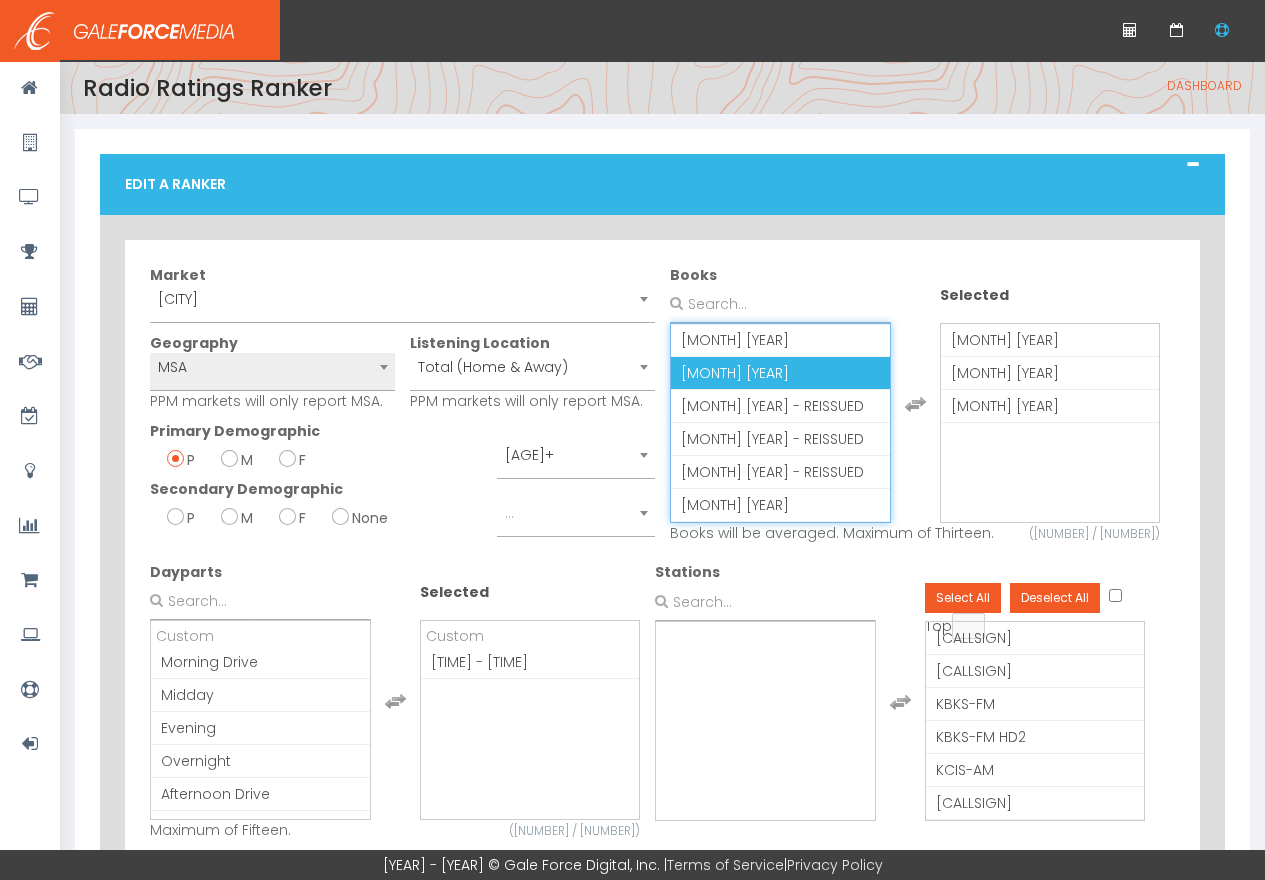 click on "MARCH 2025" at bounding box center (705, 373) 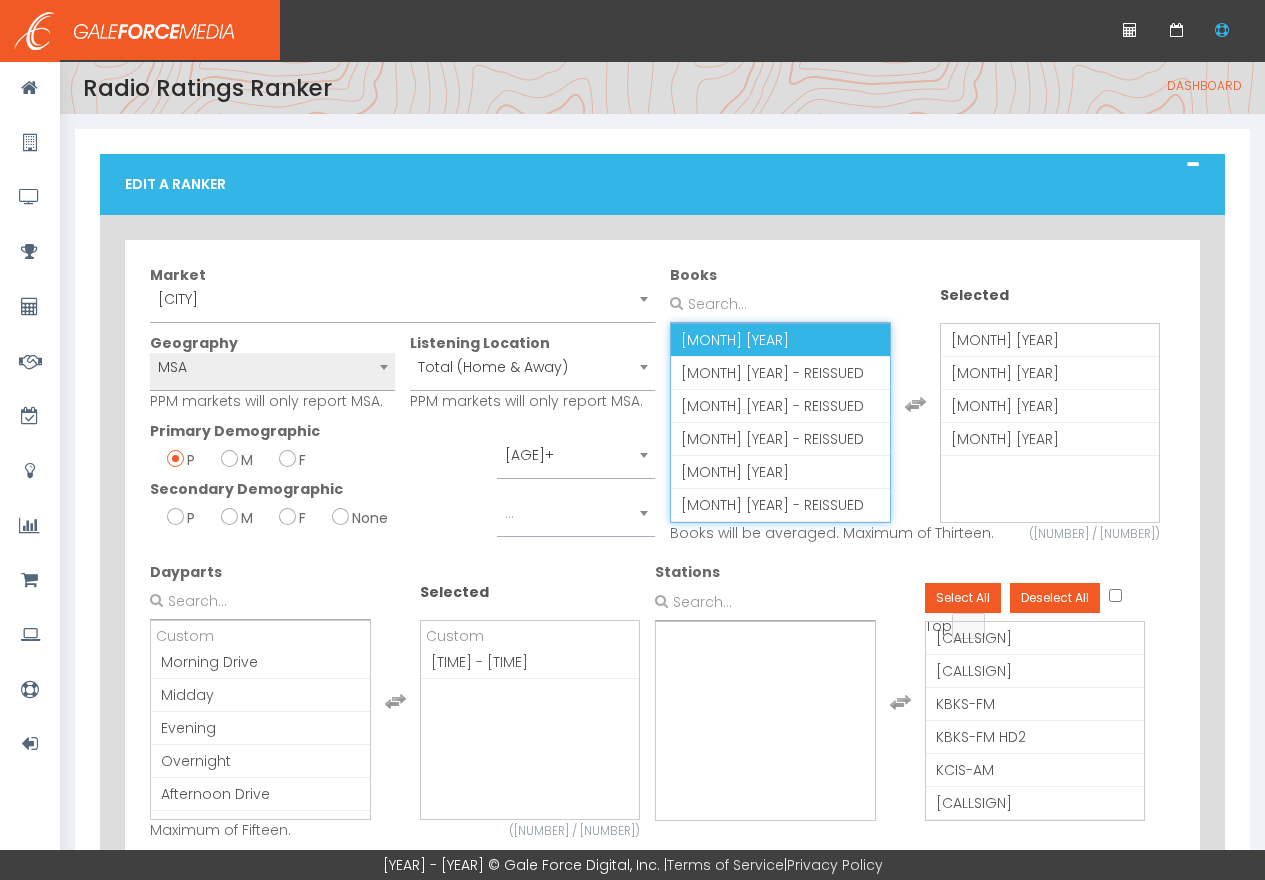click on "APRIL 2025" at bounding box center [735, 340] 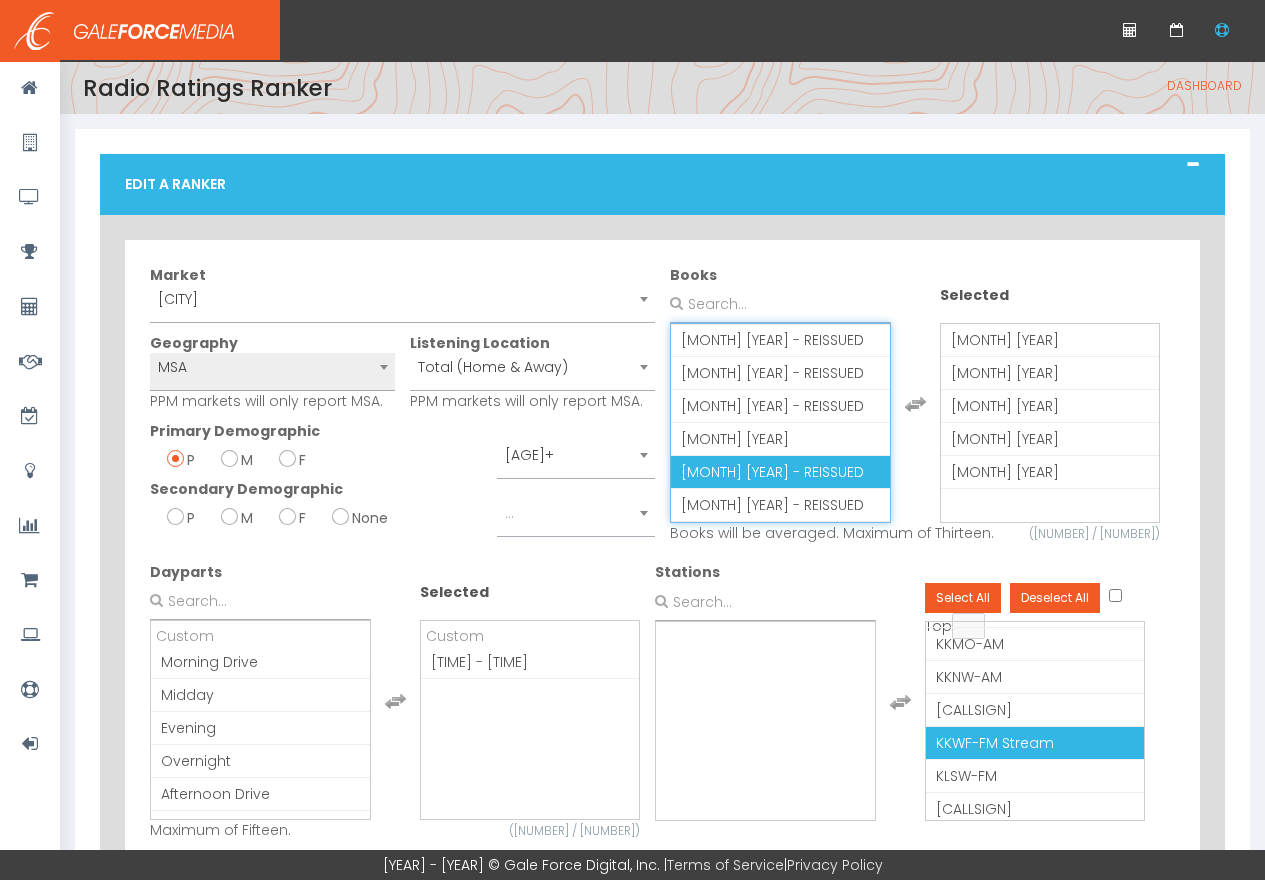 scroll, scrollTop: 784, scrollLeft: 0, axis: vertical 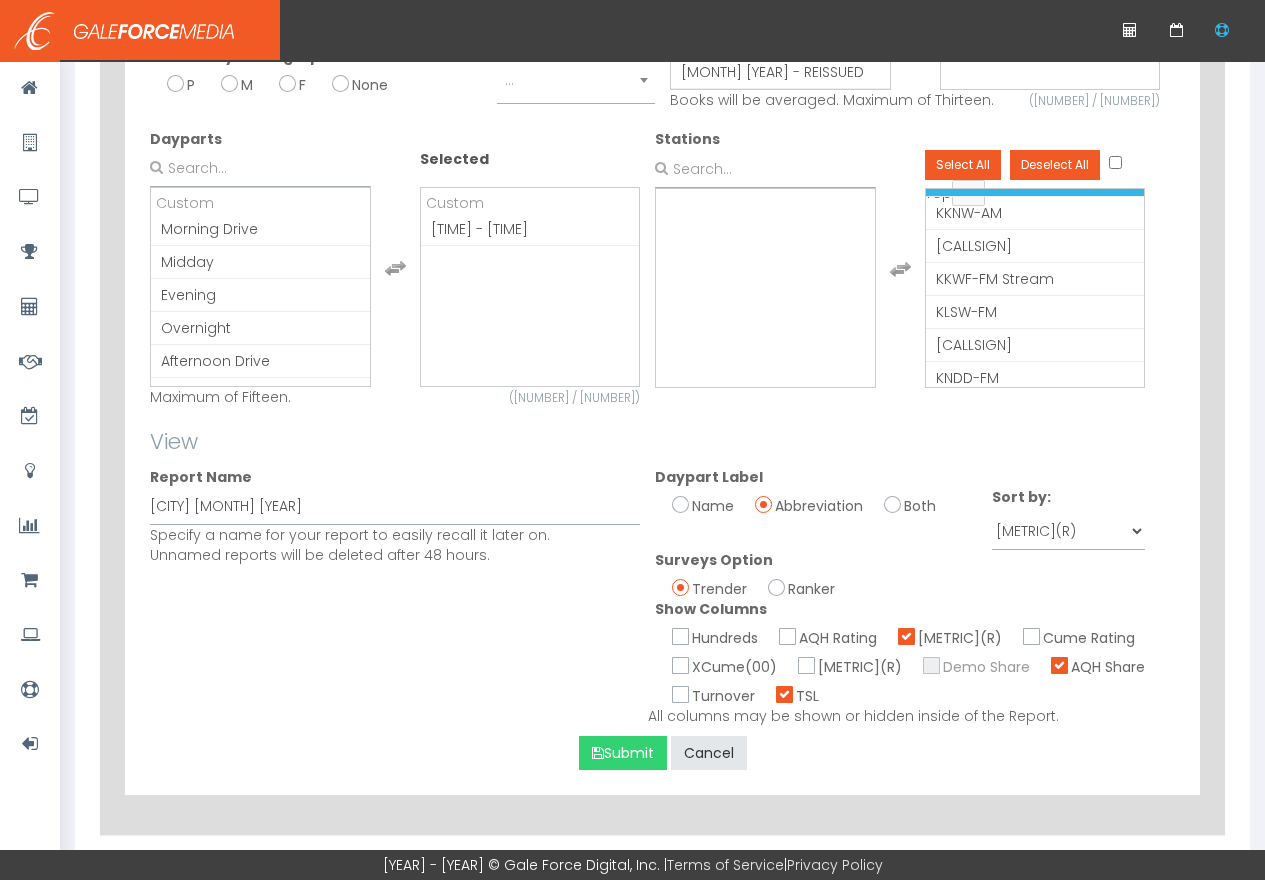 click on "Submit" at bounding box center (623, 773) 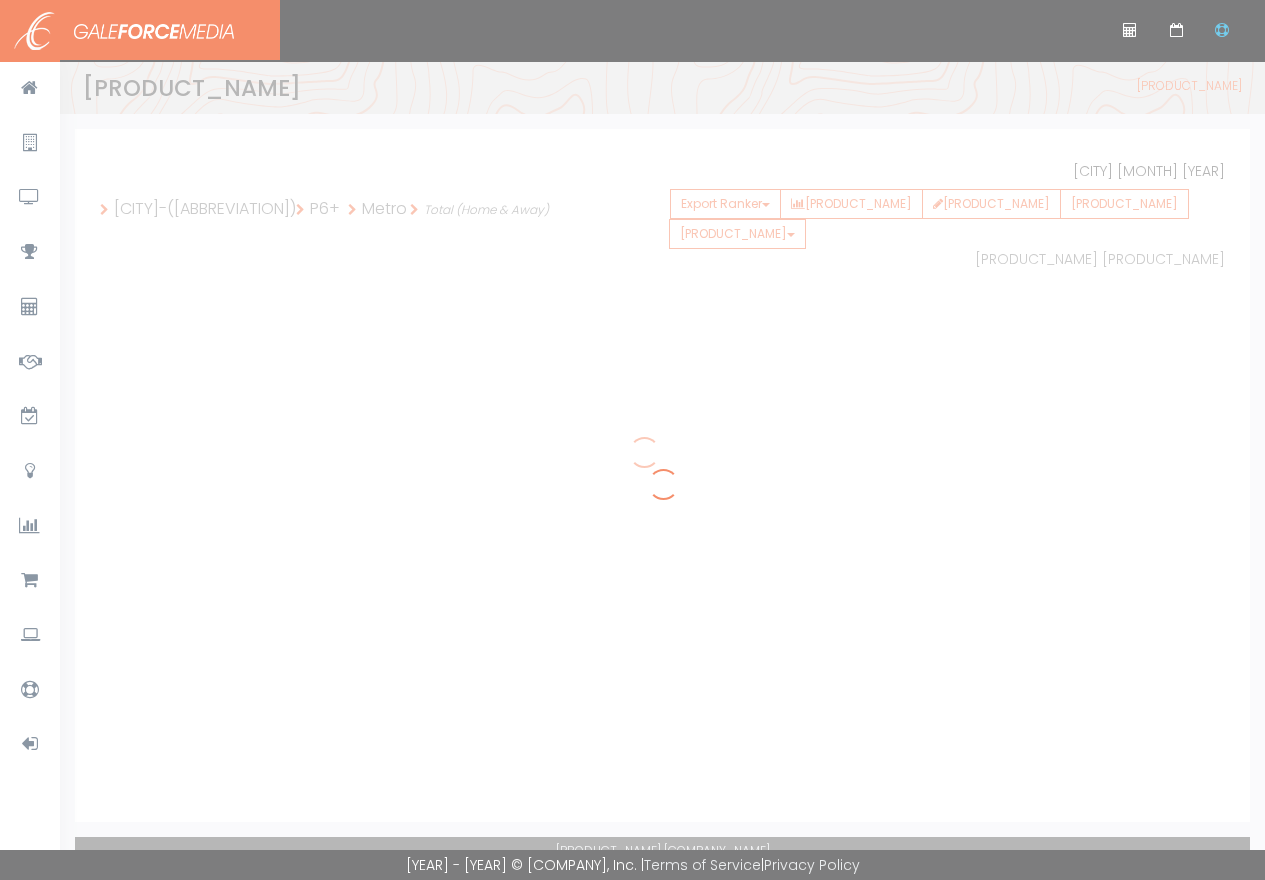 scroll, scrollTop: 0, scrollLeft: 0, axis: both 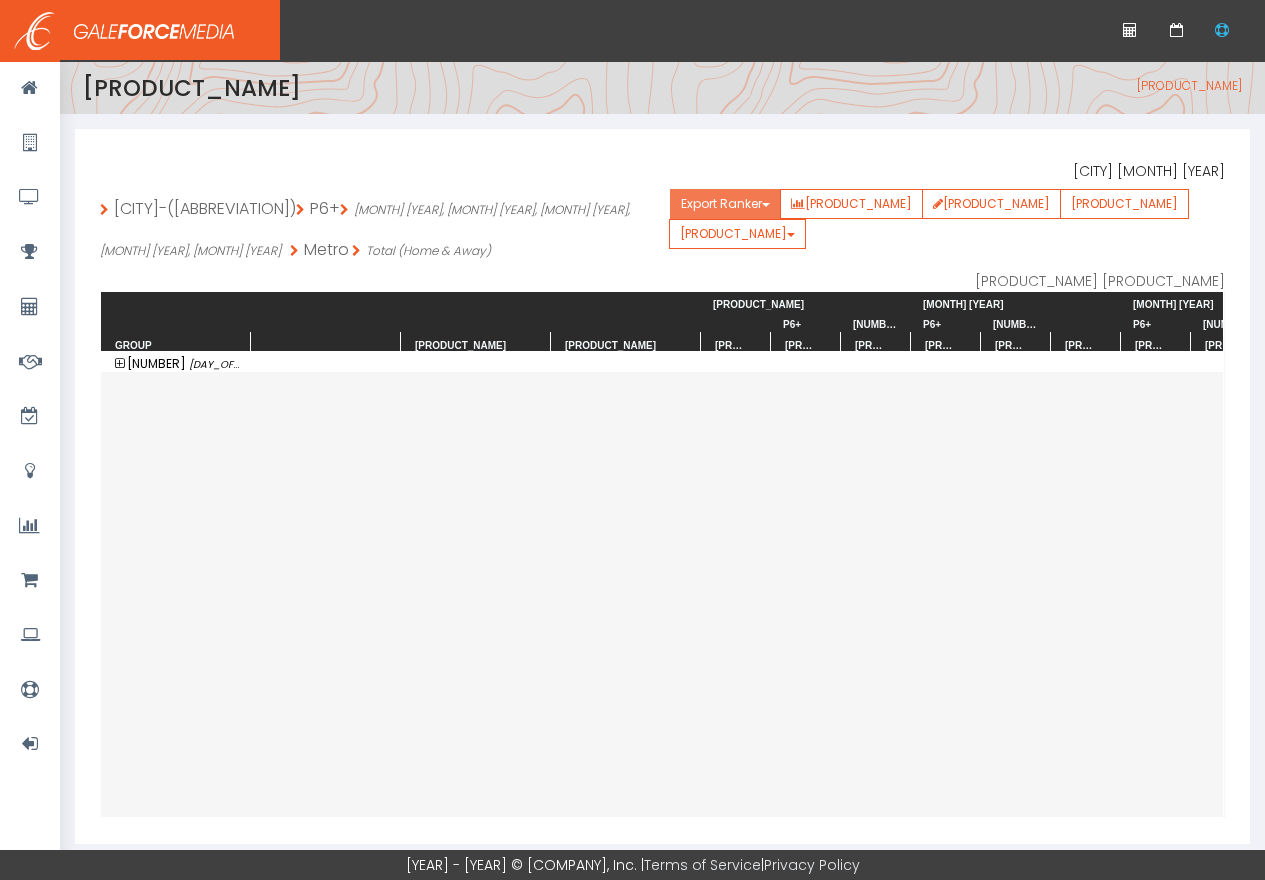click on "Export Ranker" at bounding box center [725, 204] 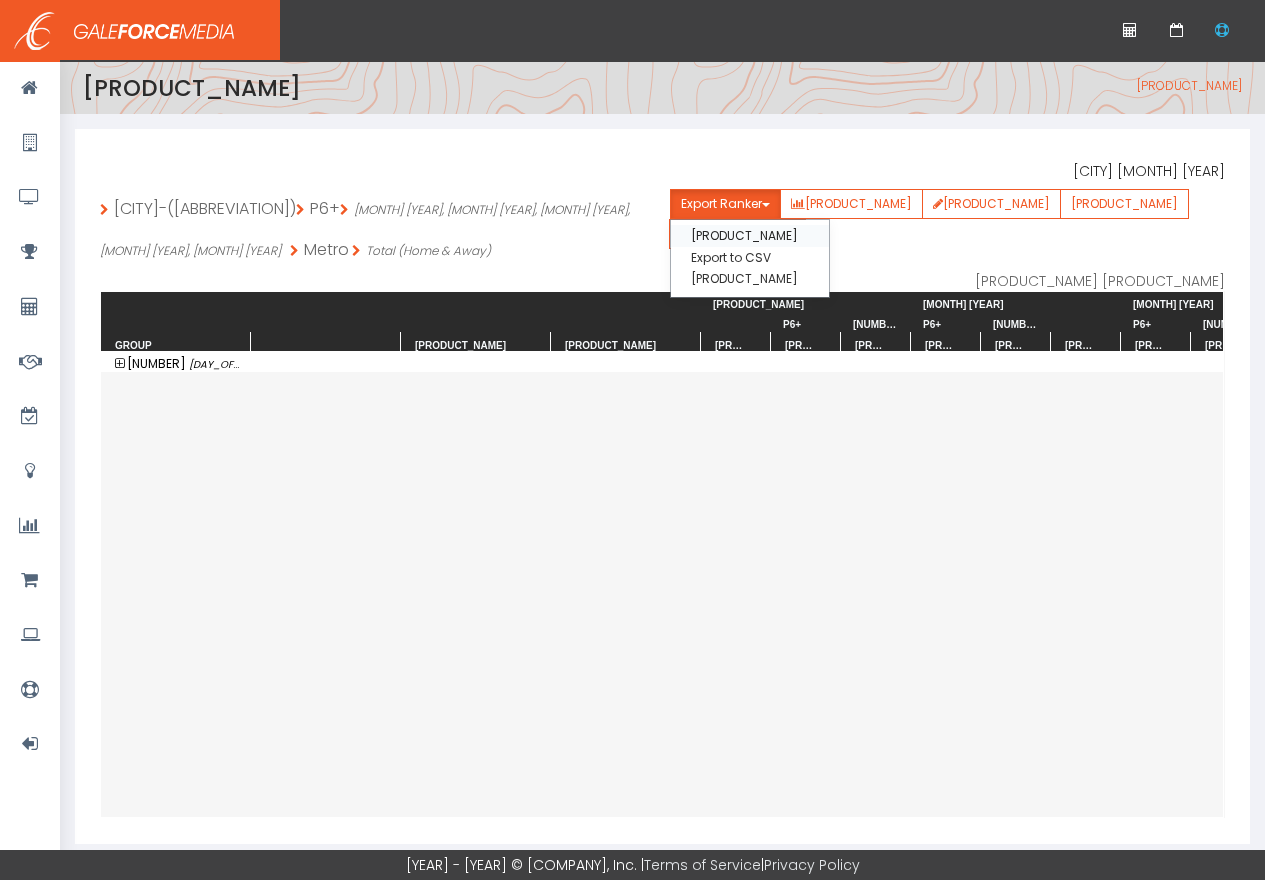 click on "Export to Excel" at bounding box center (750, 235) 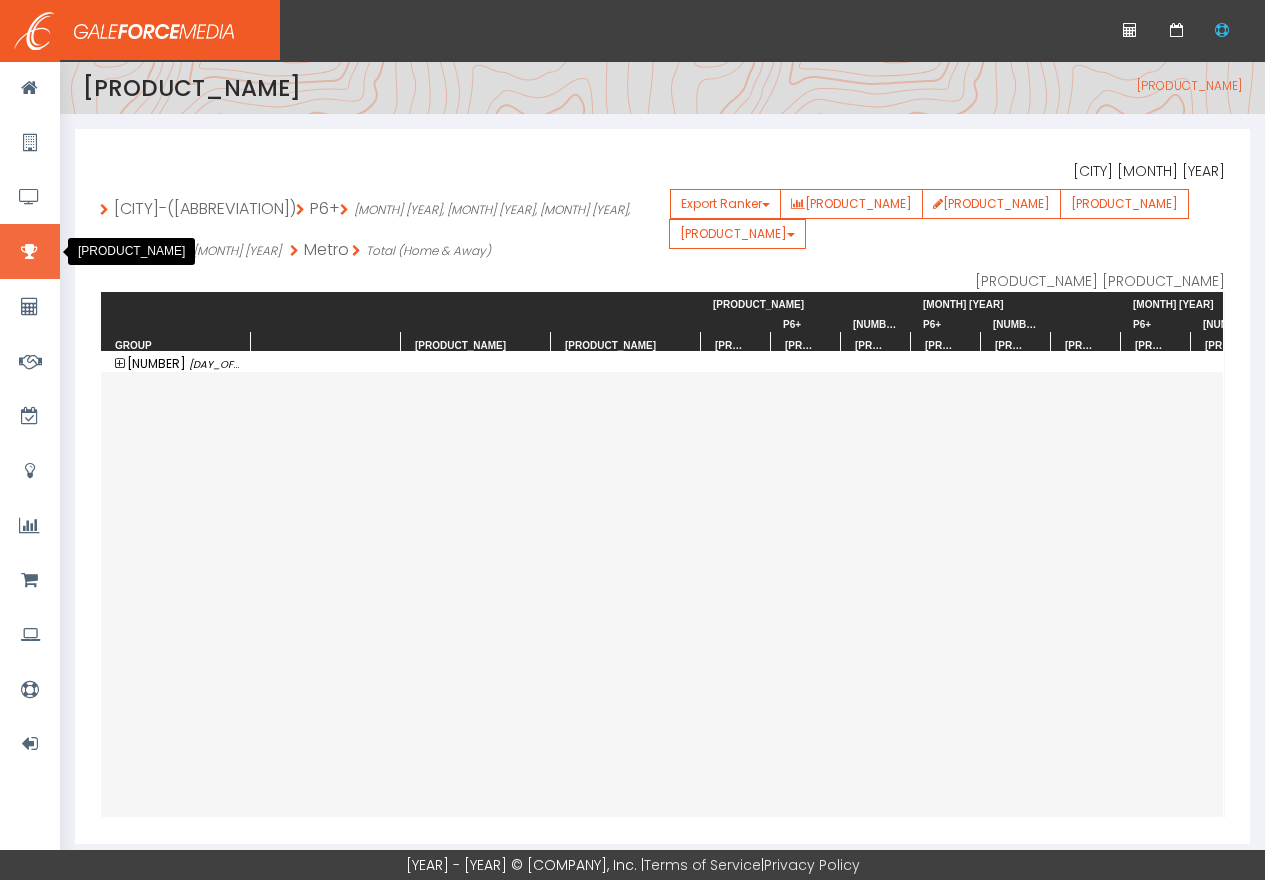 click at bounding box center [30, 251] 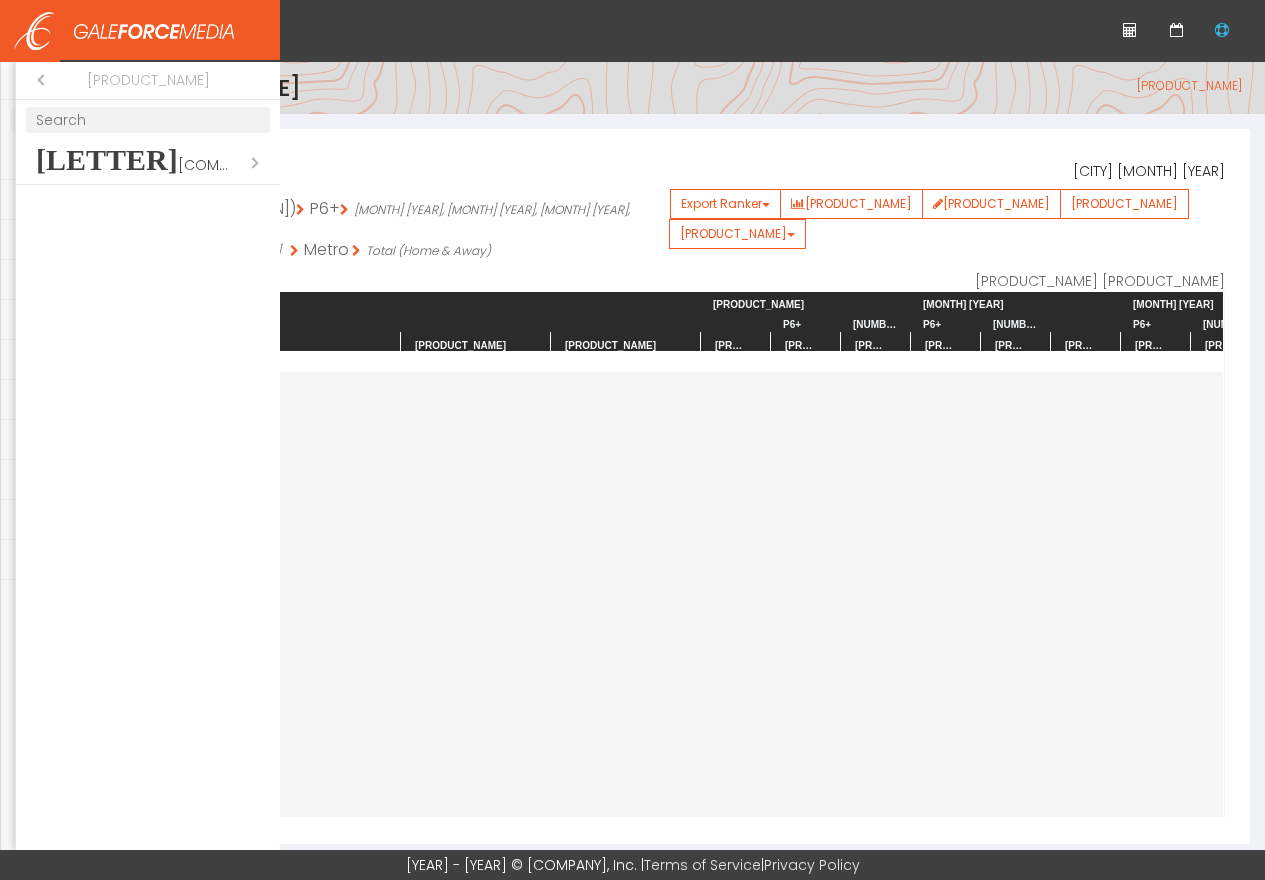 click on "Open submenu (n   Nielsen)" at bounding box center (148, 162) 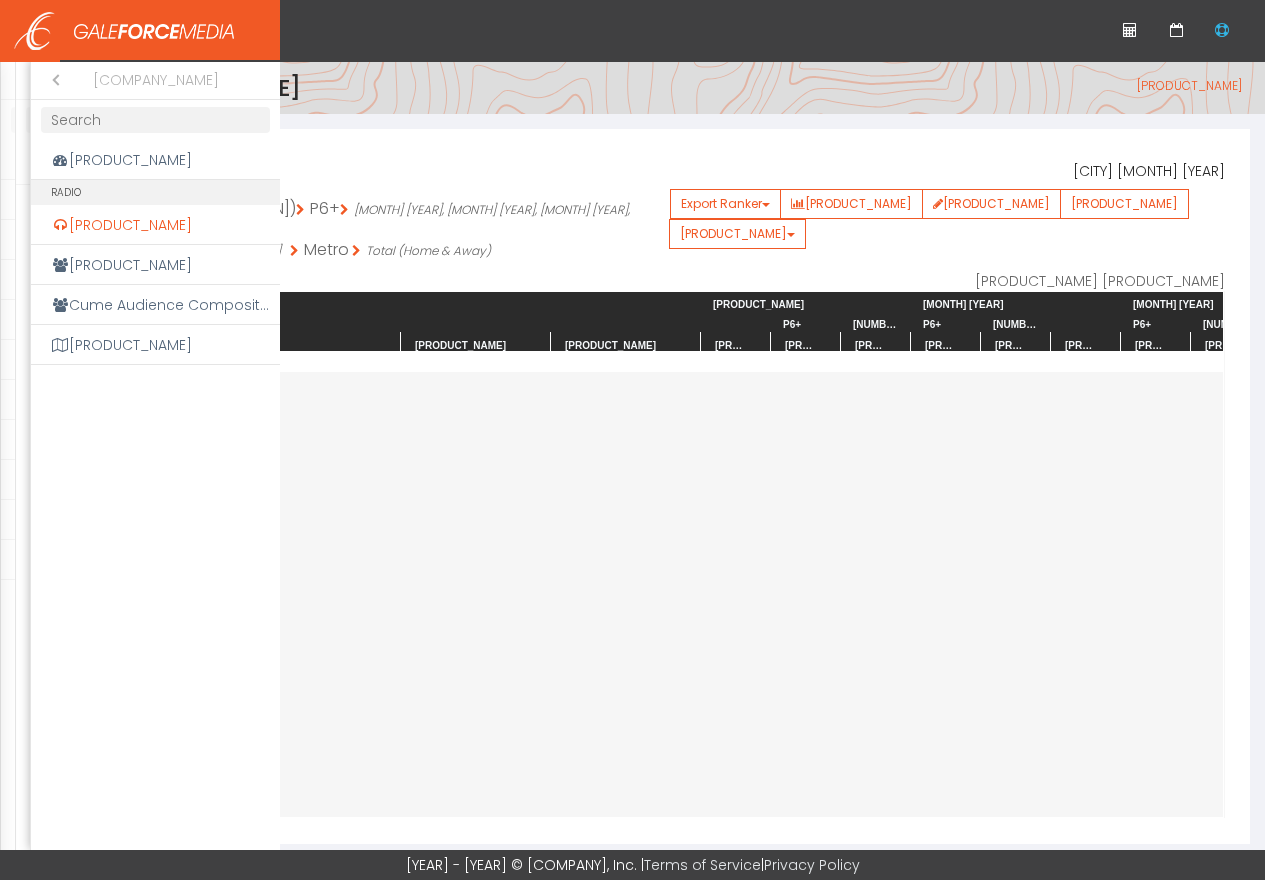 click on "Station Ranker" at bounding box center [155, 225] 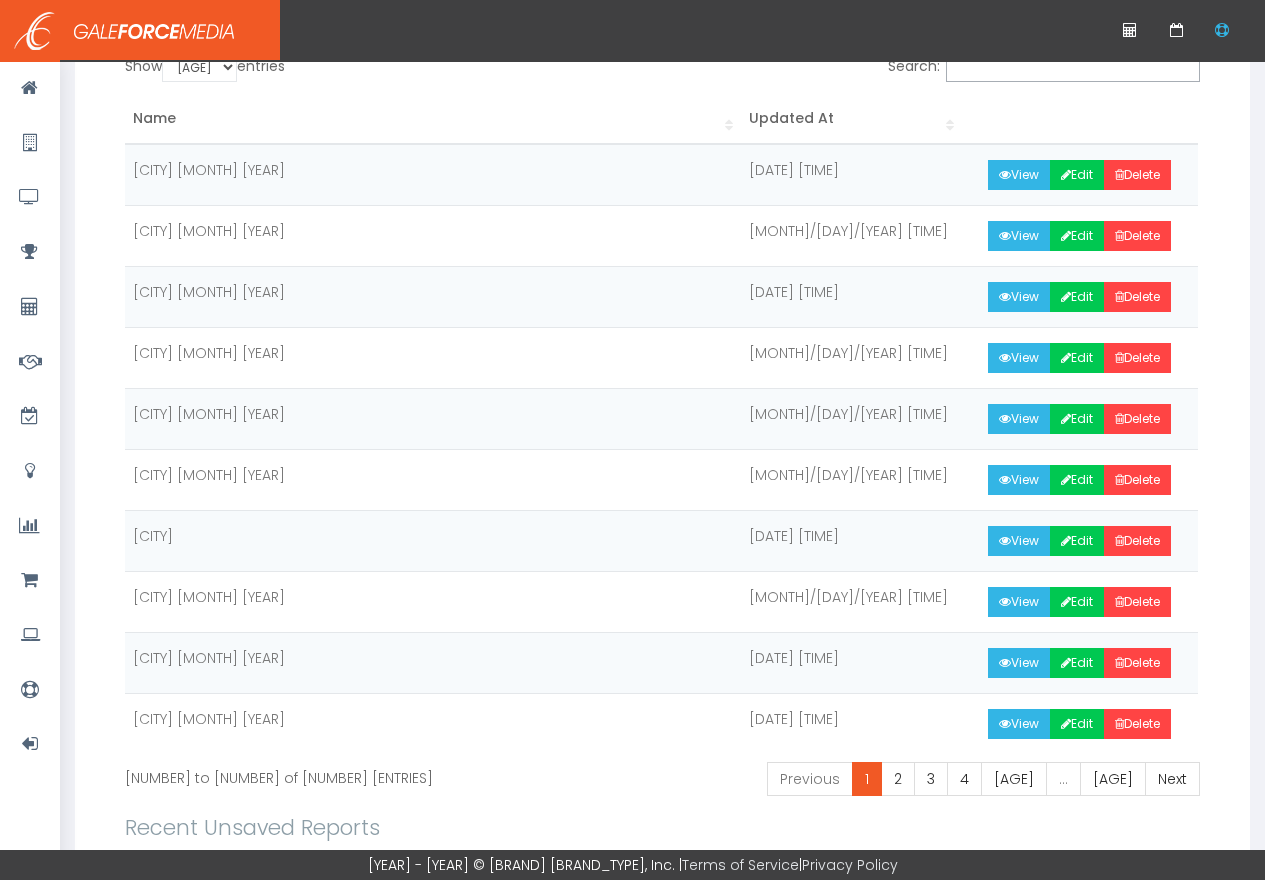 scroll, scrollTop: 287, scrollLeft: 0, axis: vertical 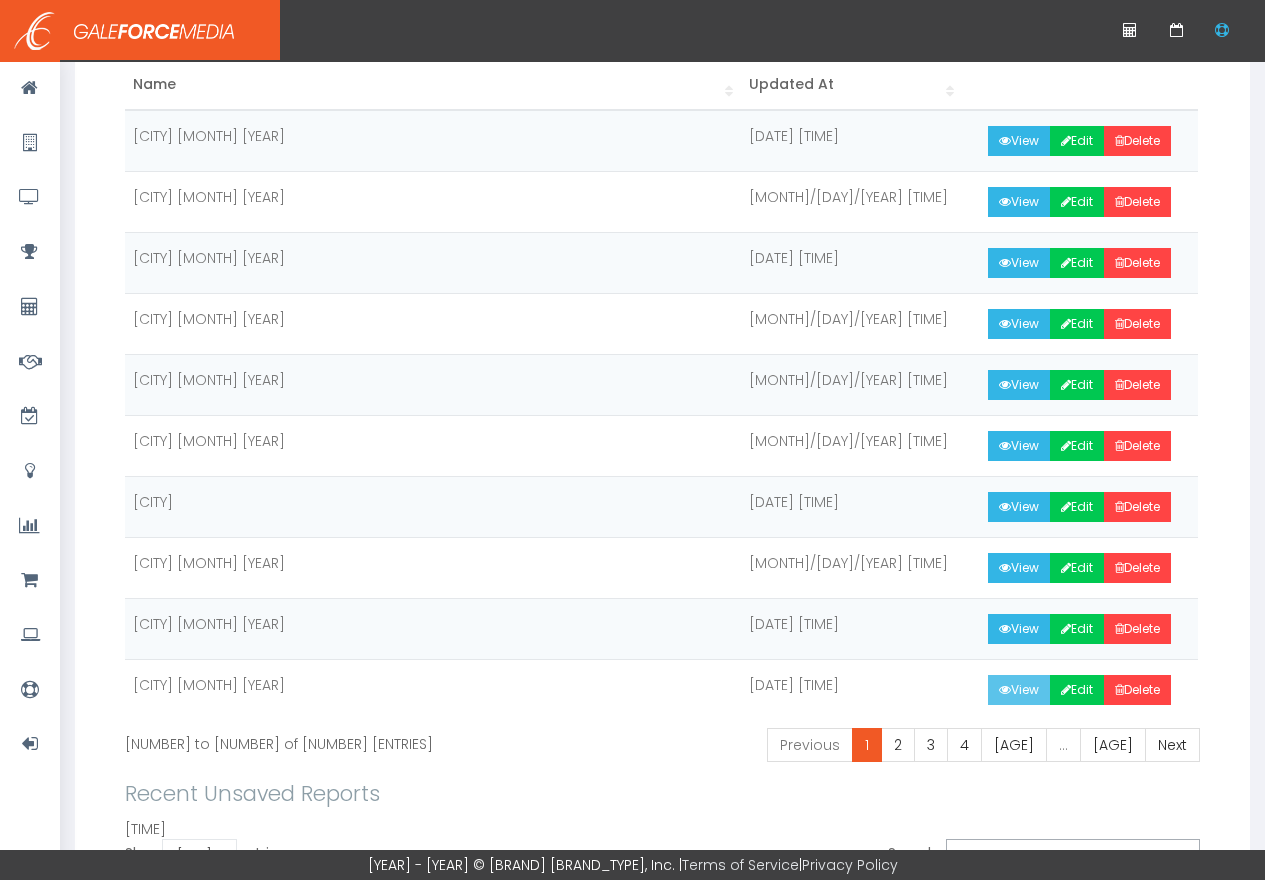 click on "View" at bounding box center [1019, 780] 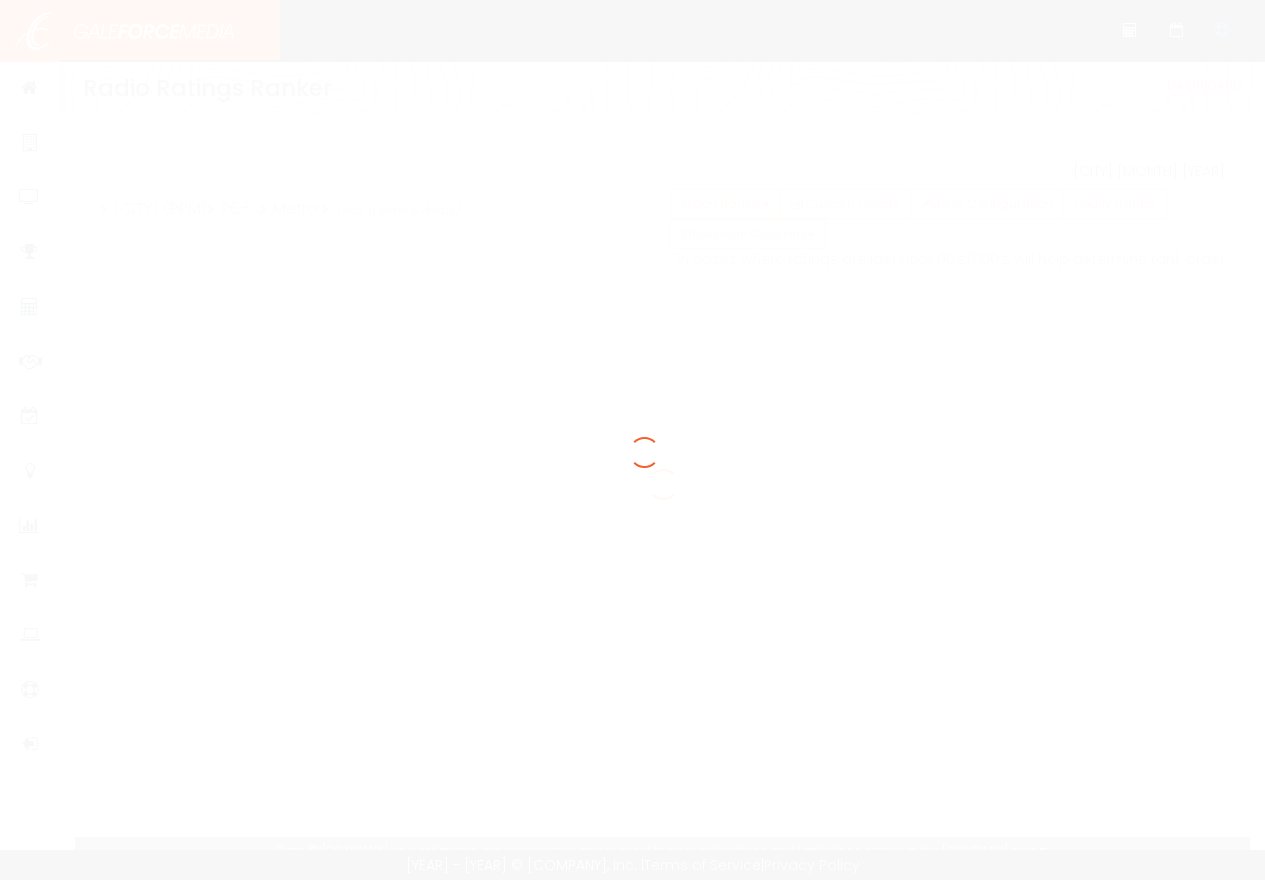 scroll, scrollTop: 0, scrollLeft: 0, axis: both 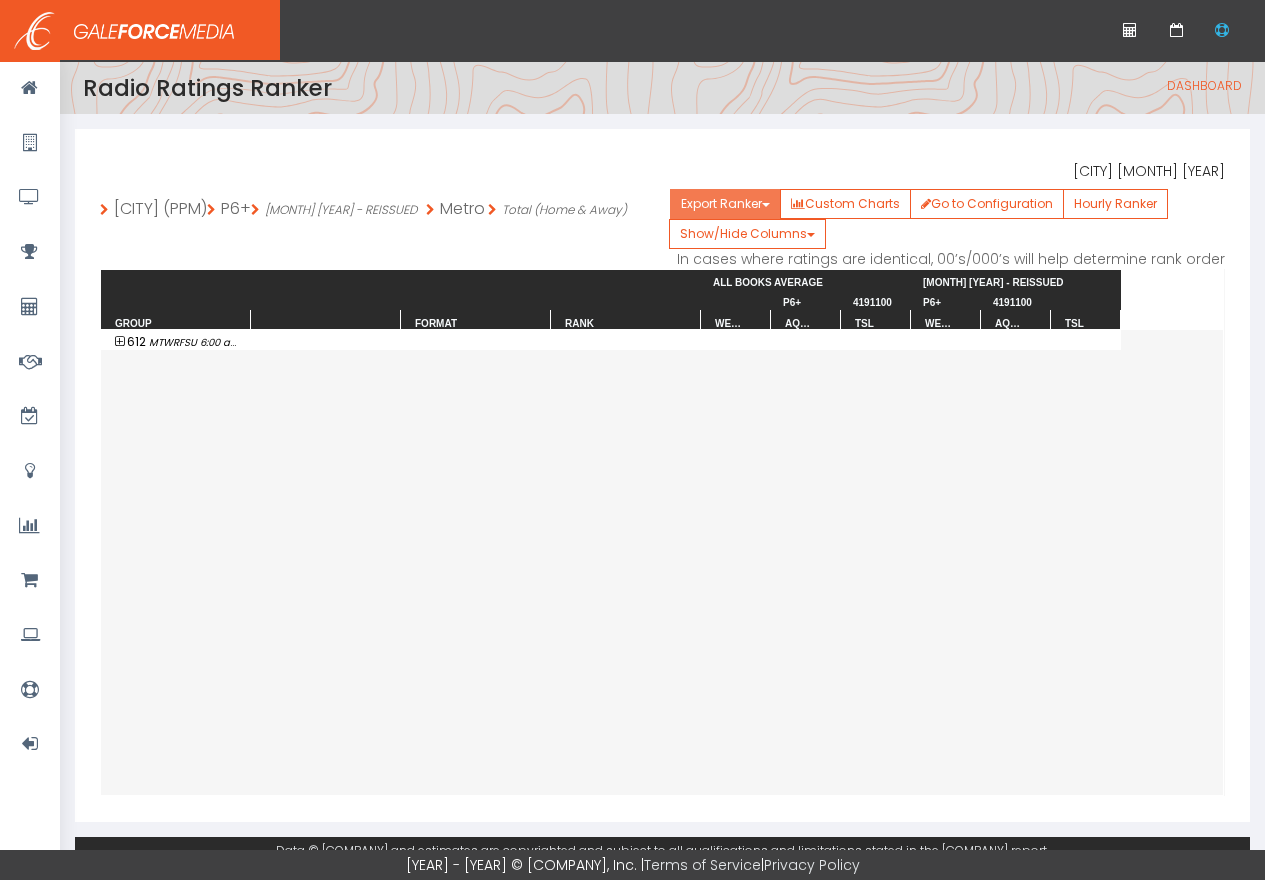 click on "Export Ranker" at bounding box center [725, 204] 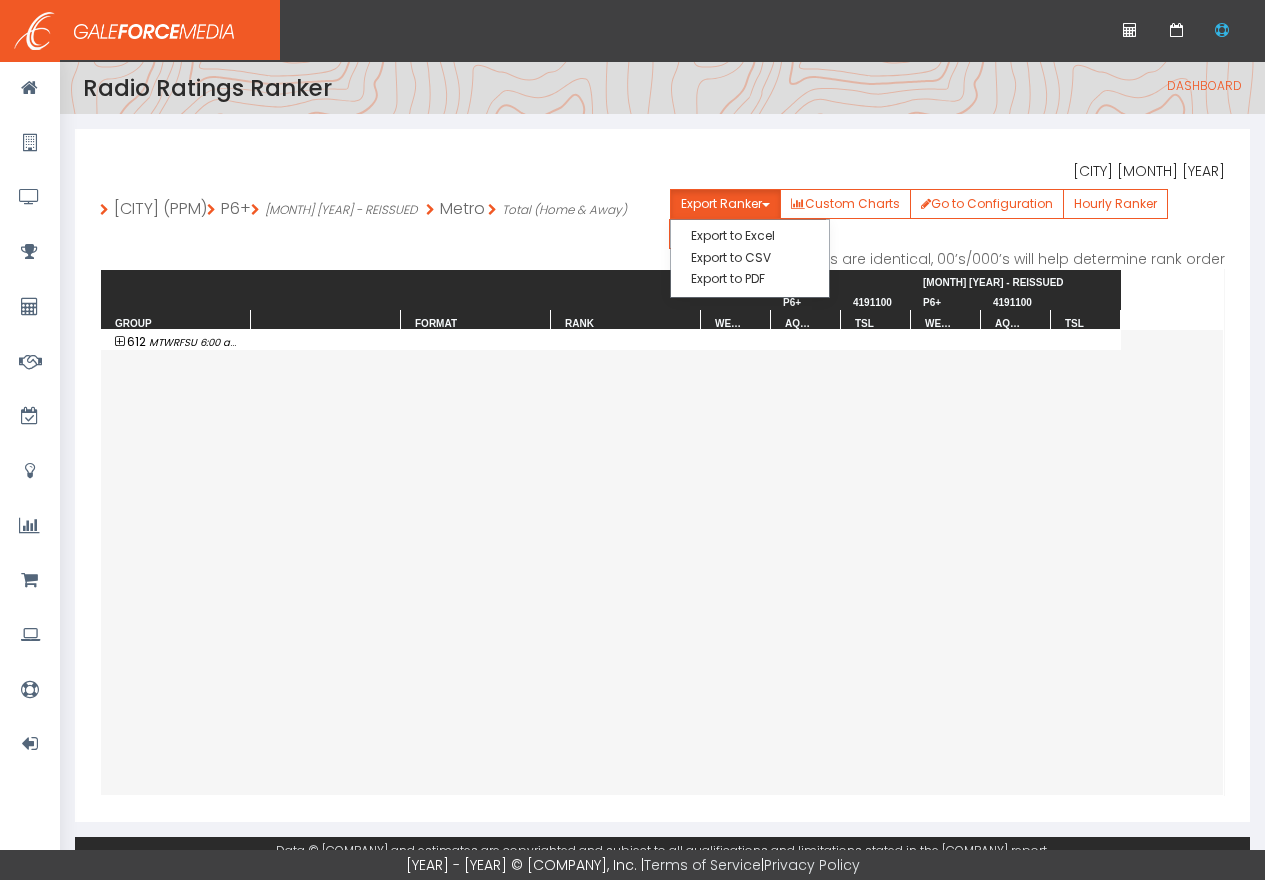 click on "612   MTWRFSU 6:00 am-12:00 am (38)" at bounding box center [662, 562] 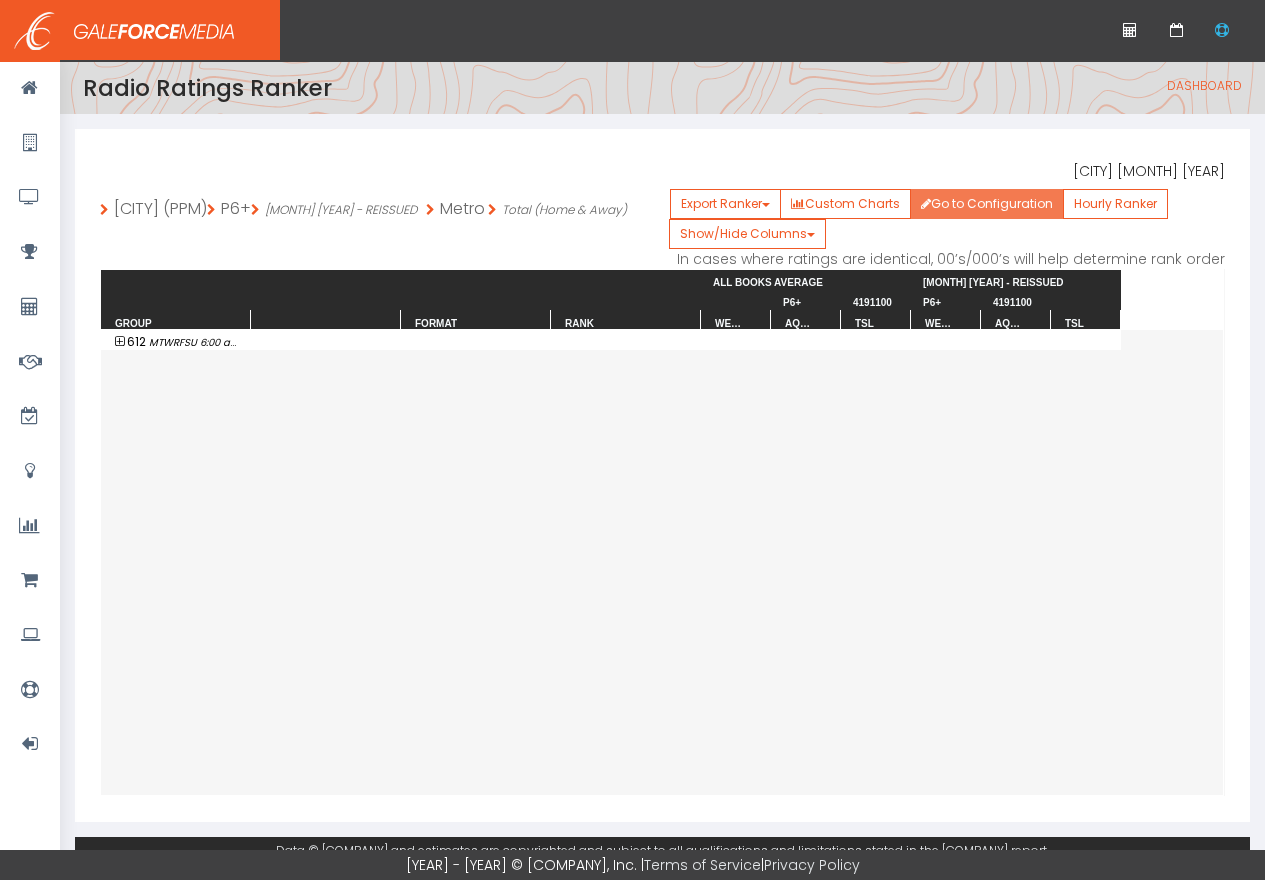 click on "Go to Configuration" at bounding box center [987, 204] 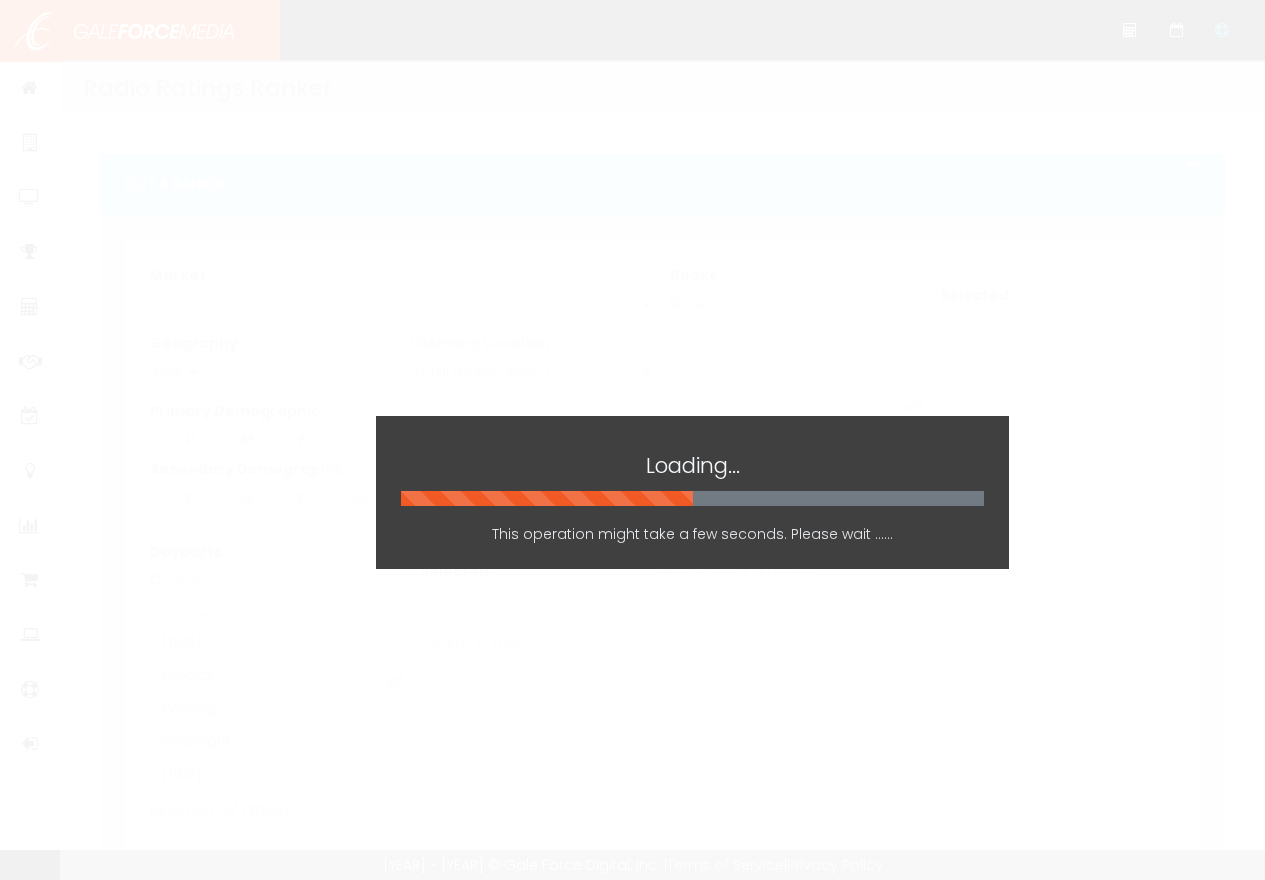scroll, scrollTop: 0, scrollLeft: 0, axis: both 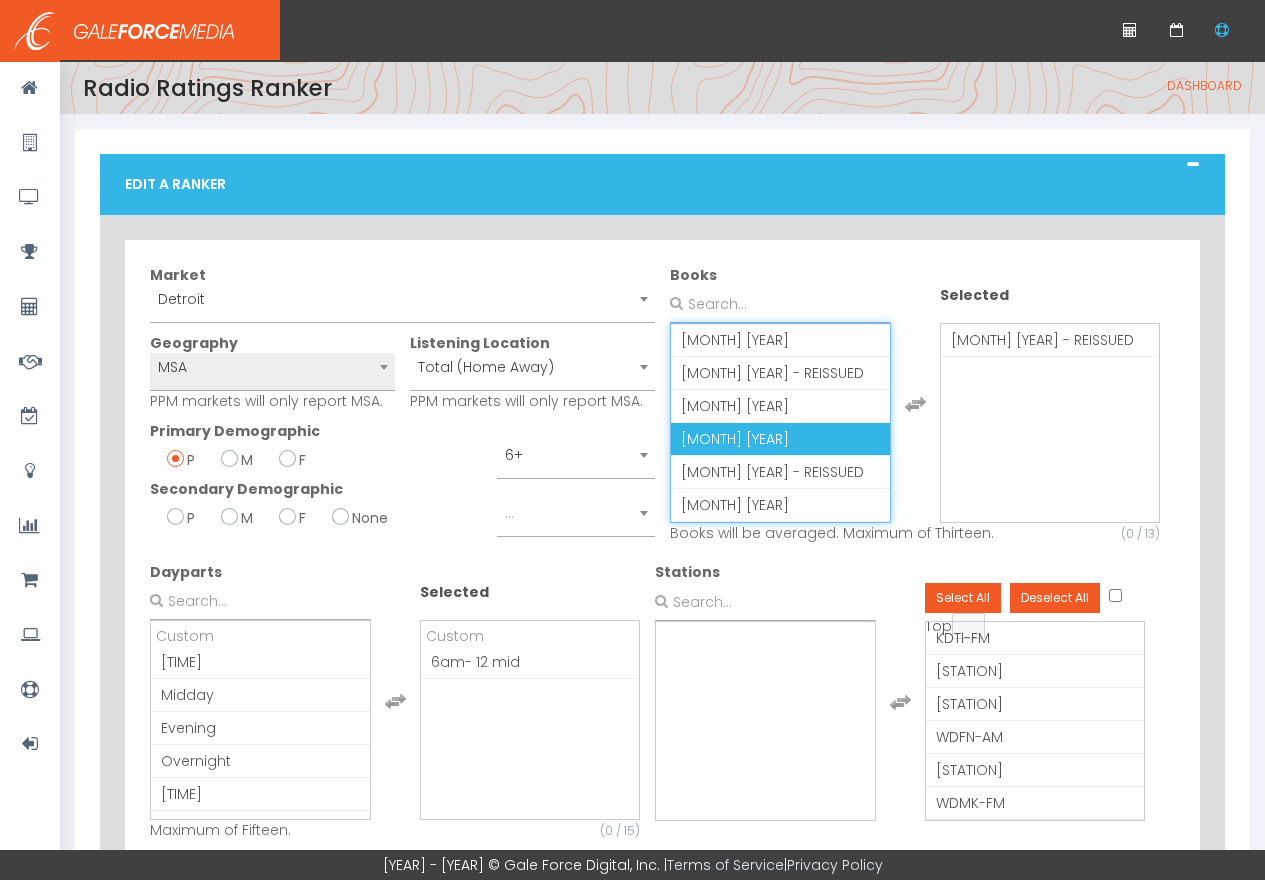 click on "JANUARY 2025" at bounding box center (729, 439) 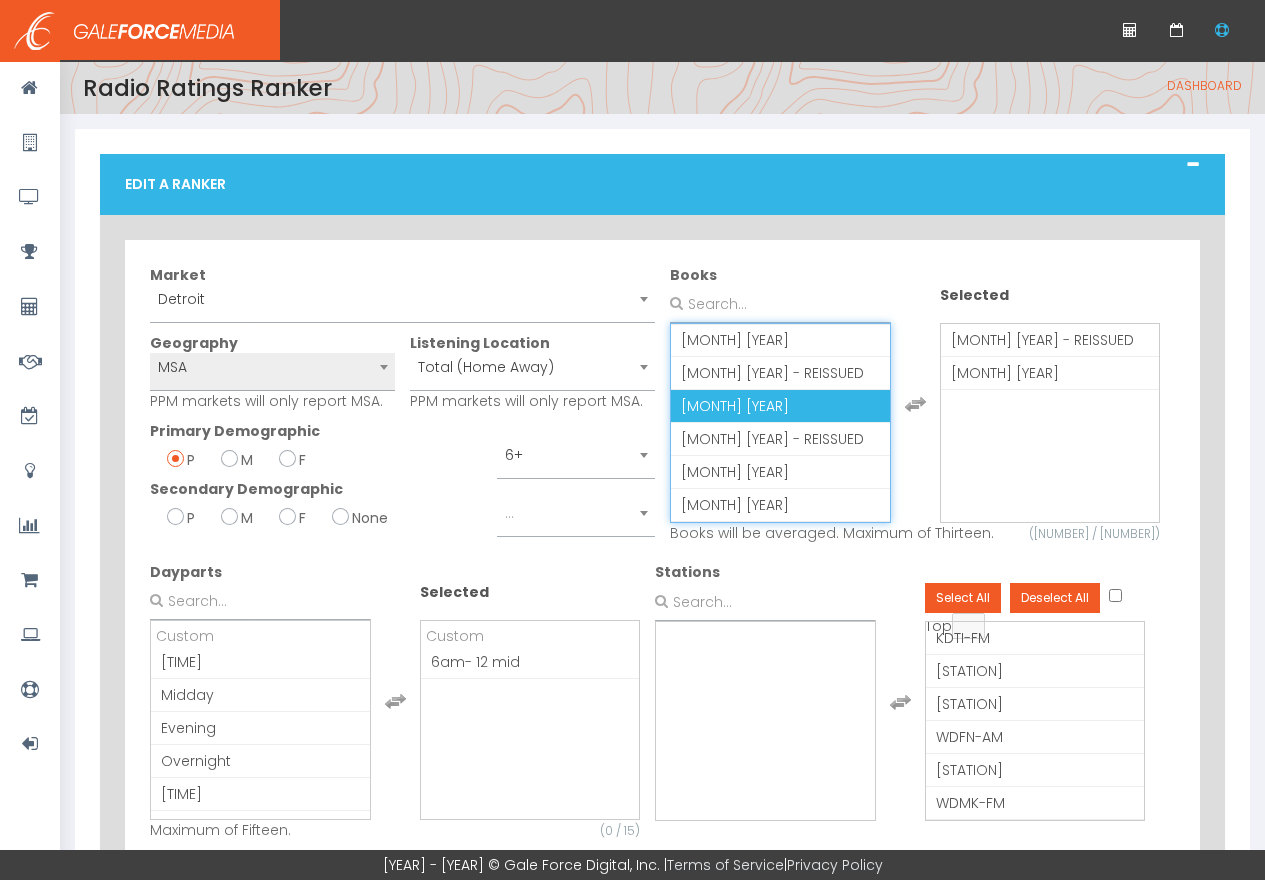 click on "FEBRUARY 2025" at bounding box center (735, 406) 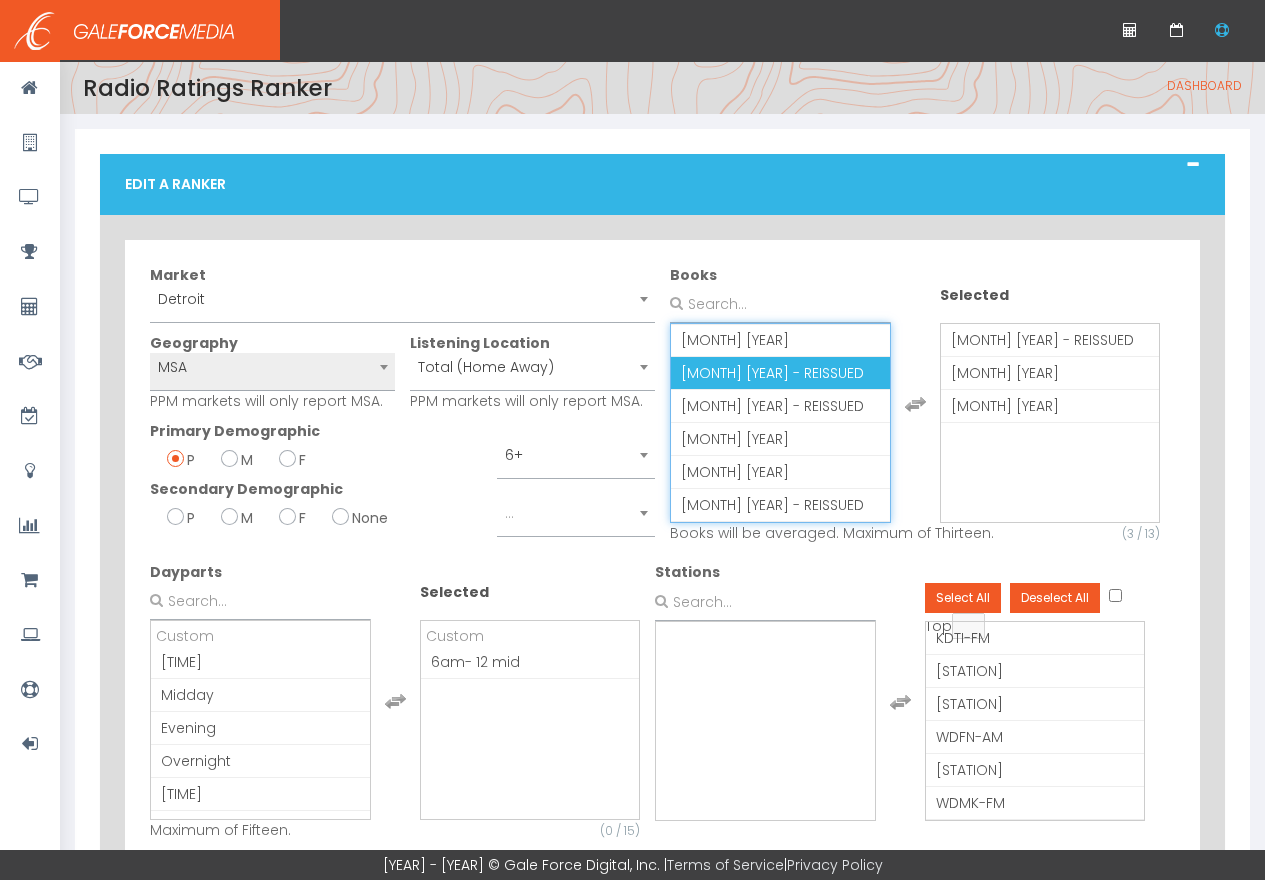 click on "MARCH 2025 - REISSUED" at bounding box center [772, 373] 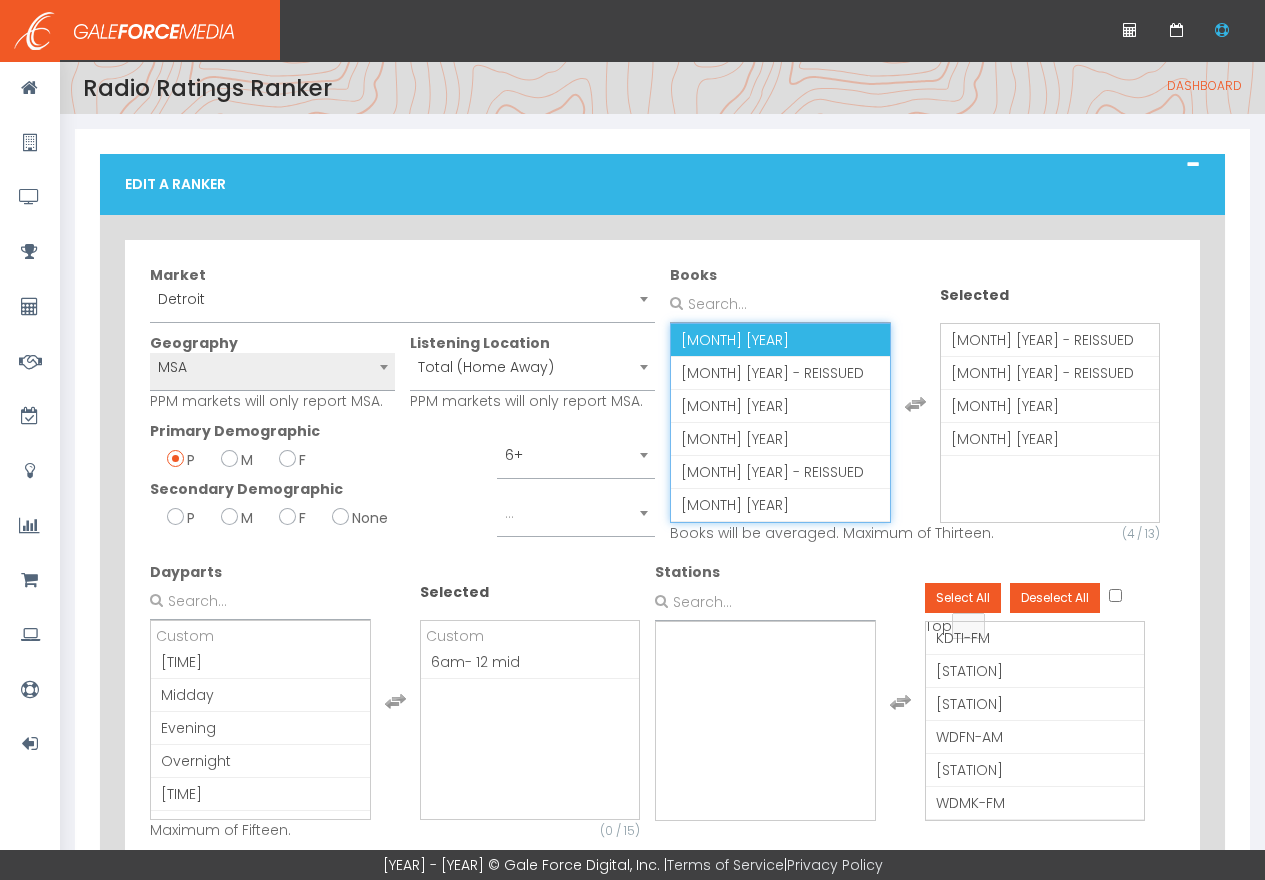 click on "[MONTH] [YEAR]" at bounding box center [717, 340] 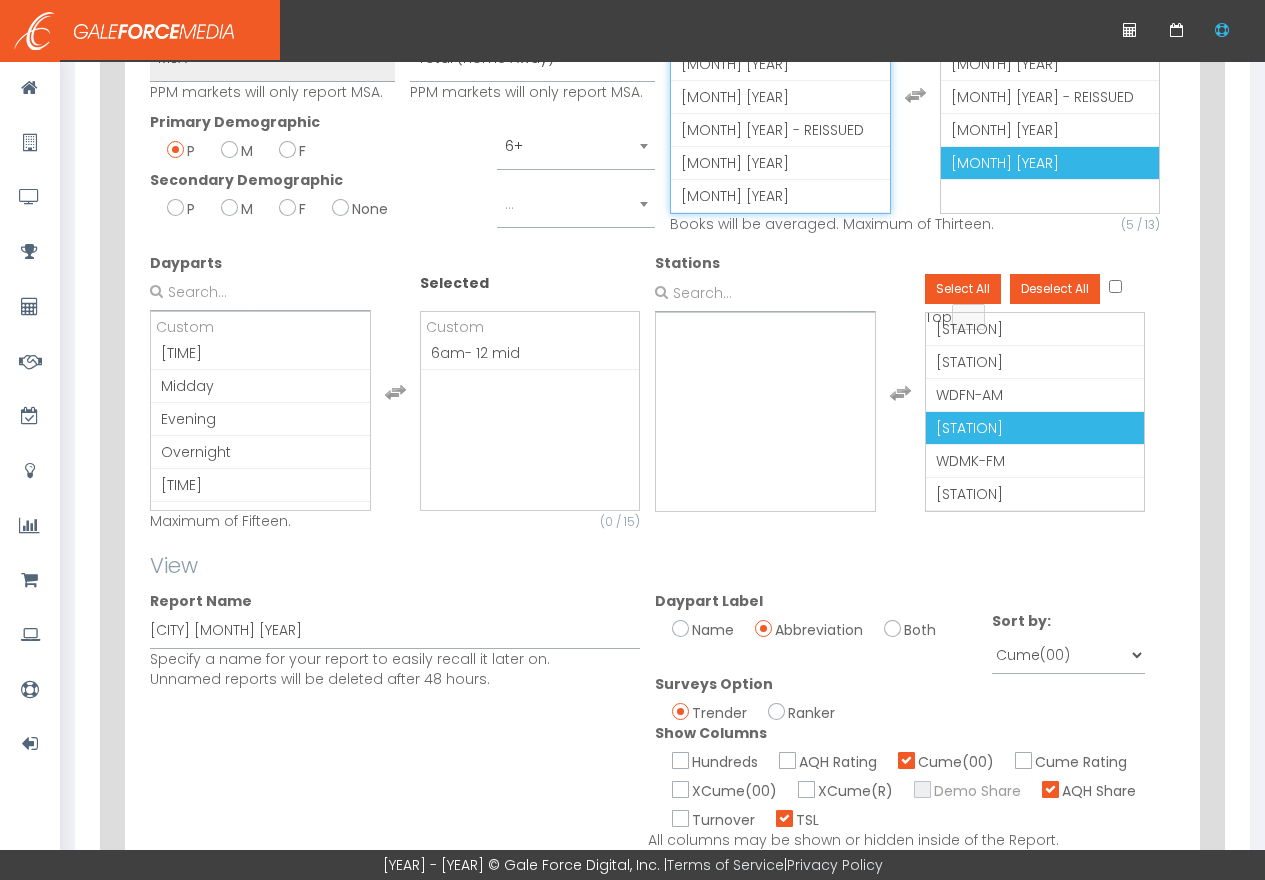 scroll, scrollTop: 538, scrollLeft: 0, axis: vertical 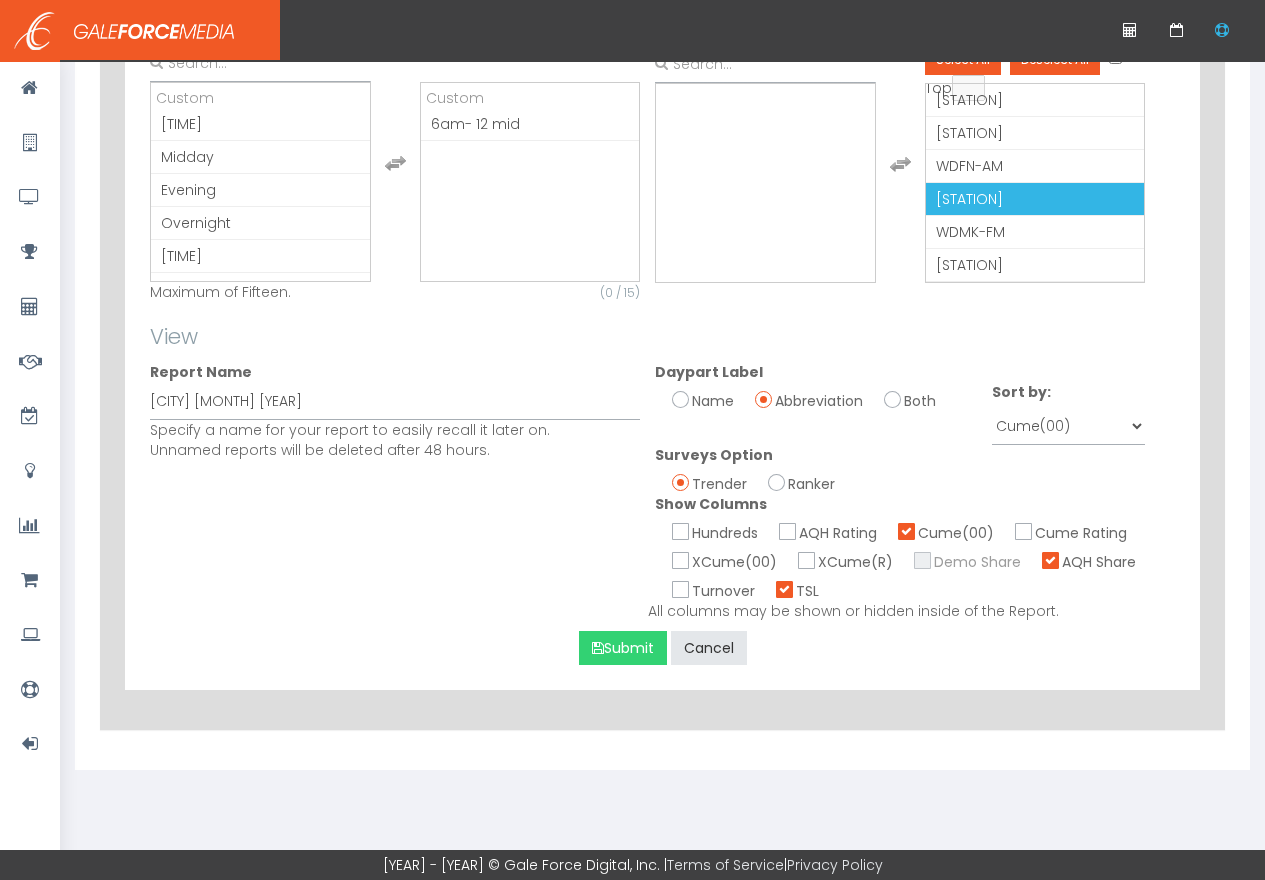 click on "Submit" at bounding box center (623, 648) 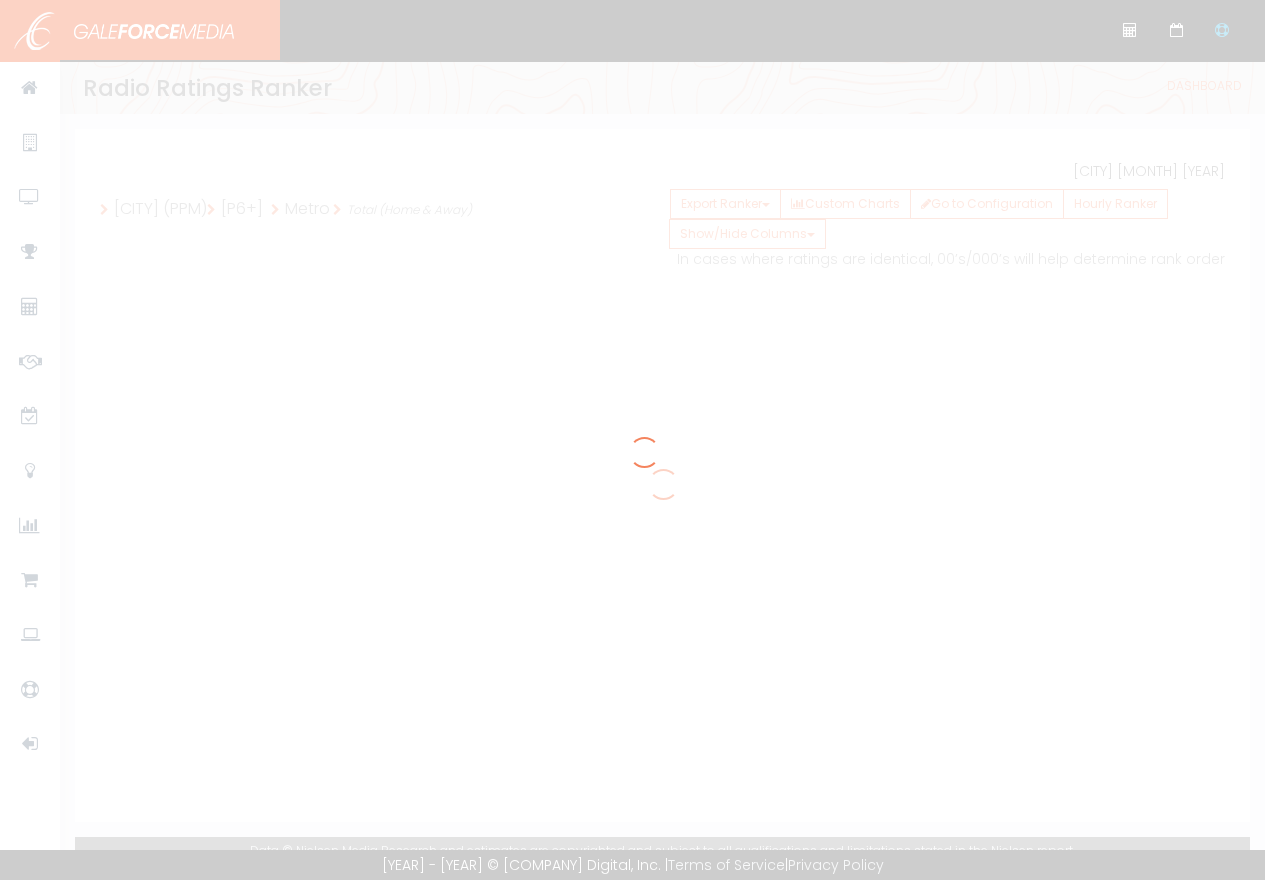 scroll, scrollTop: 0, scrollLeft: 0, axis: both 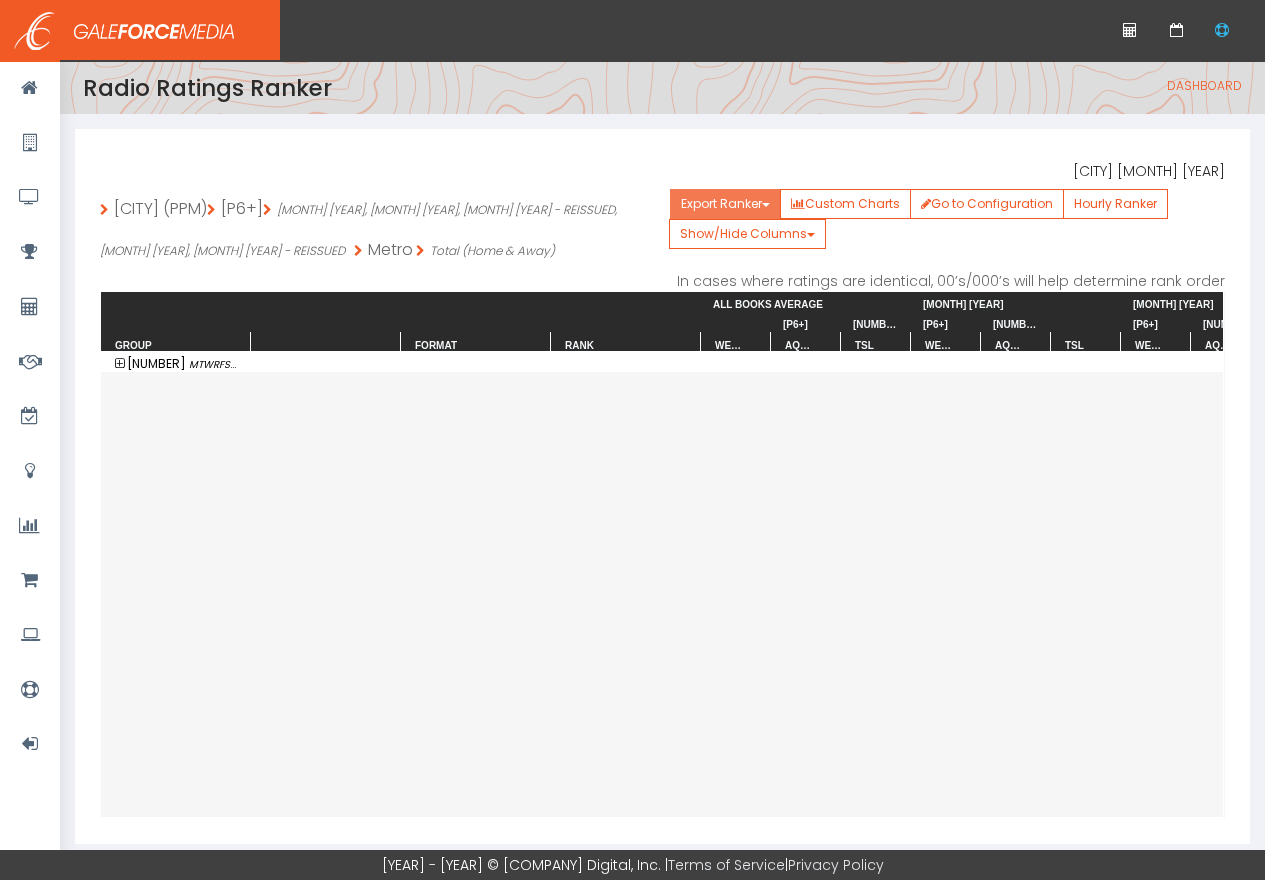 click on "Export Ranker" at bounding box center [725, 204] 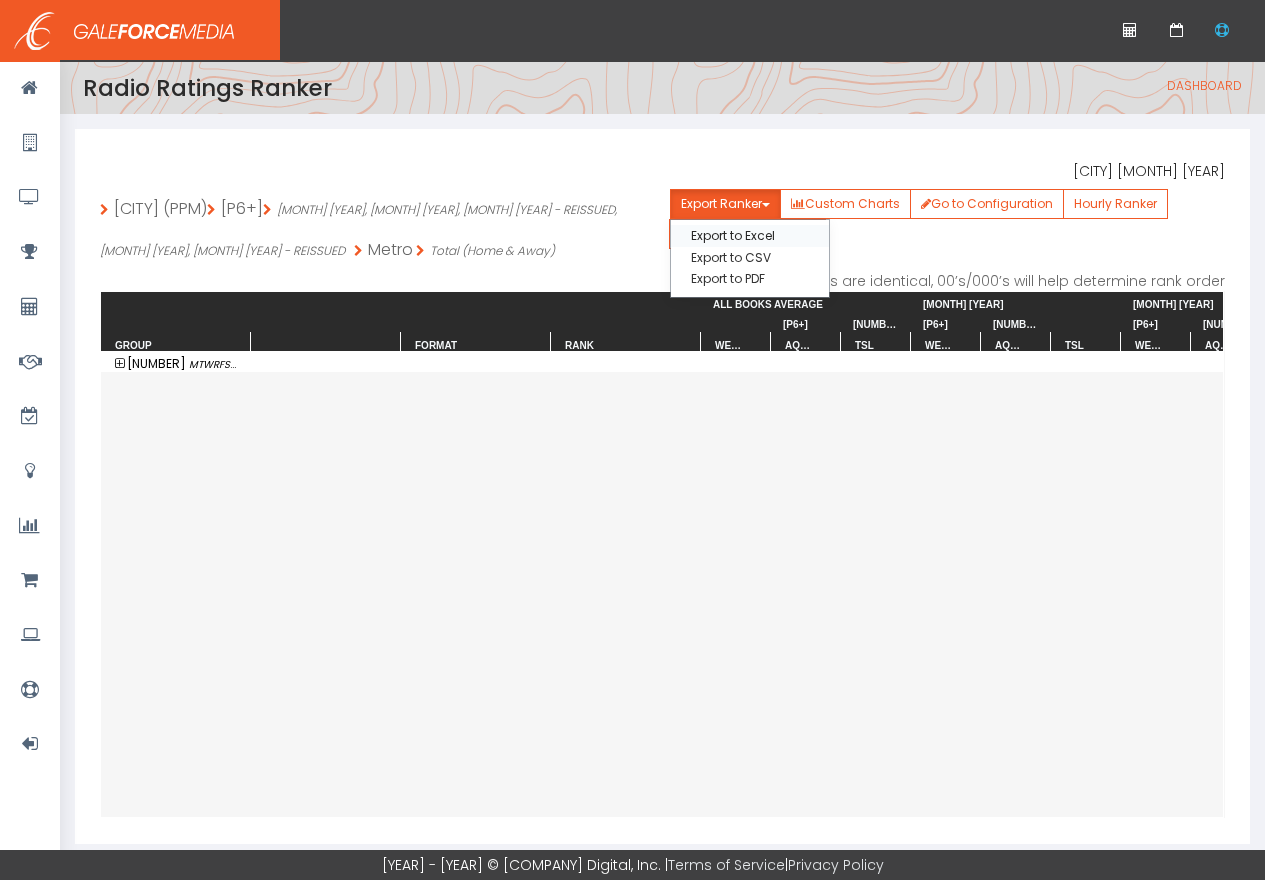 click on "Export to Excel" at bounding box center [750, 235] 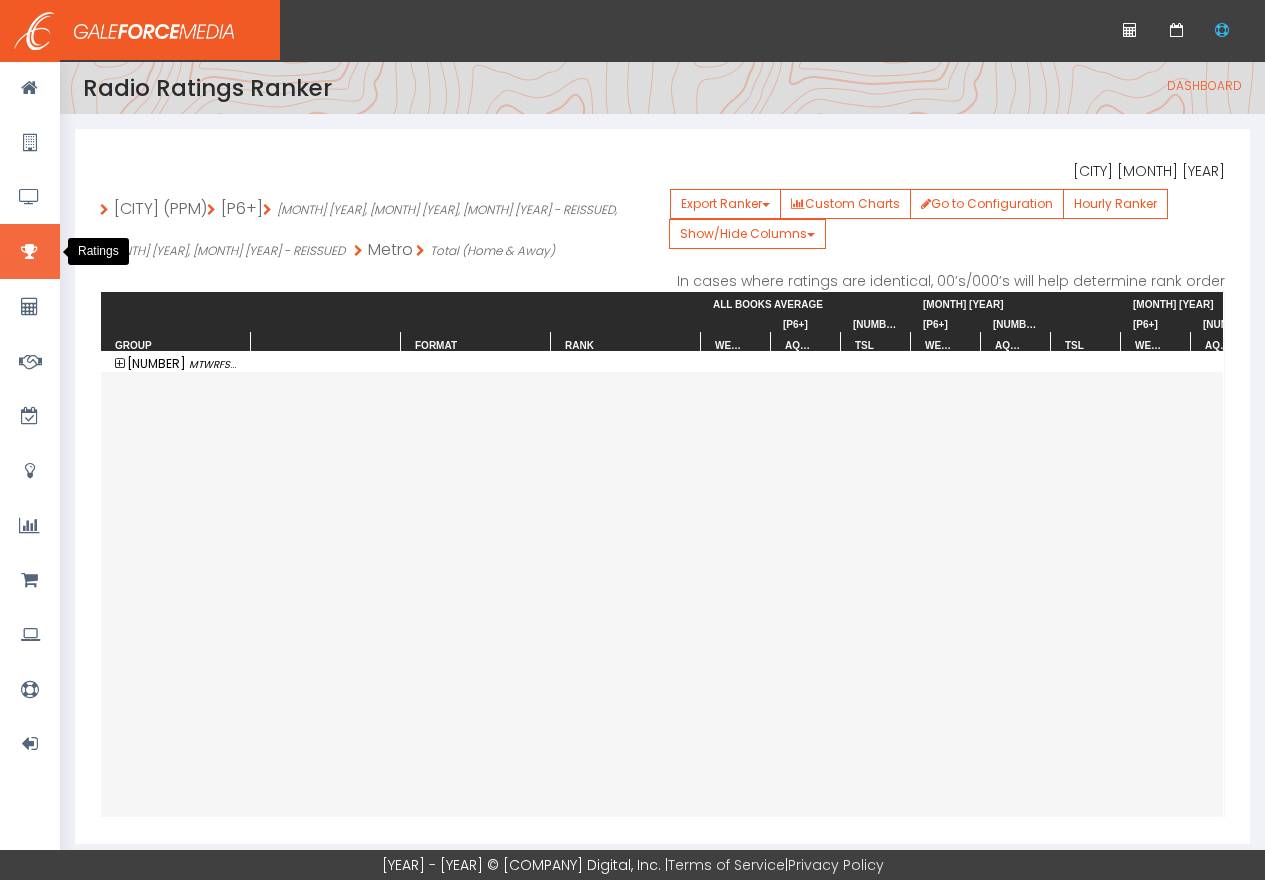 click at bounding box center (29, 252) 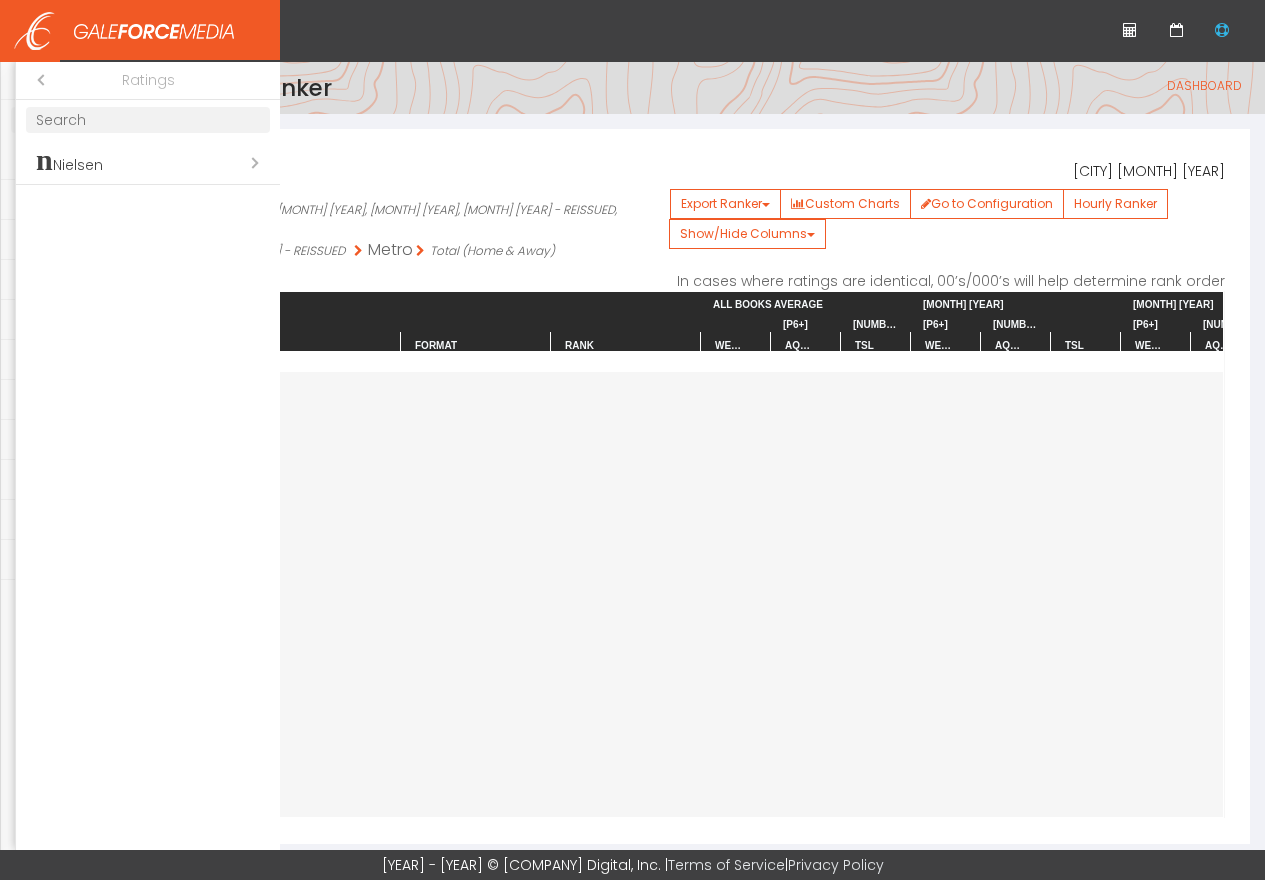 click on "Open submenu (n Nielsen)" at bounding box center [148, 162] 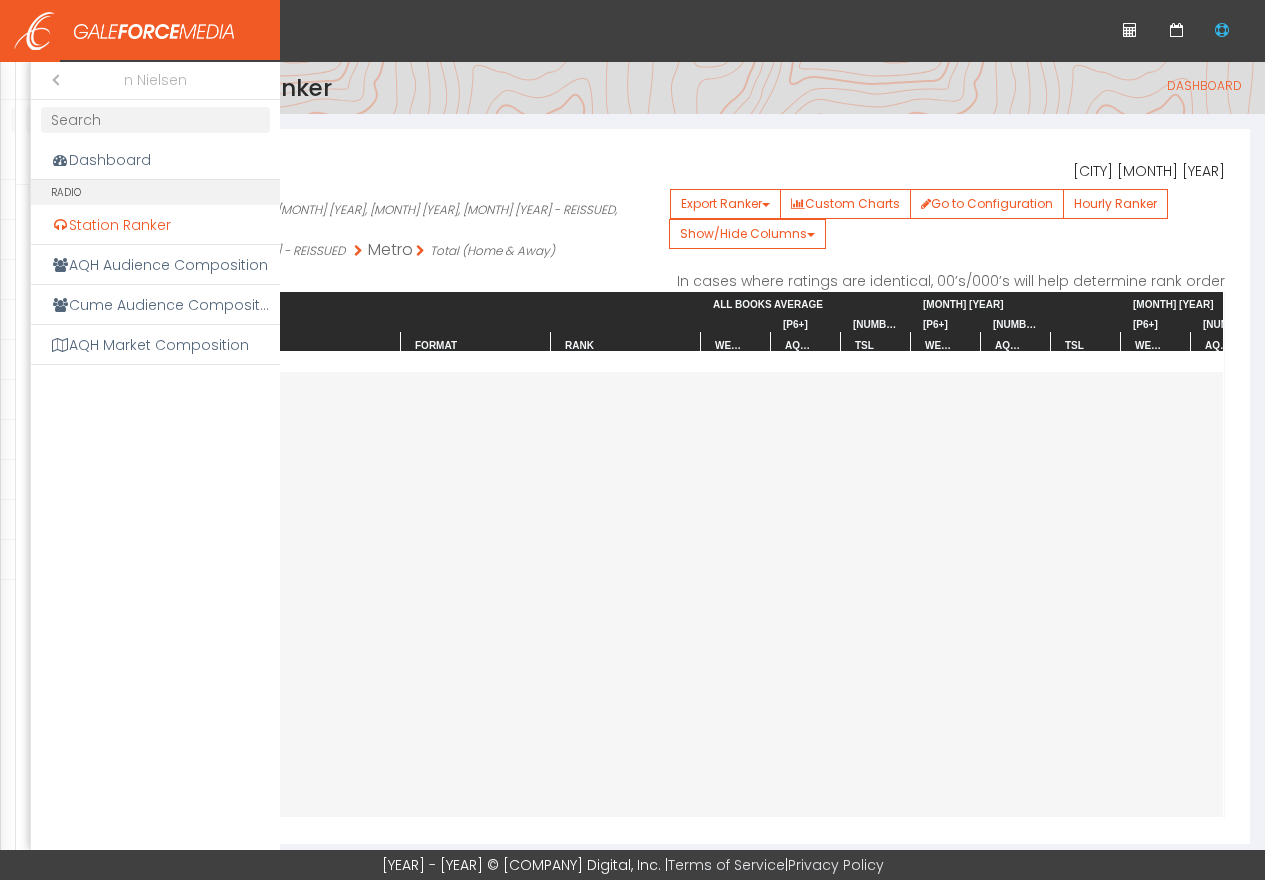 click on "Station Ranker" at bounding box center (155, 225) 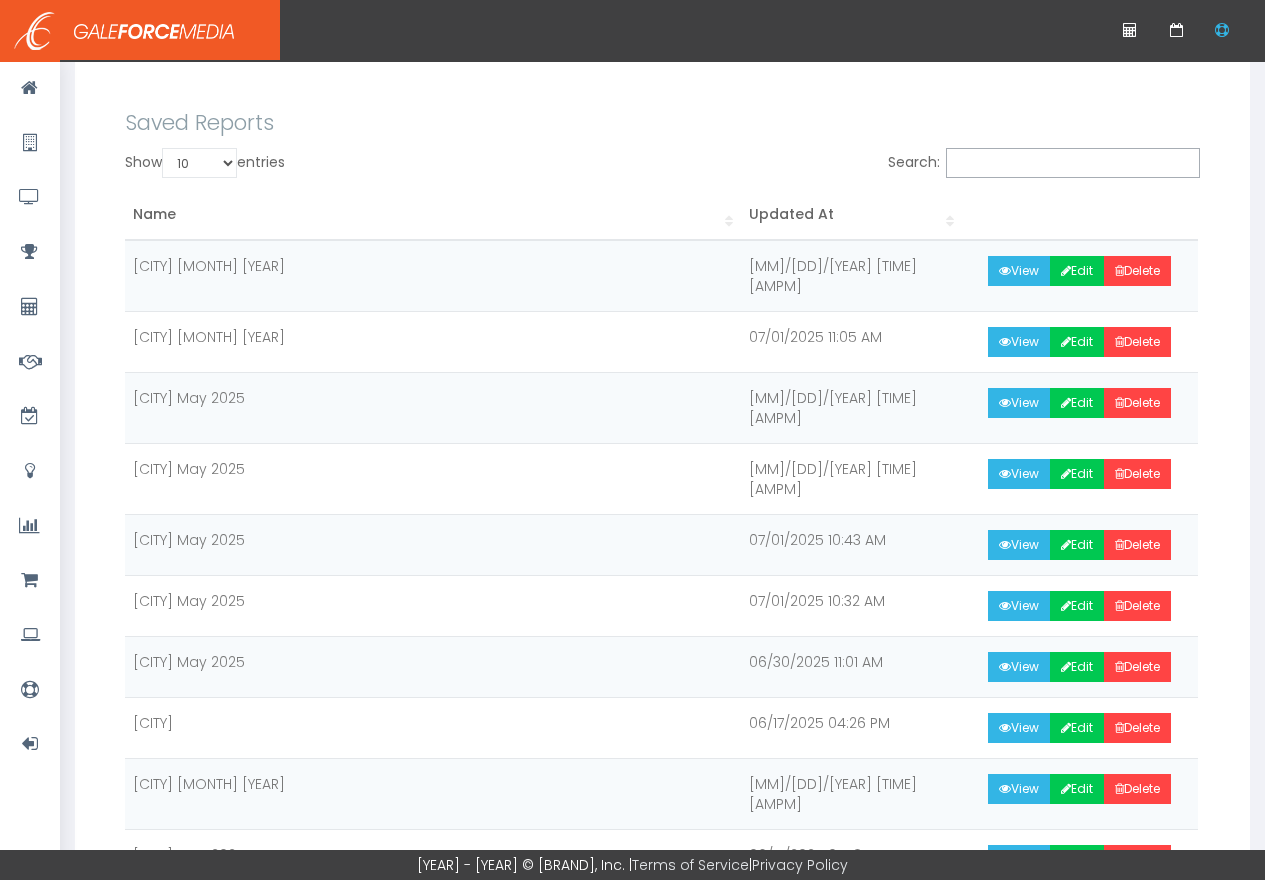 scroll, scrollTop: 290, scrollLeft: 0, axis: vertical 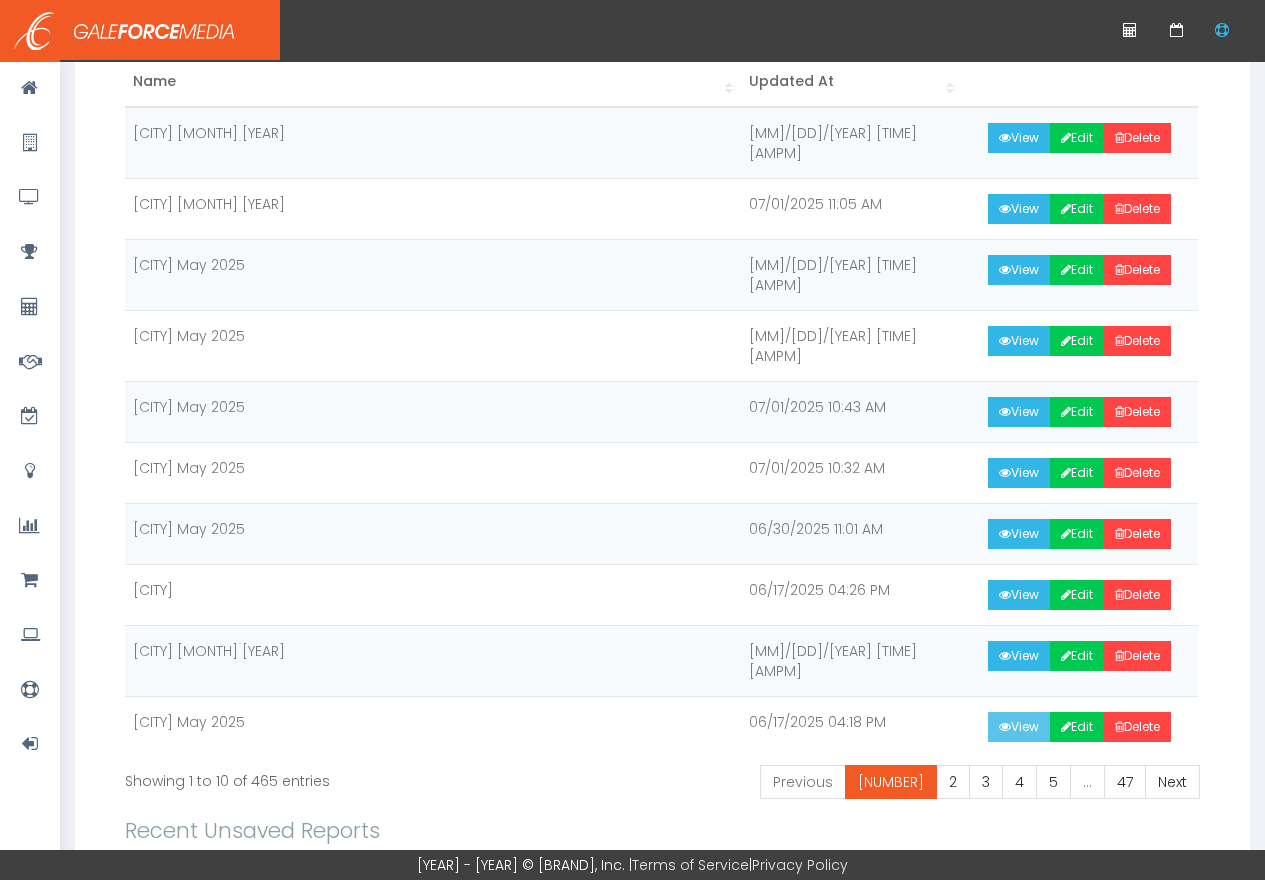 click on "View" at bounding box center [1019, 727] 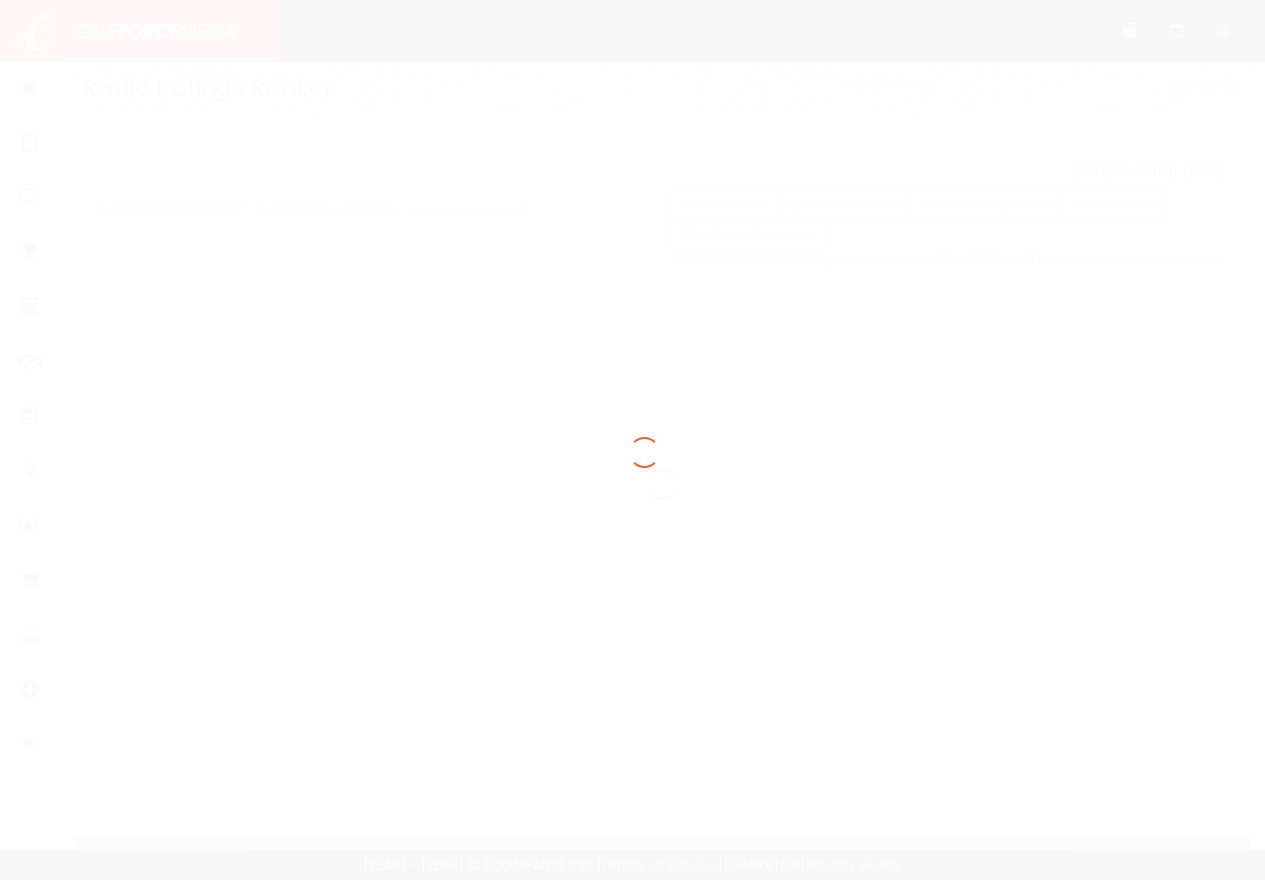 scroll, scrollTop: 0, scrollLeft: 0, axis: both 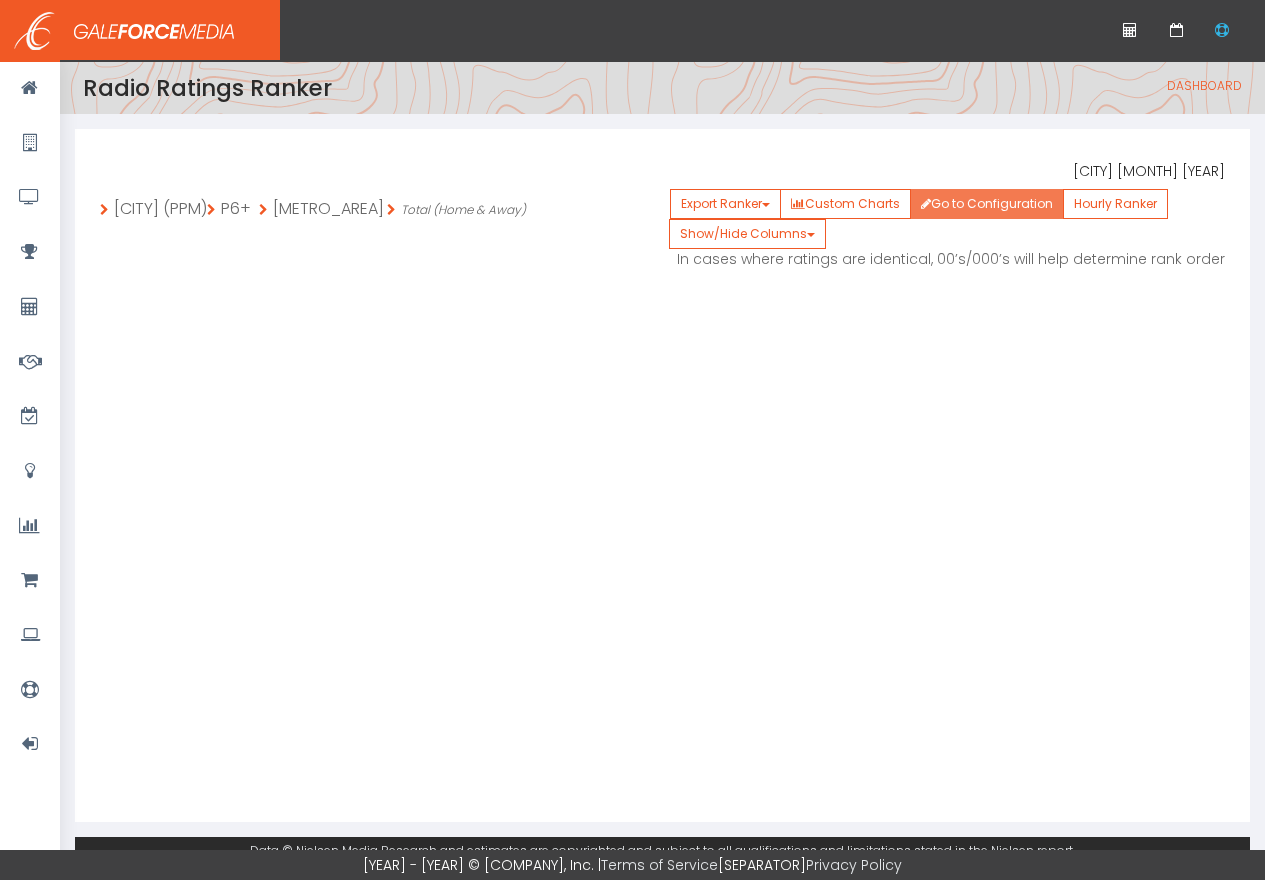 click on "Go to Configuration" at bounding box center [987, 204] 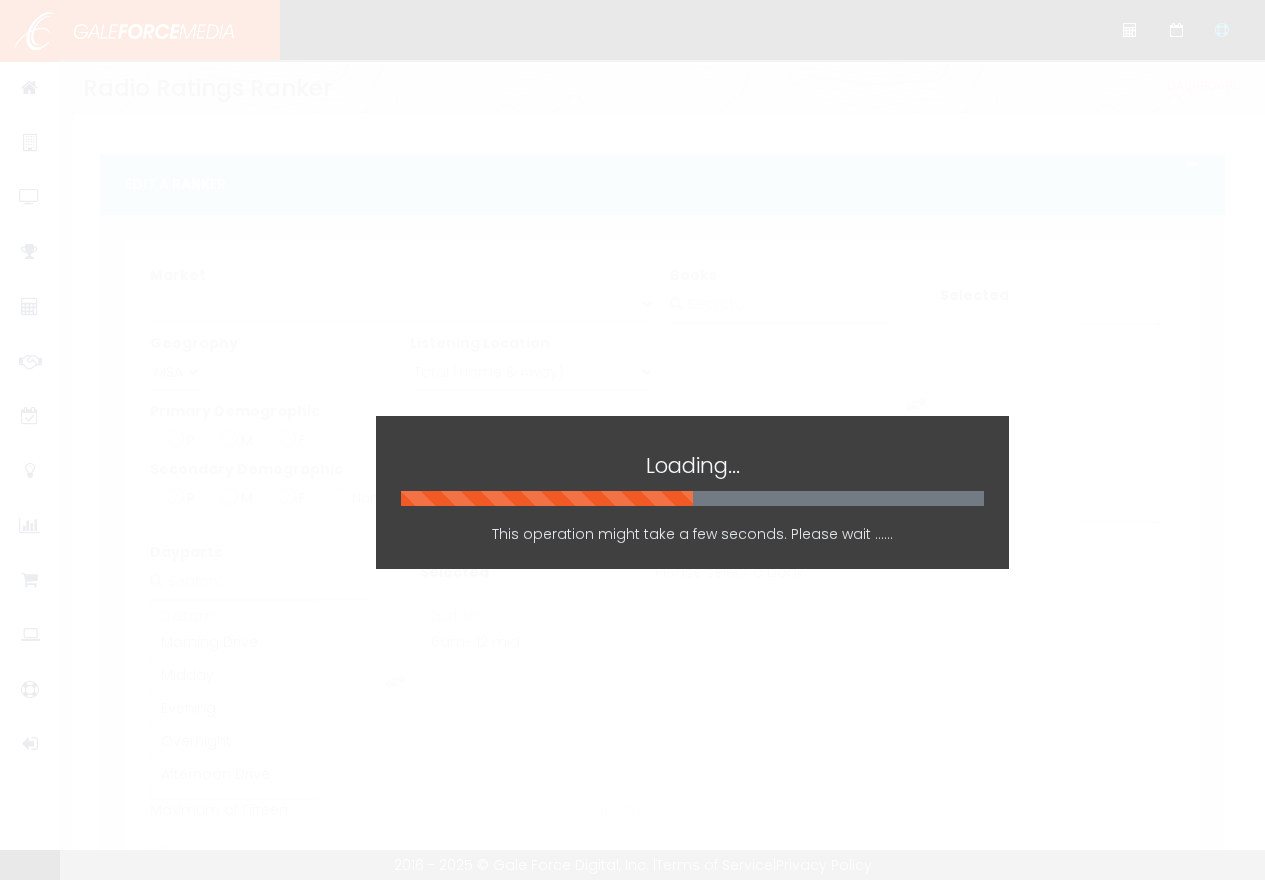 scroll, scrollTop: 0, scrollLeft: 0, axis: both 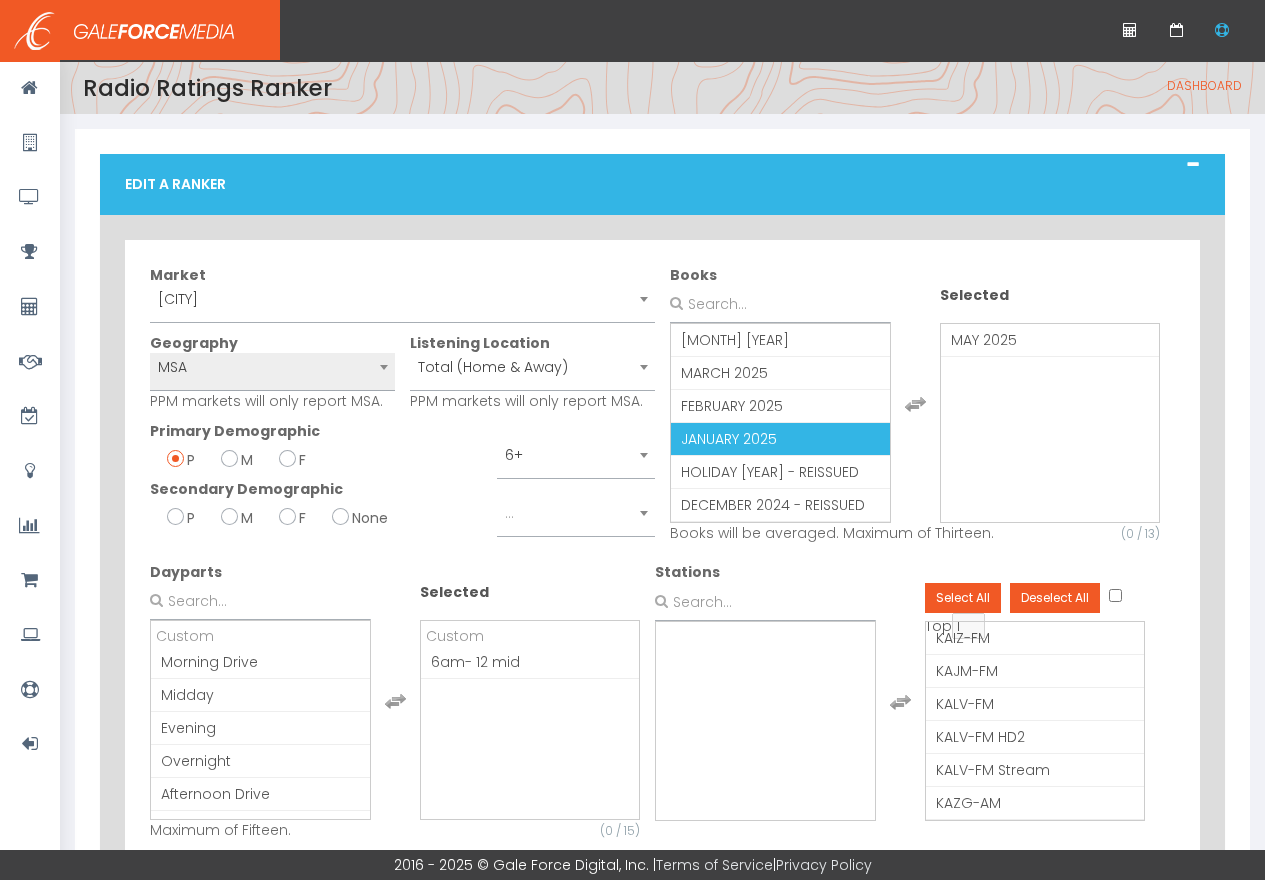 click on "[MONTH] [YEAR]" at bounding box center [735, 439] 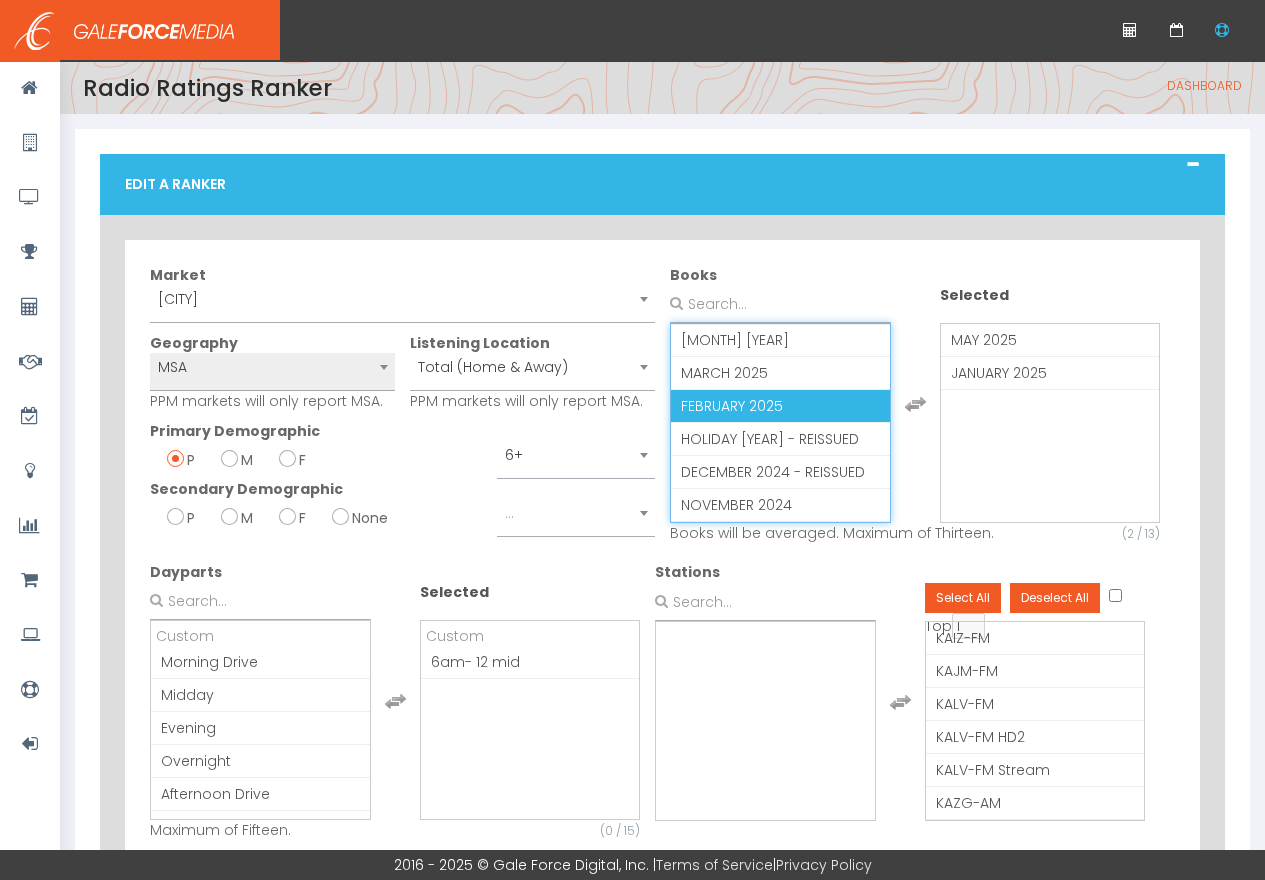 click on "•••••••• ••••" at bounding box center (713, 406) 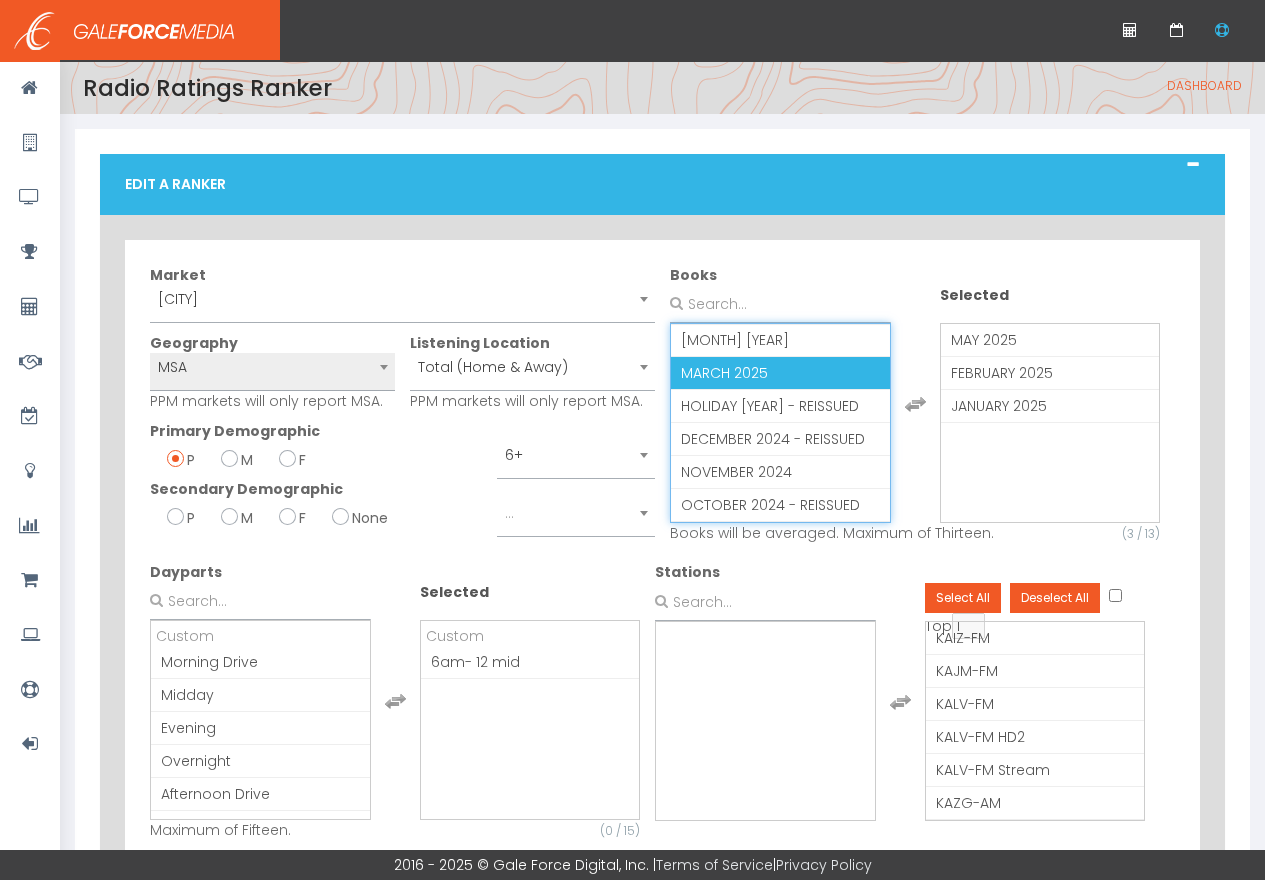 click on "[MONTH] [YEAR]" at bounding box center (735, 373) 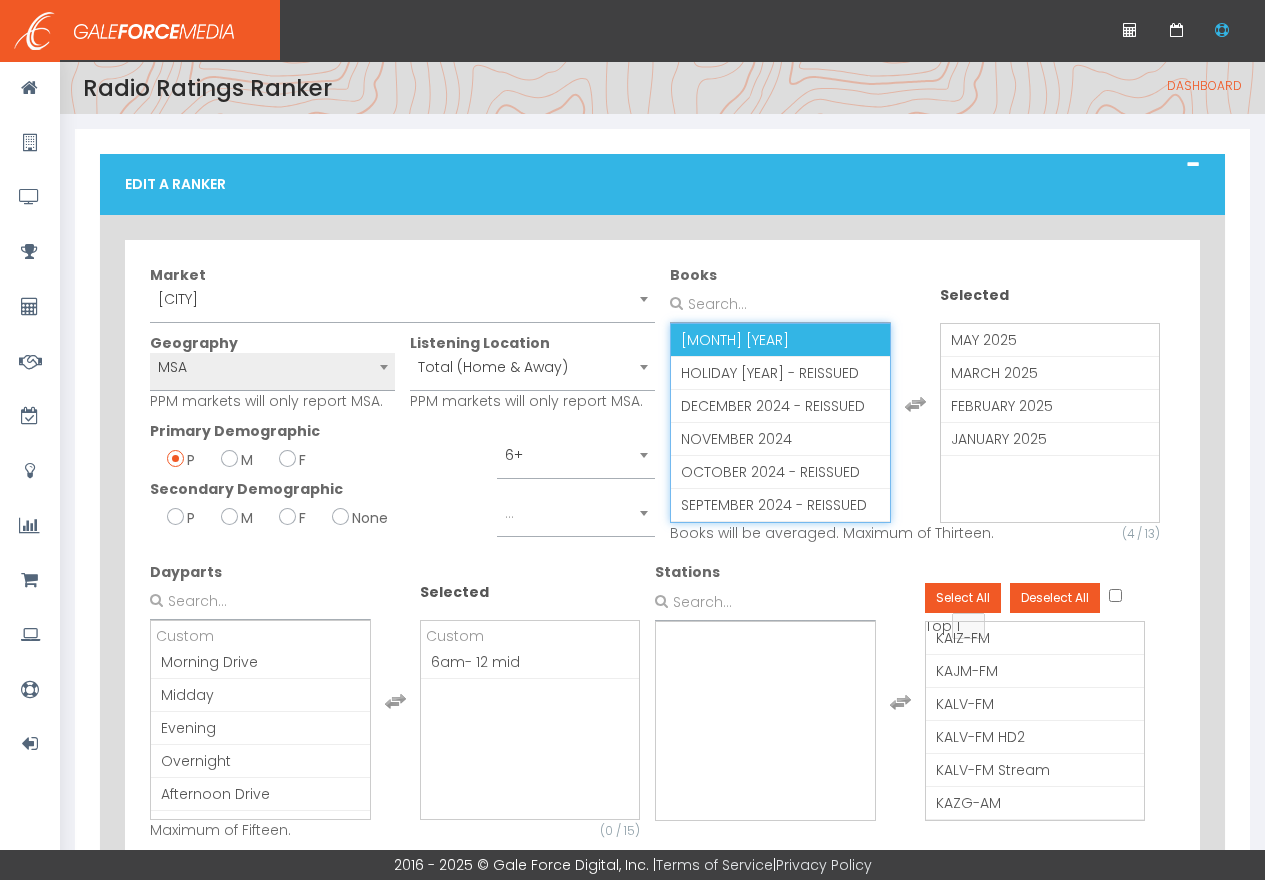click on "[MONTH] [YEAR]" at bounding box center (735, 340) 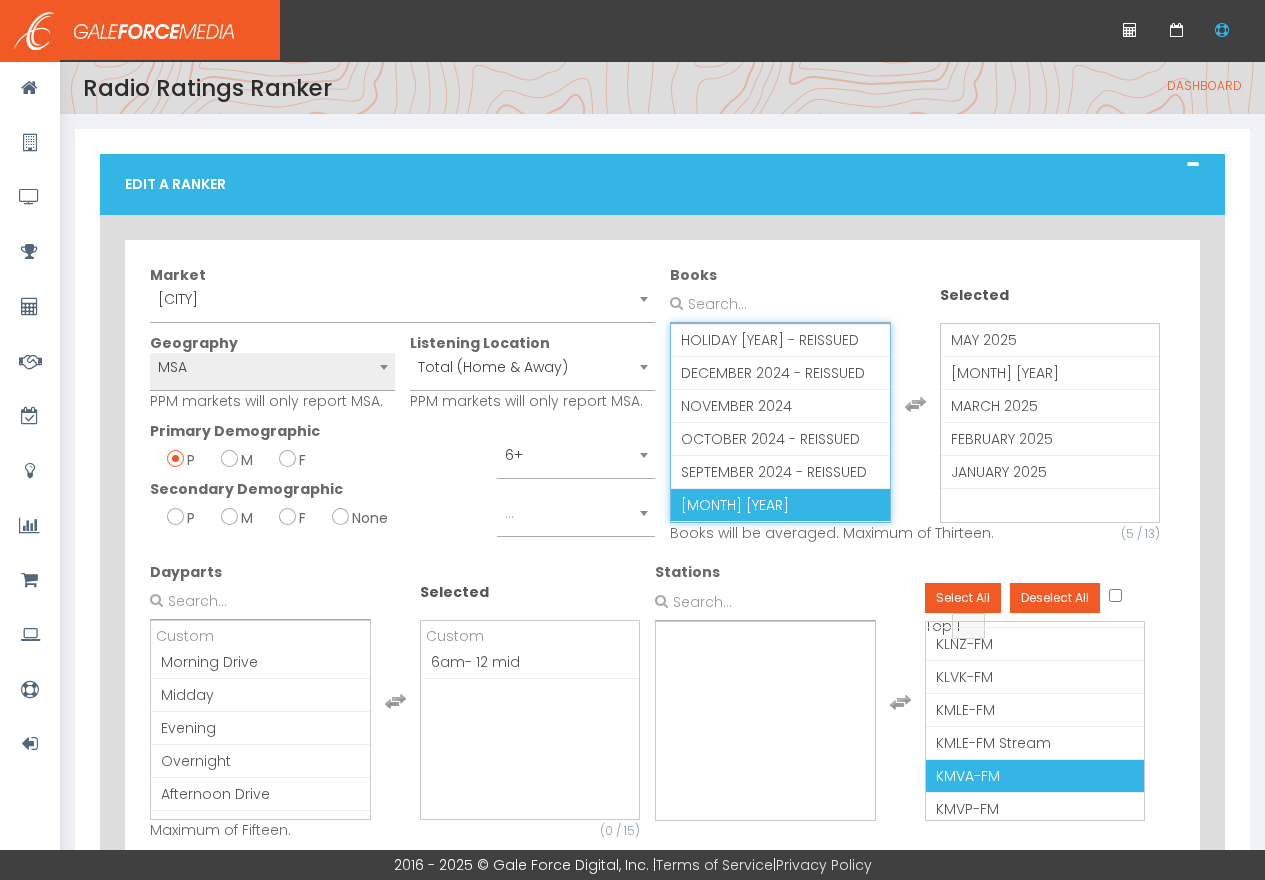 scroll, scrollTop: 686, scrollLeft: 0, axis: vertical 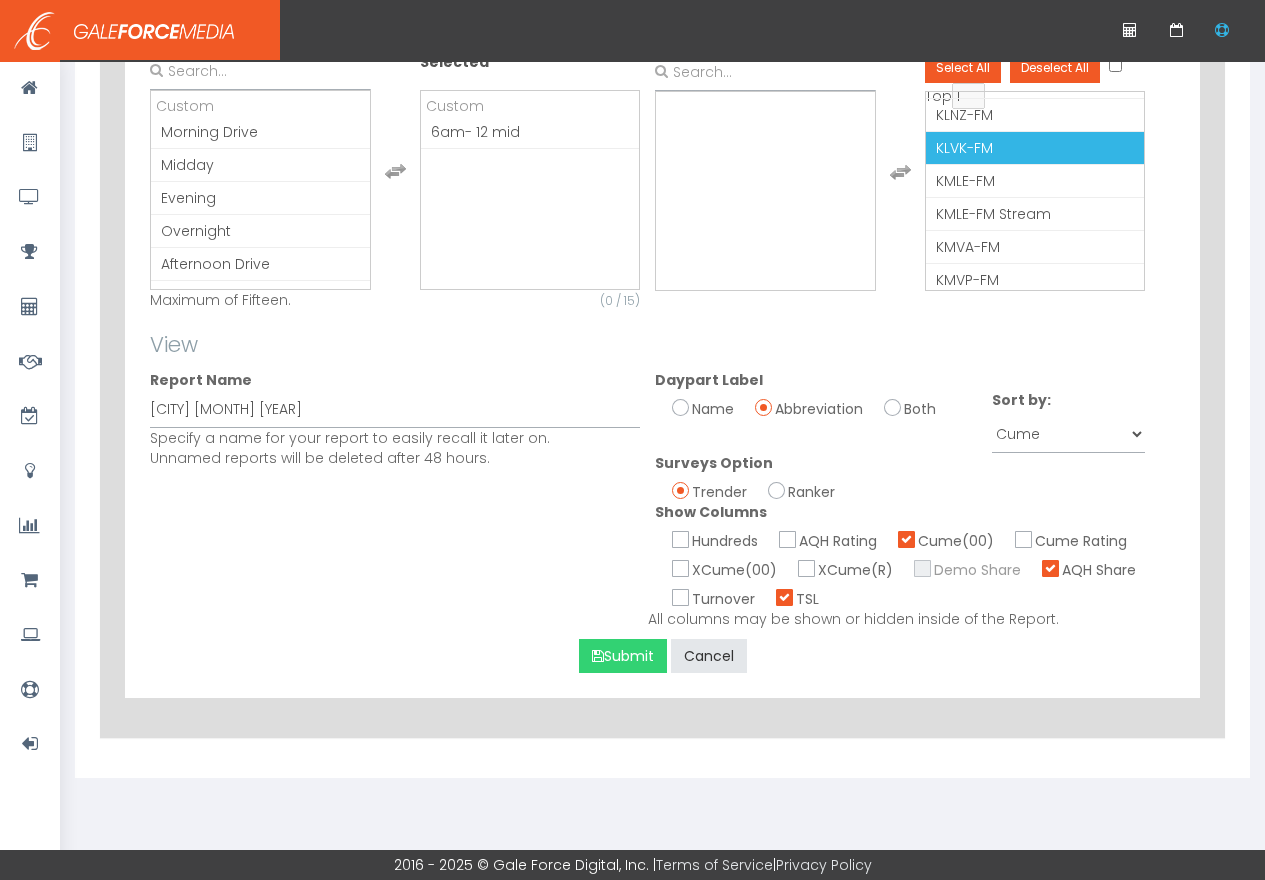 click on "Submit" at bounding box center (633, 656) 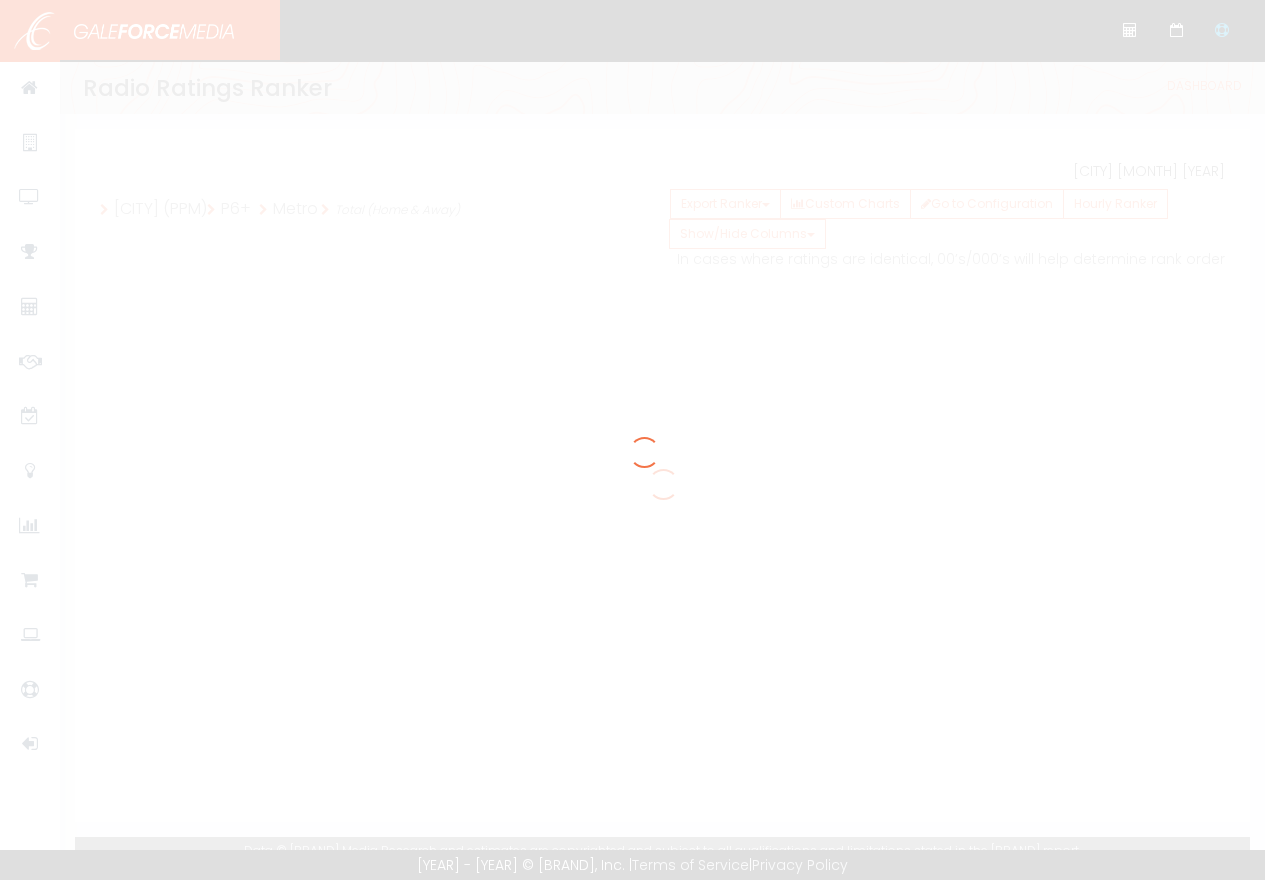 scroll, scrollTop: 0, scrollLeft: 0, axis: both 